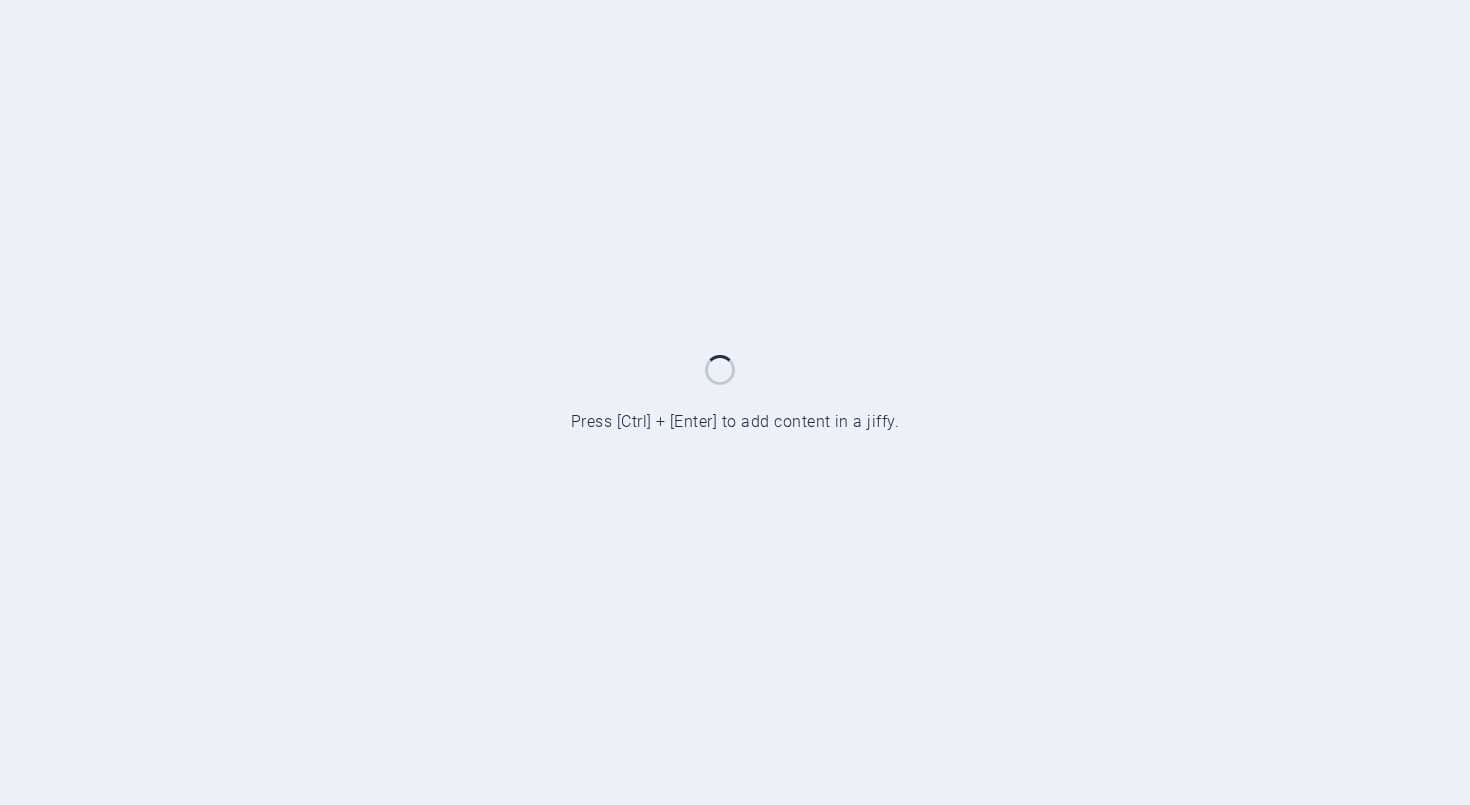 scroll, scrollTop: 0, scrollLeft: 0, axis: both 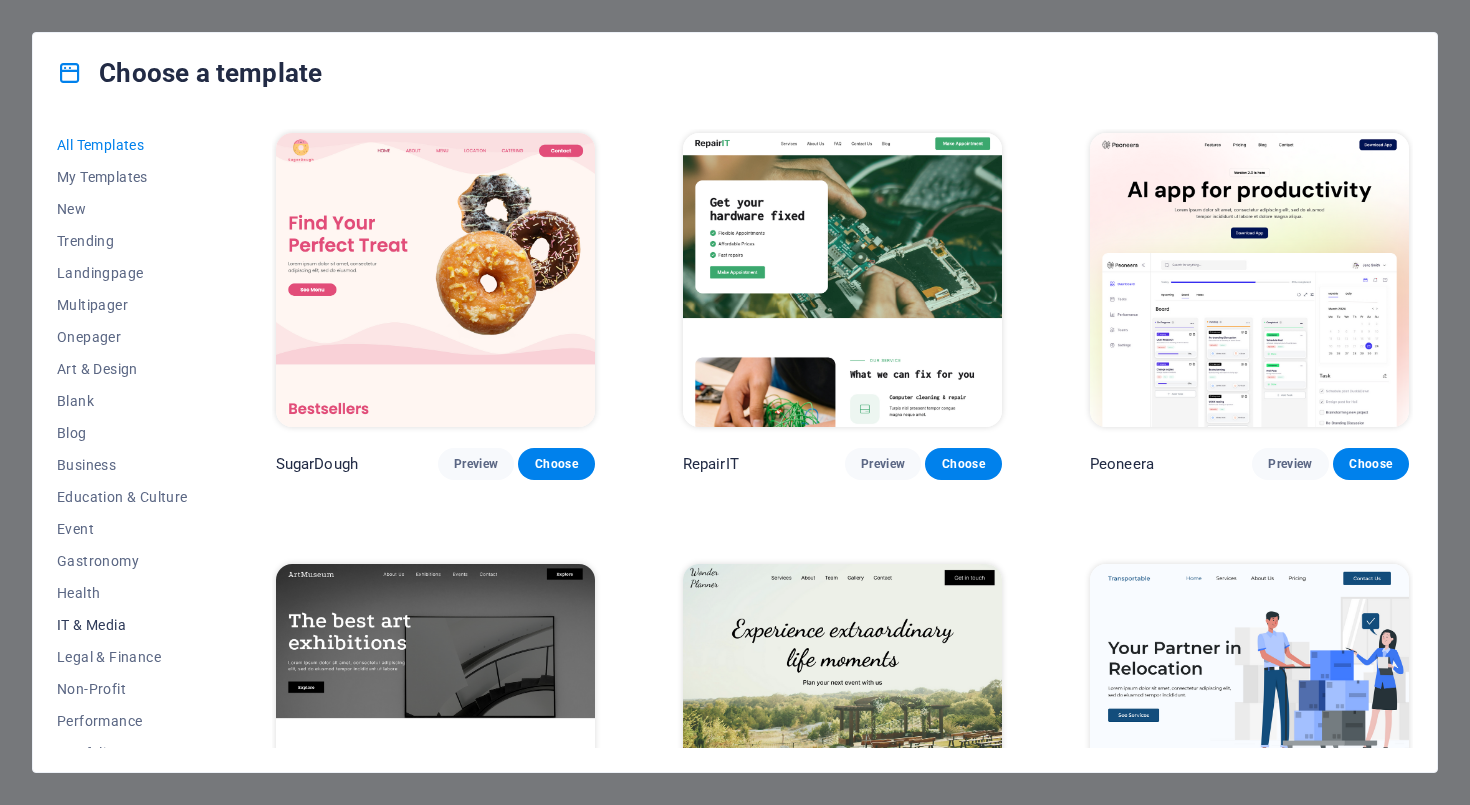 click on "IT & Media" at bounding box center [122, 625] 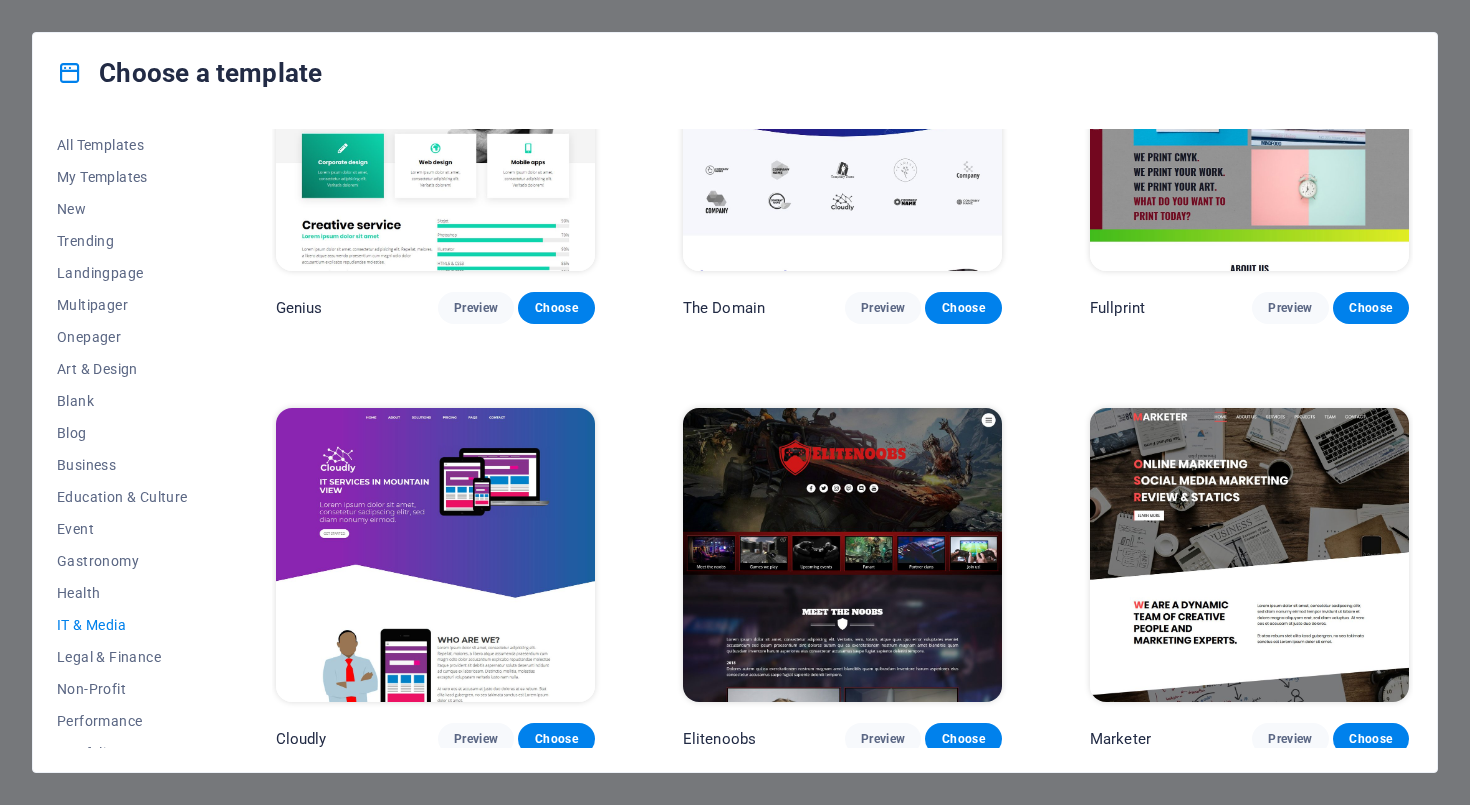 scroll, scrollTop: 1017, scrollLeft: 0, axis: vertical 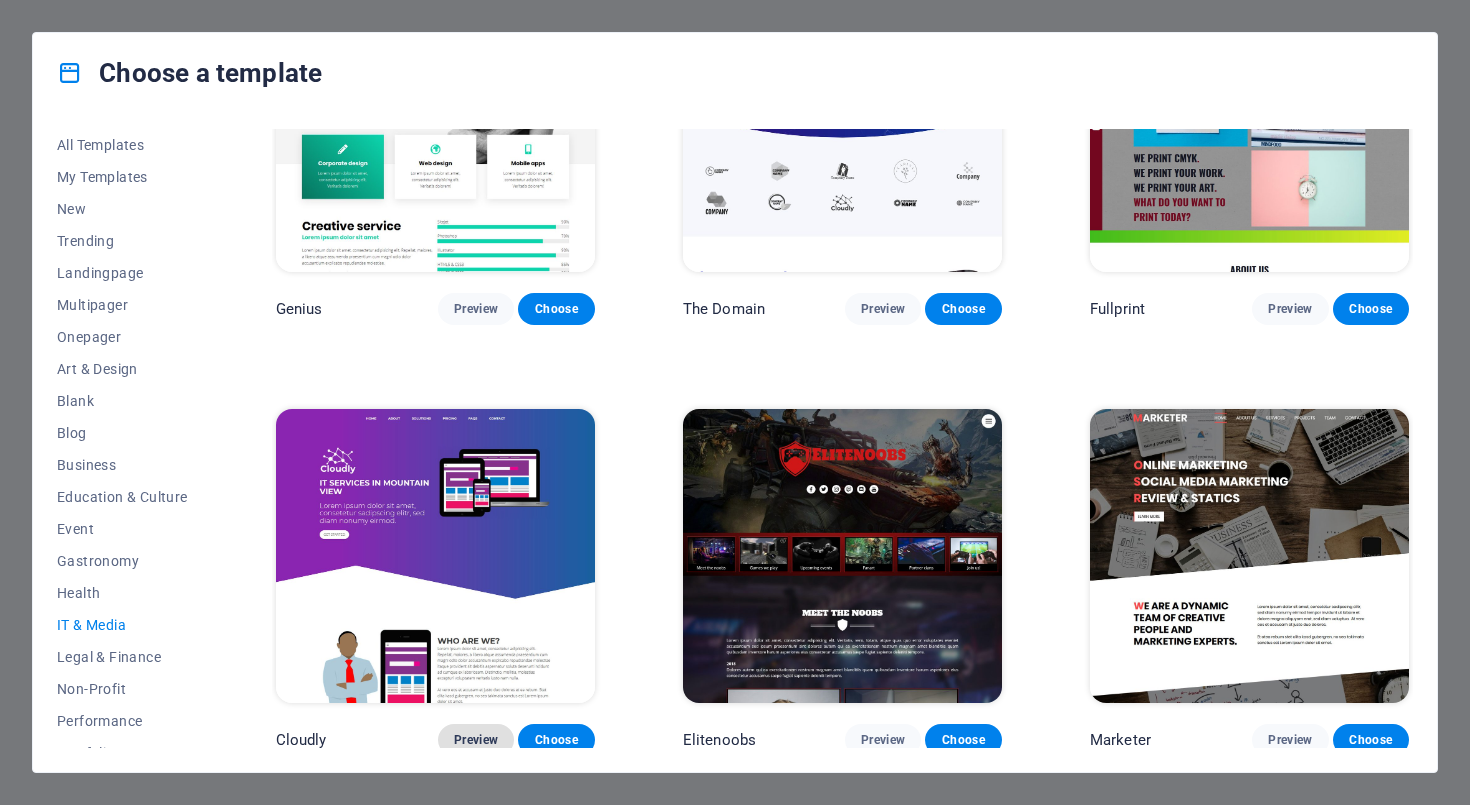 click on "Preview" at bounding box center [476, 740] 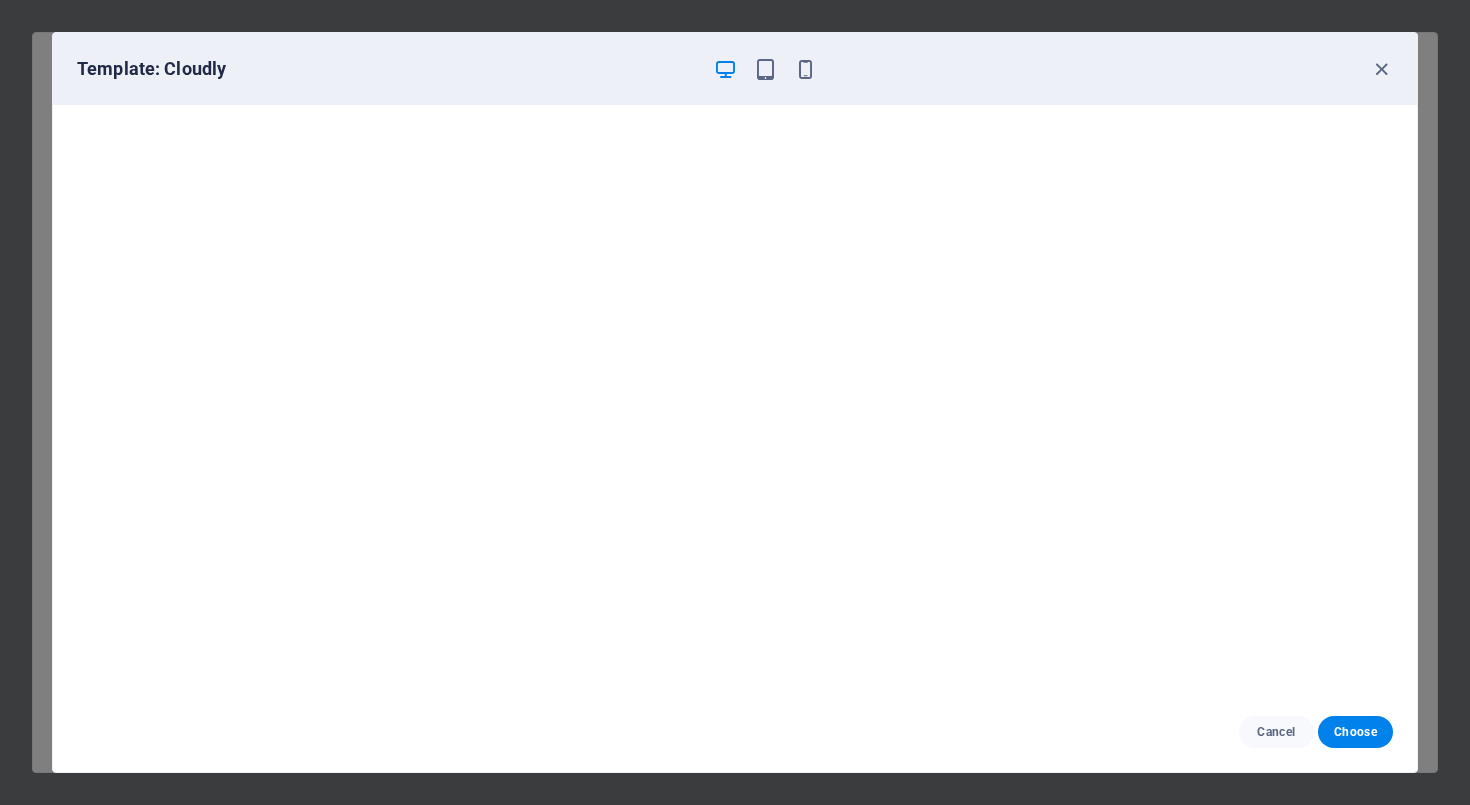 scroll, scrollTop: 1, scrollLeft: 0, axis: vertical 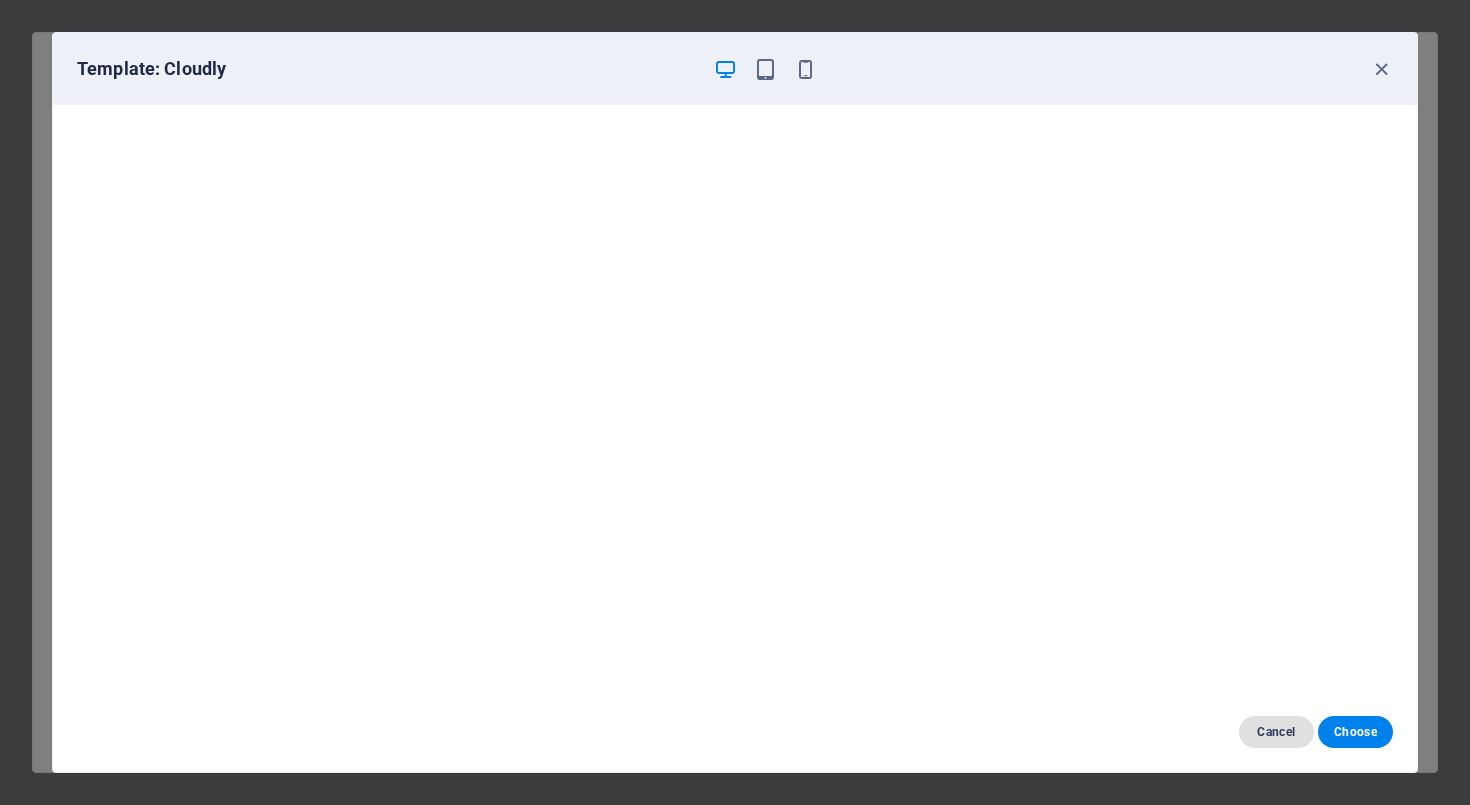 click on "Cancel" at bounding box center [1276, 732] 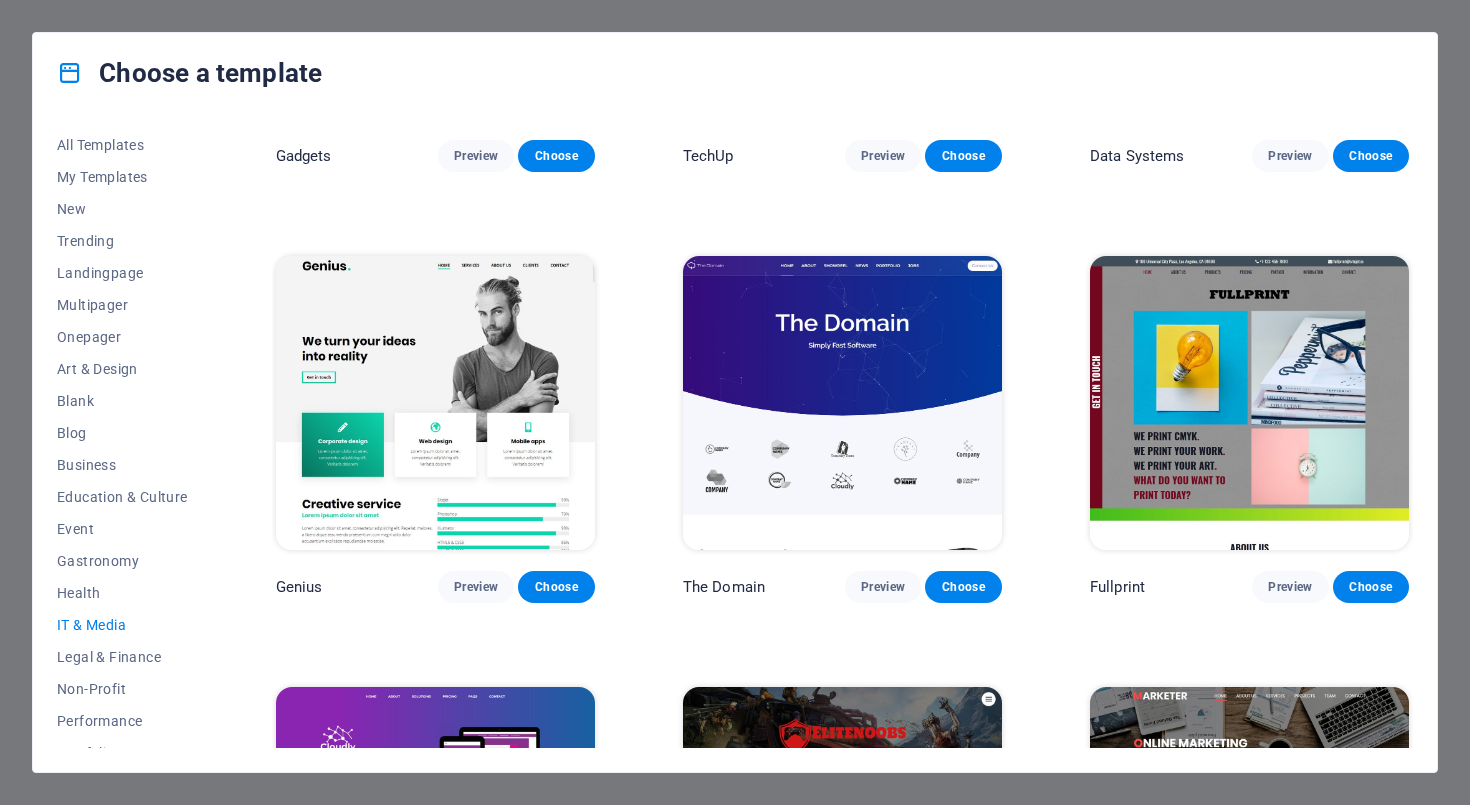 scroll, scrollTop: 912, scrollLeft: 0, axis: vertical 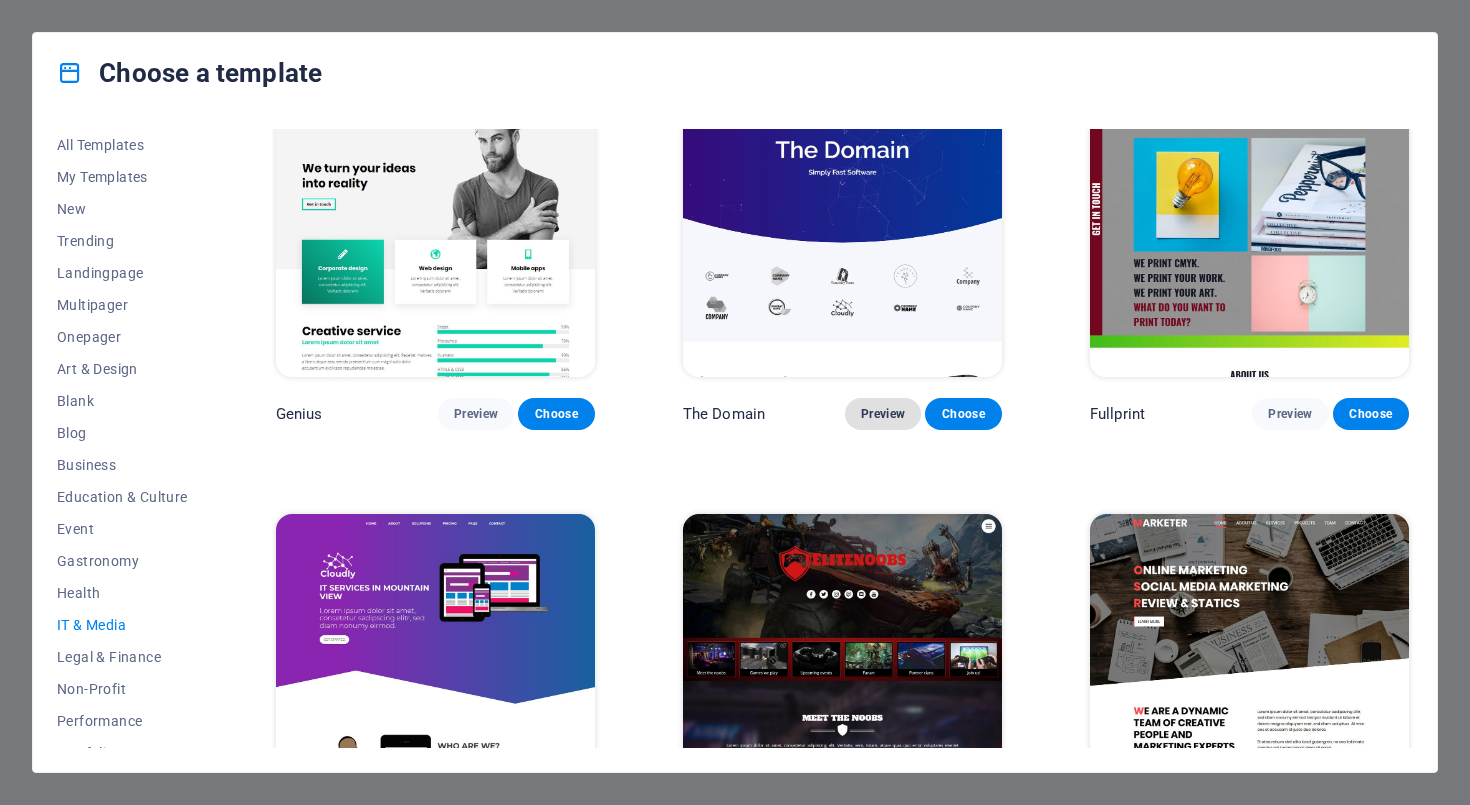 click on "Preview" at bounding box center (883, 414) 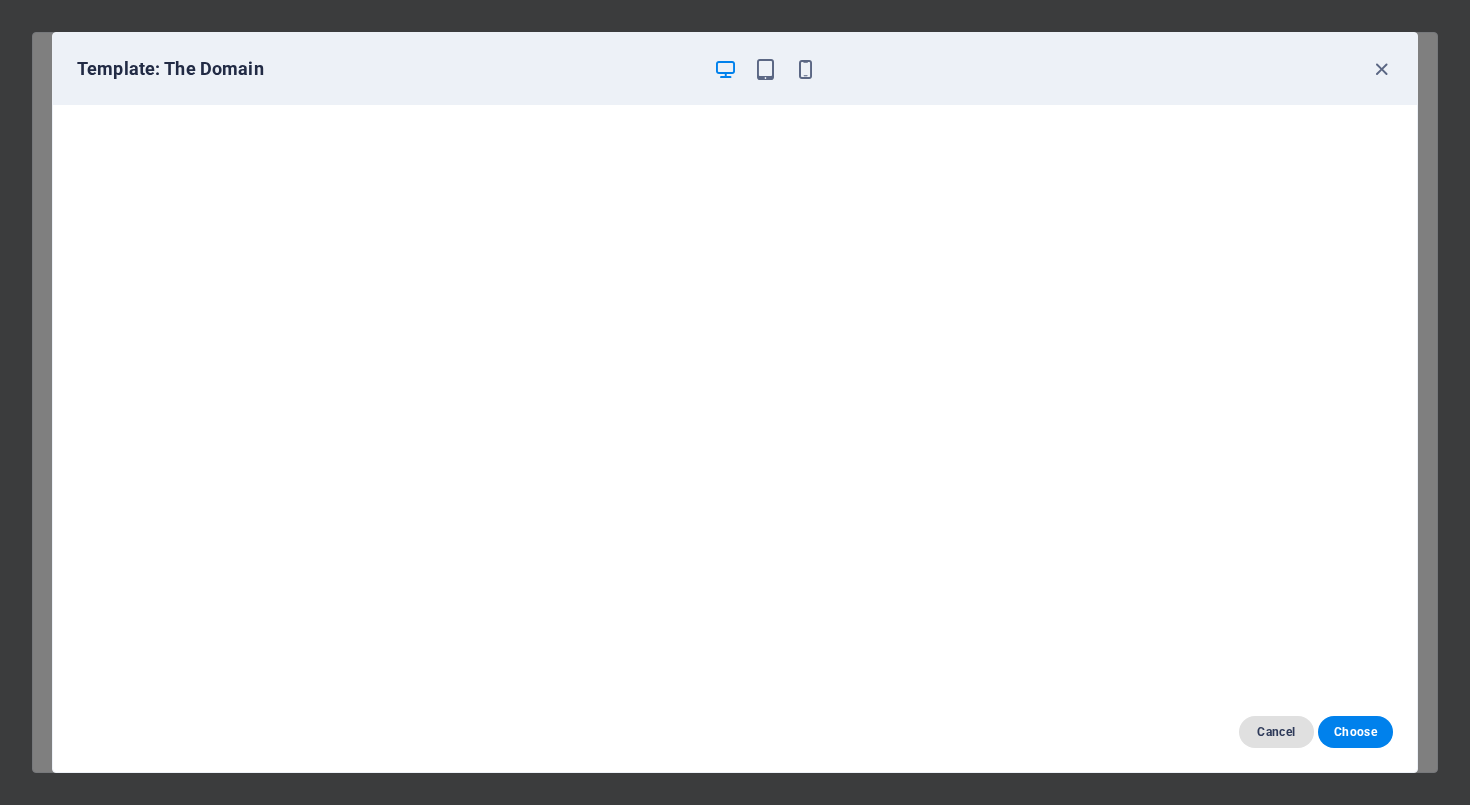click on "Cancel" at bounding box center (1276, 732) 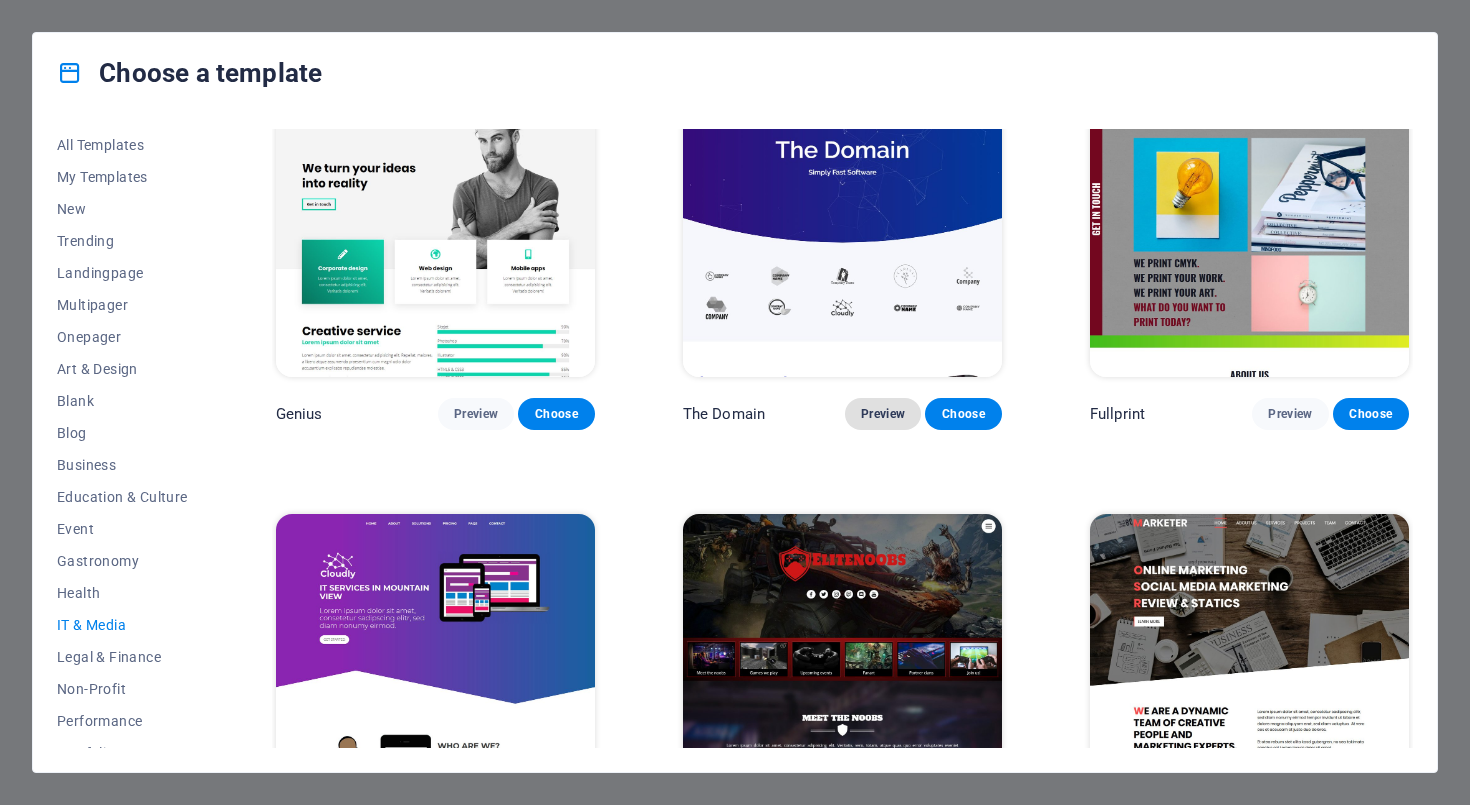 click on "Preview" at bounding box center (883, 414) 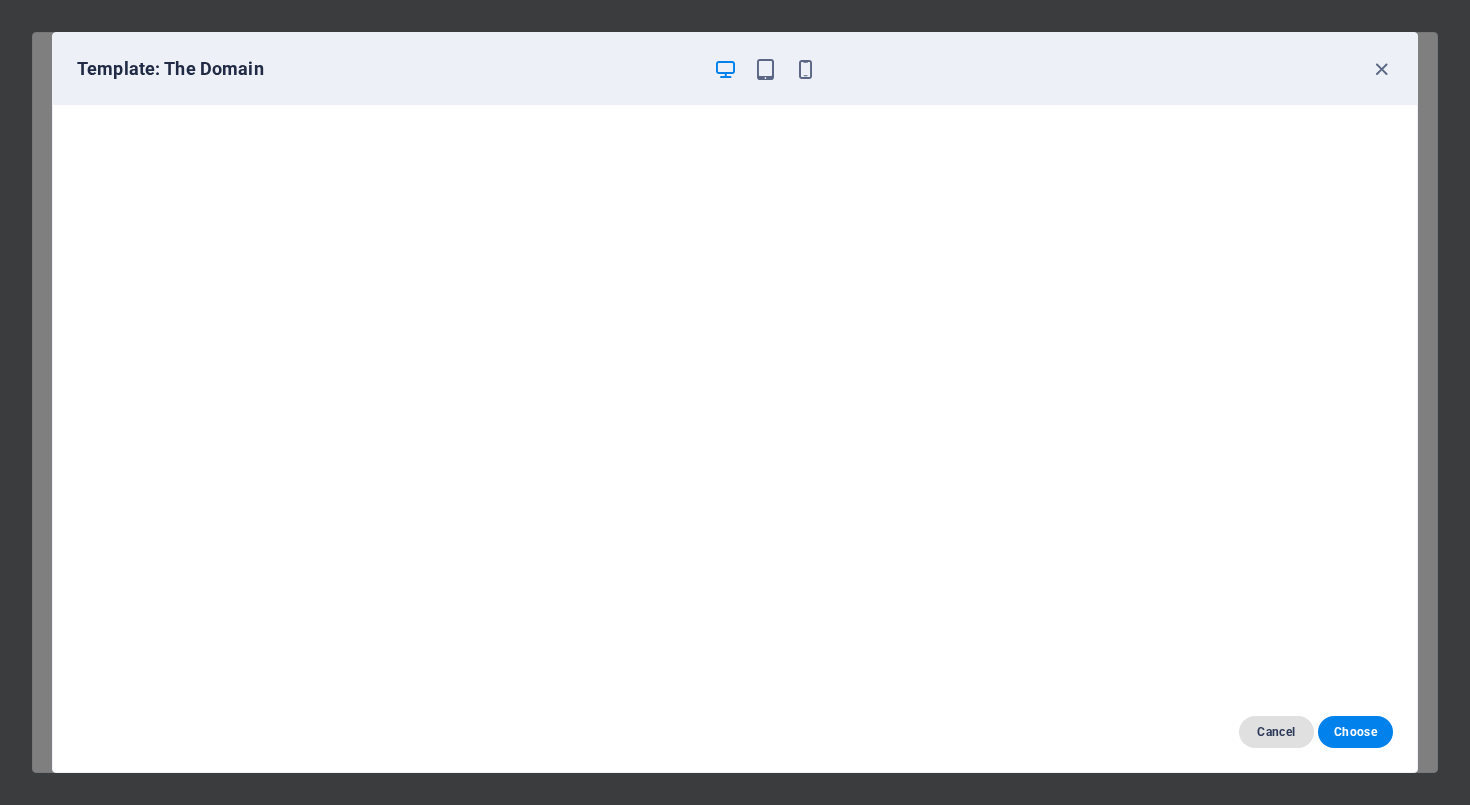 click on "Cancel" at bounding box center (1276, 732) 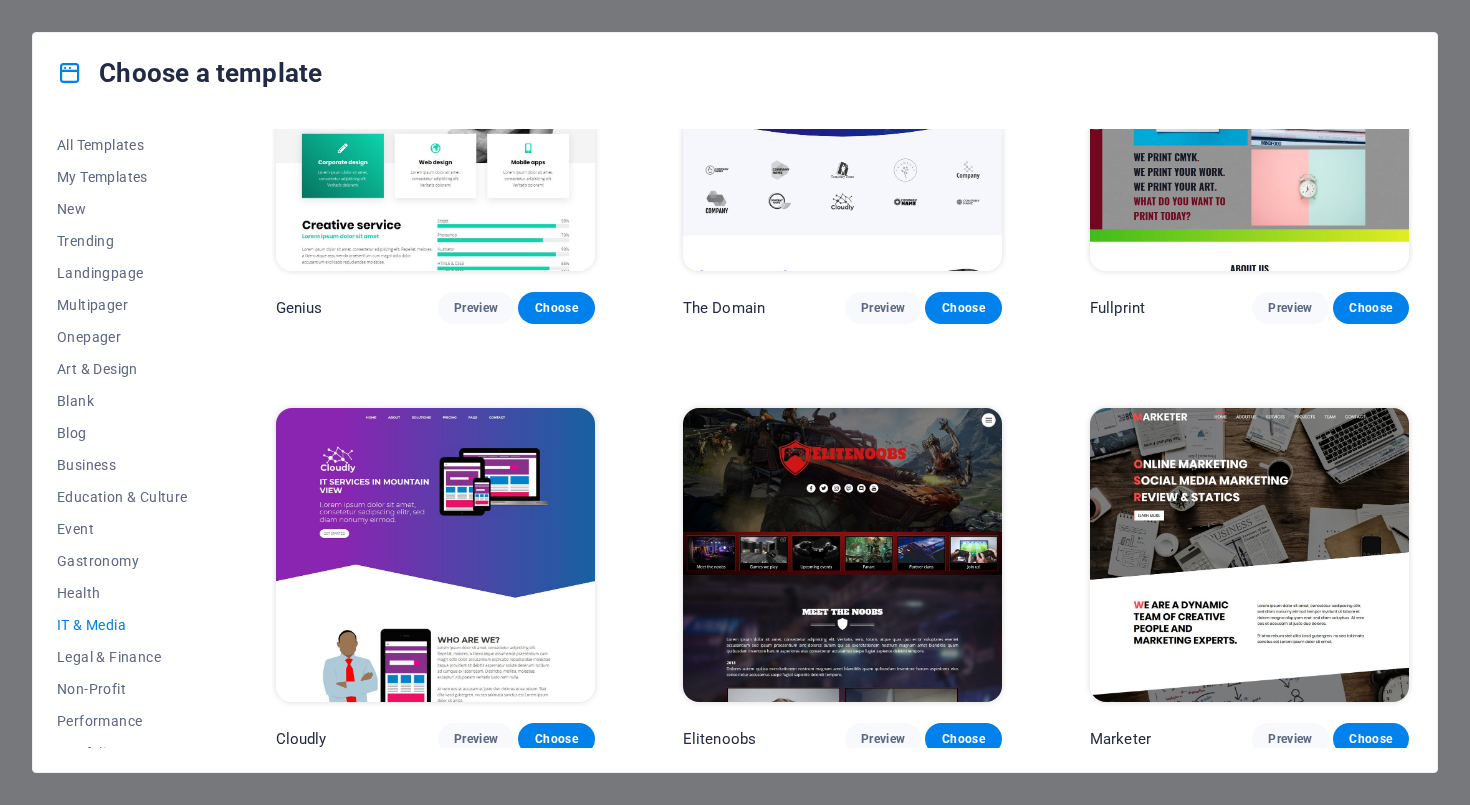 scroll, scrollTop: 1017, scrollLeft: 0, axis: vertical 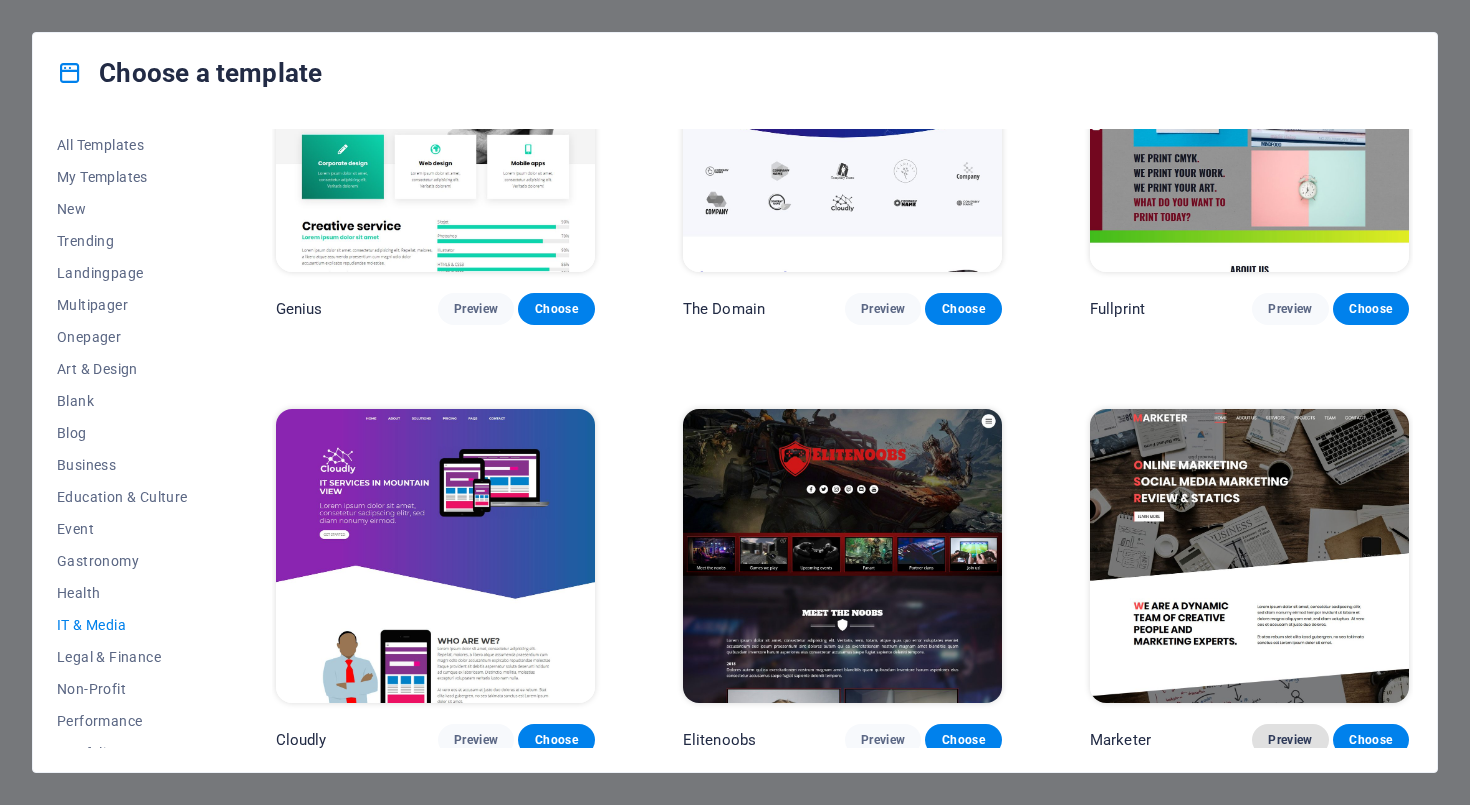 click on "Preview" at bounding box center [1290, 740] 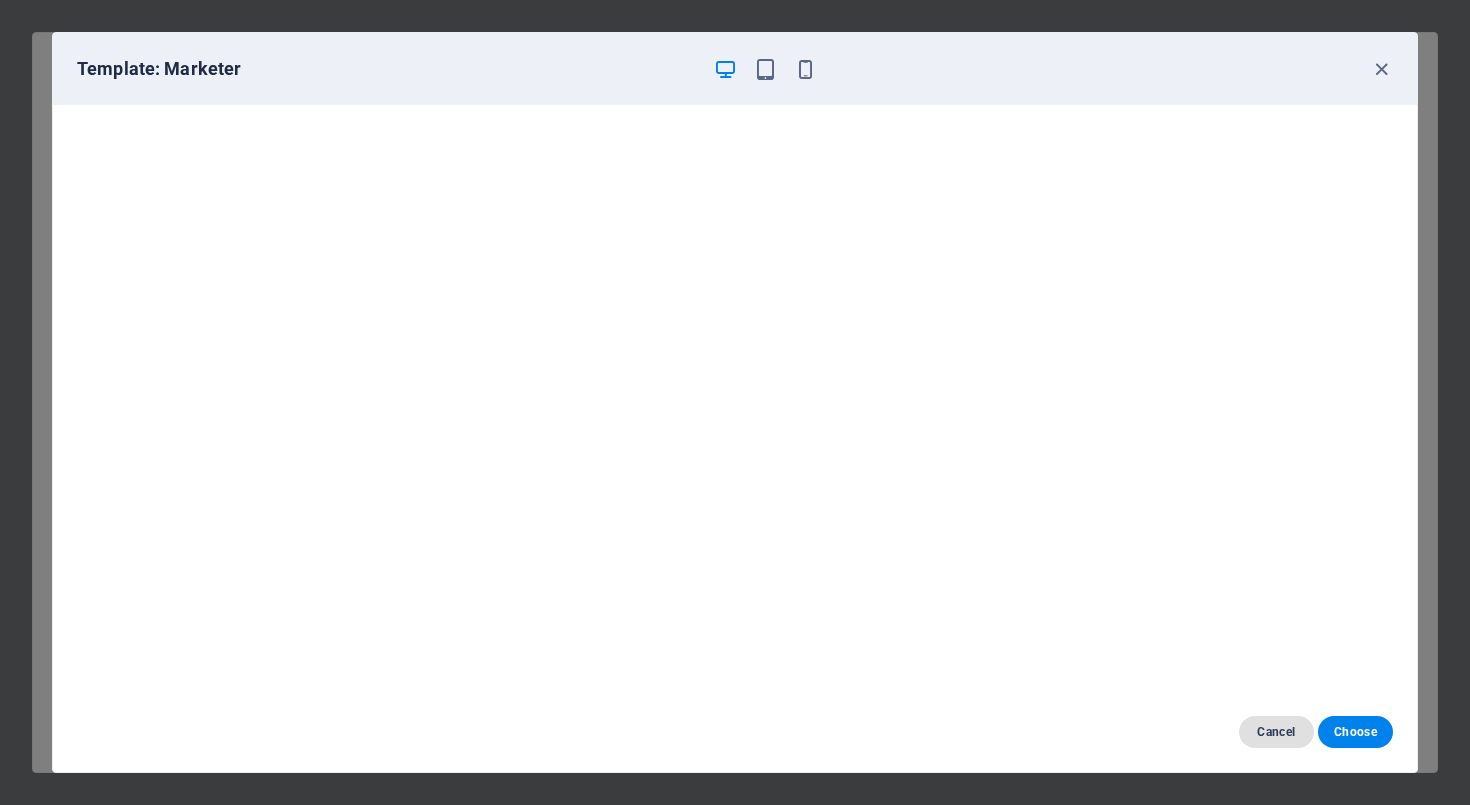 click on "Cancel" at bounding box center (1276, 732) 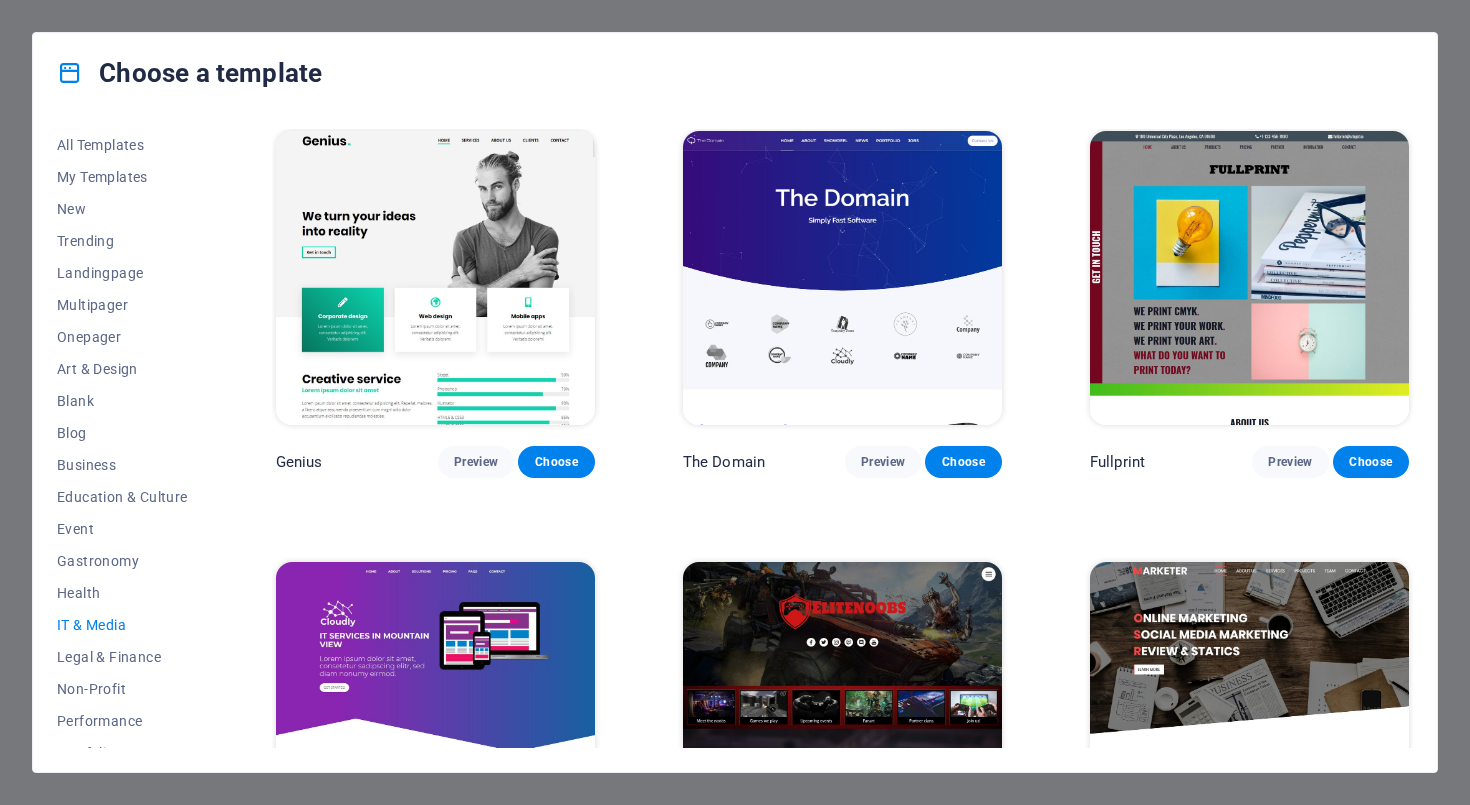 scroll, scrollTop: 845, scrollLeft: 0, axis: vertical 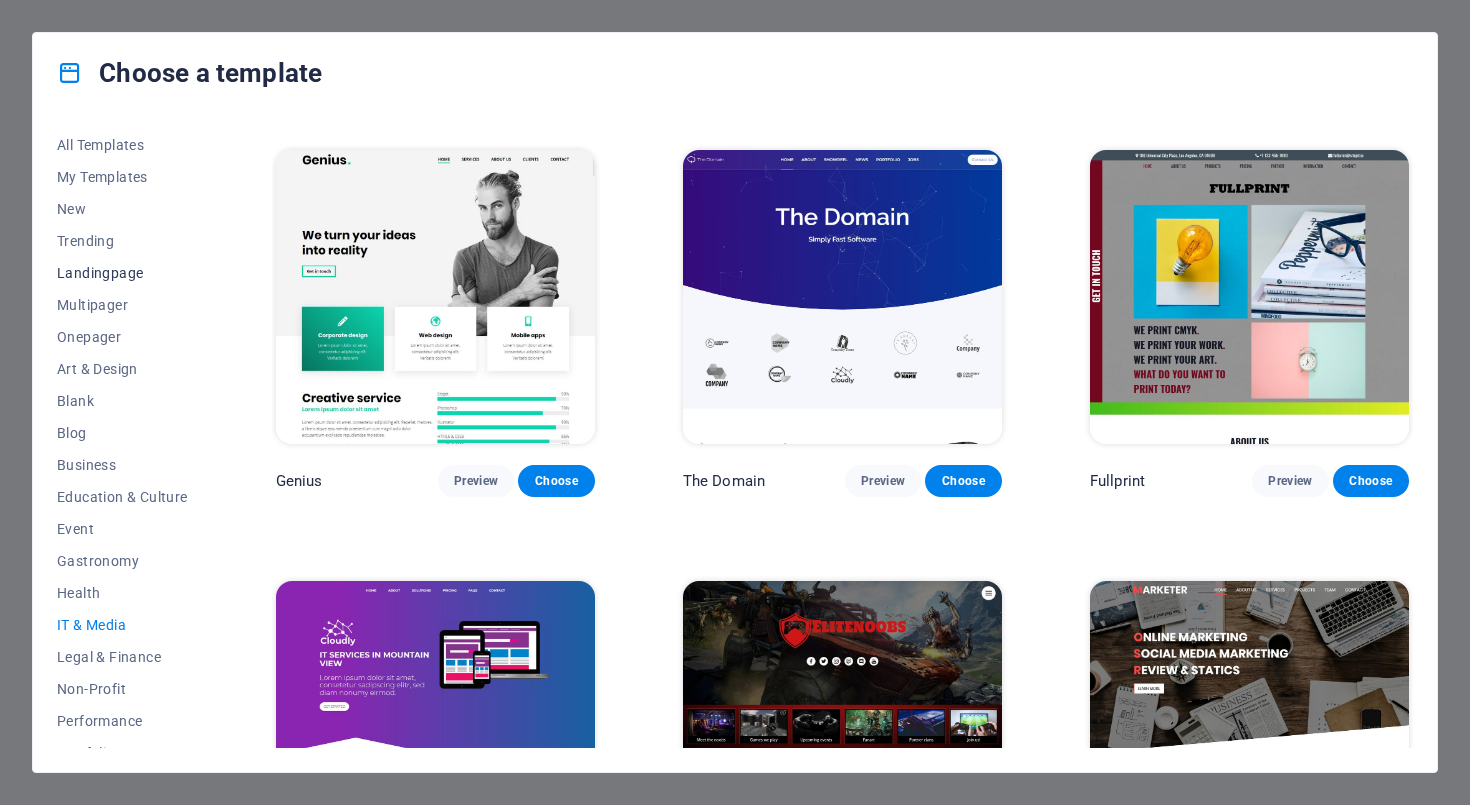click on "Landingpage" at bounding box center (122, 273) 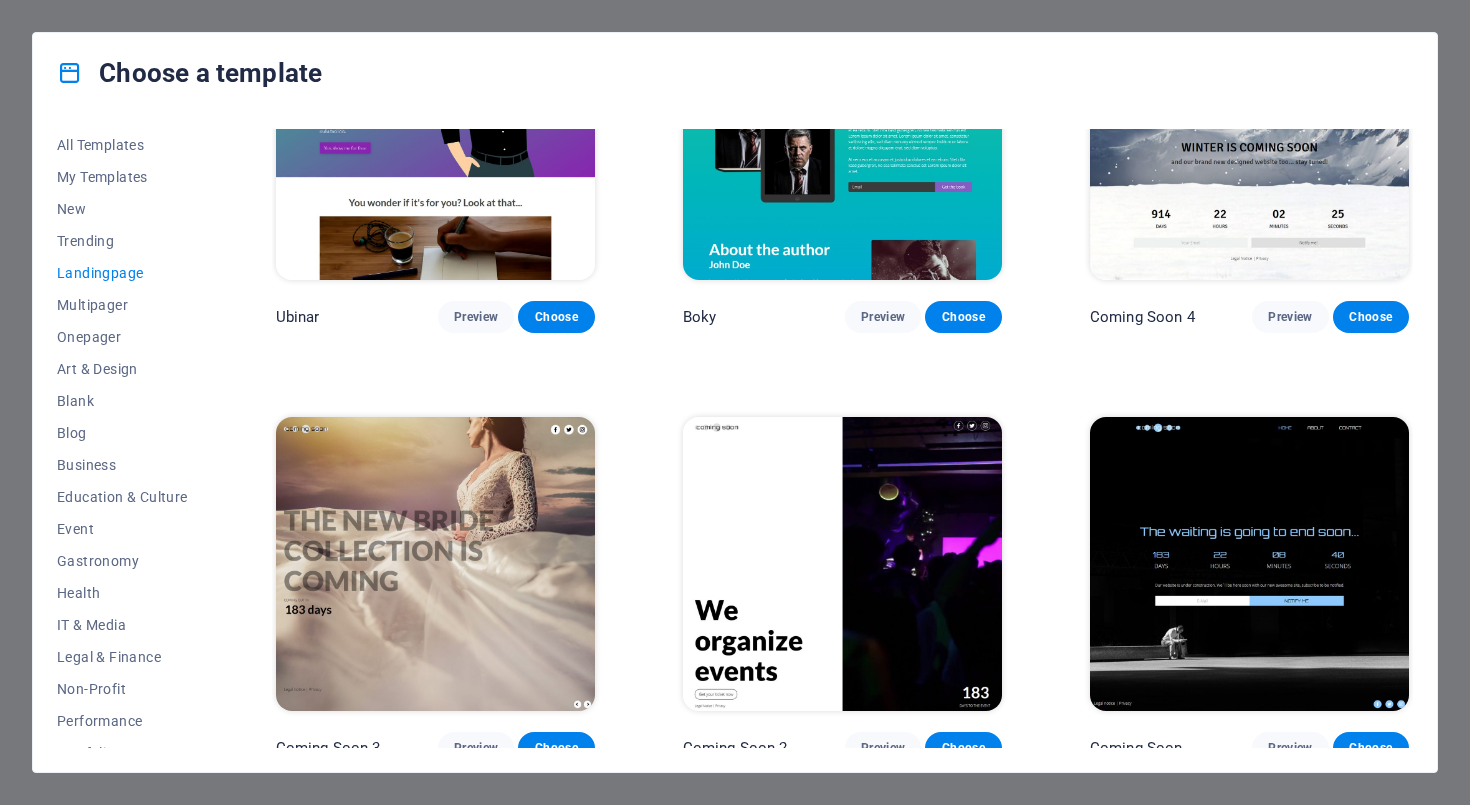 scroll, scrollTop: 3162, scrollLeft: 0, axis: vertical 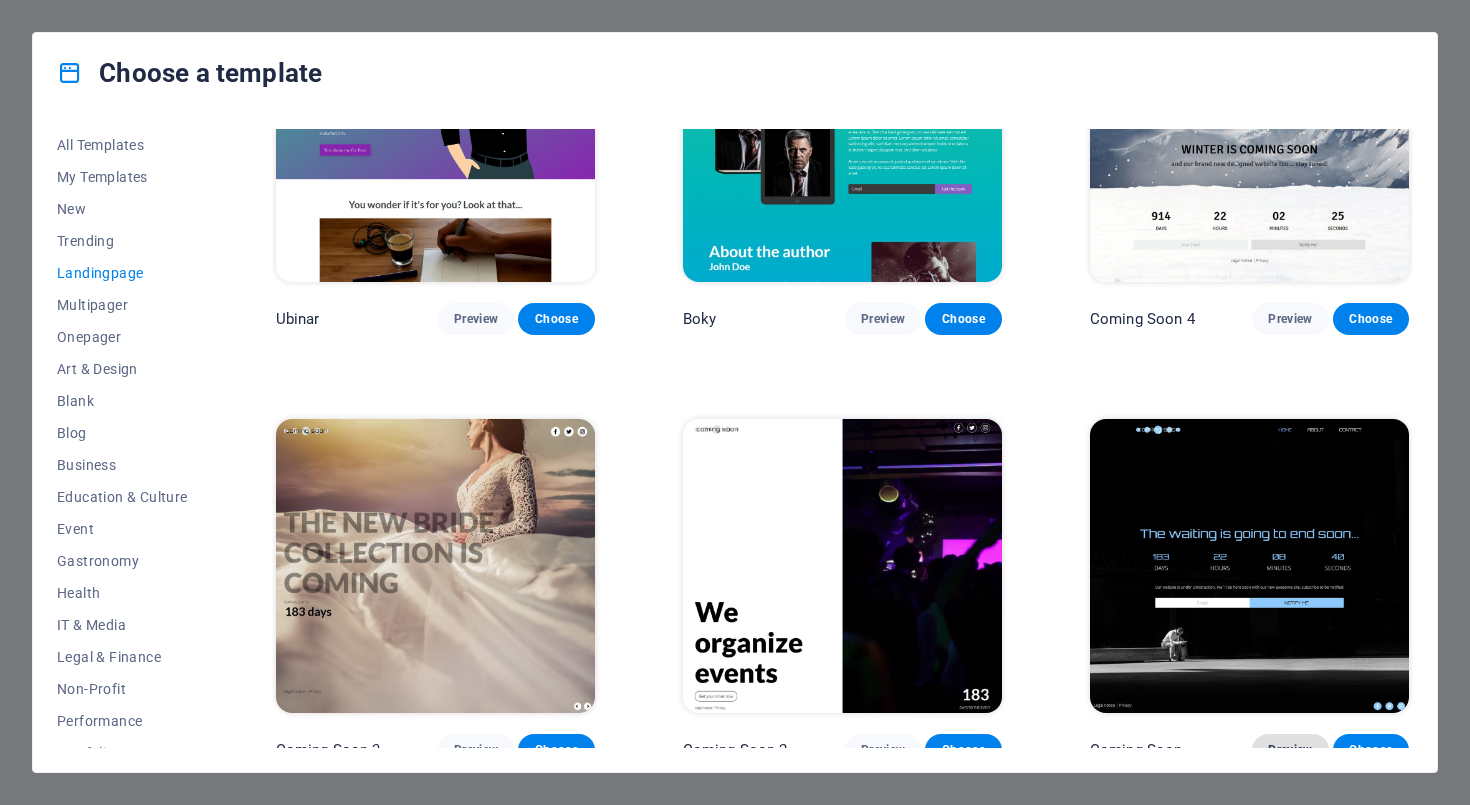 click on "Preview" at bounding box center (1290, 750) 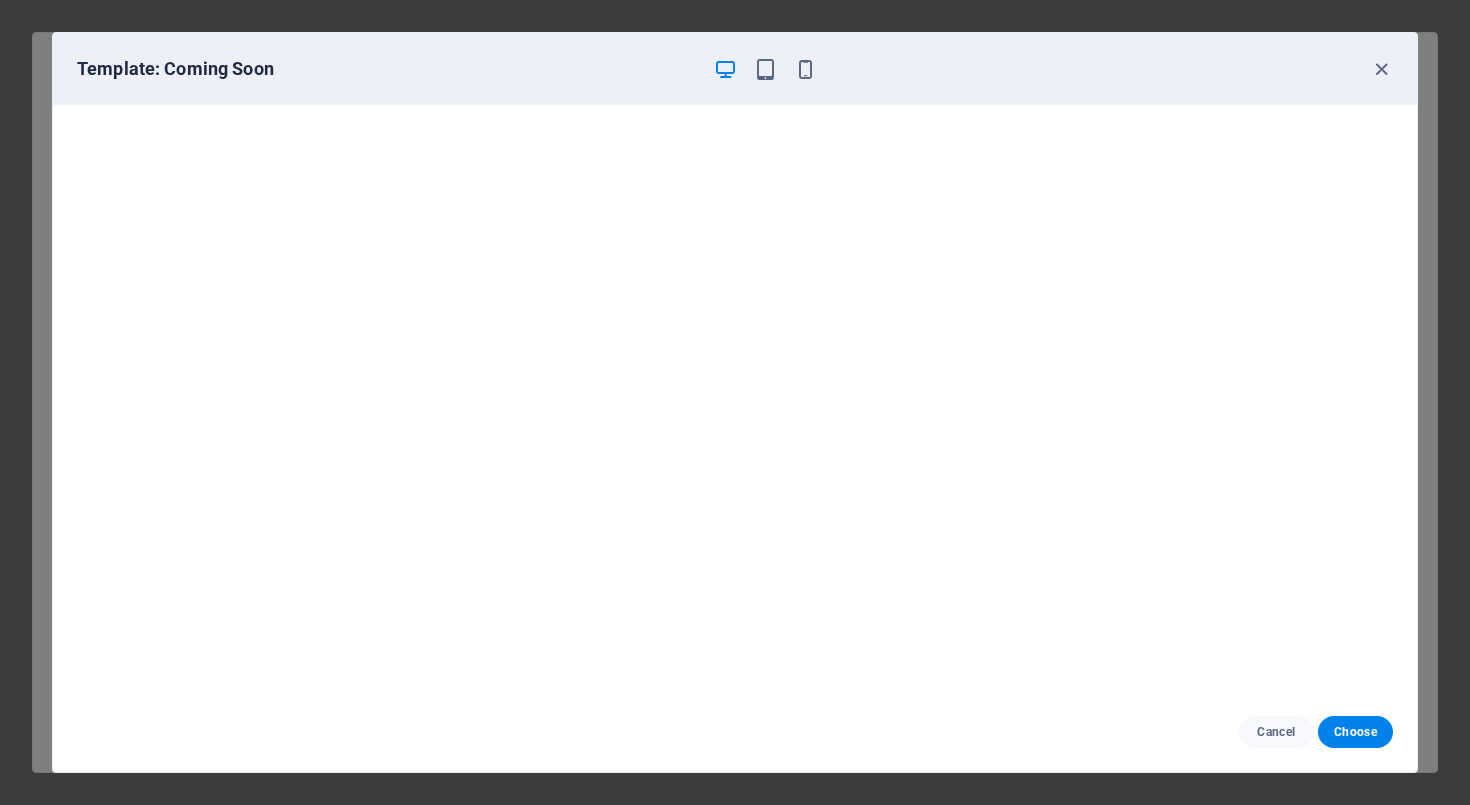 scroll, scrollTop: 5, scrollLeft: 0, axis: vertical 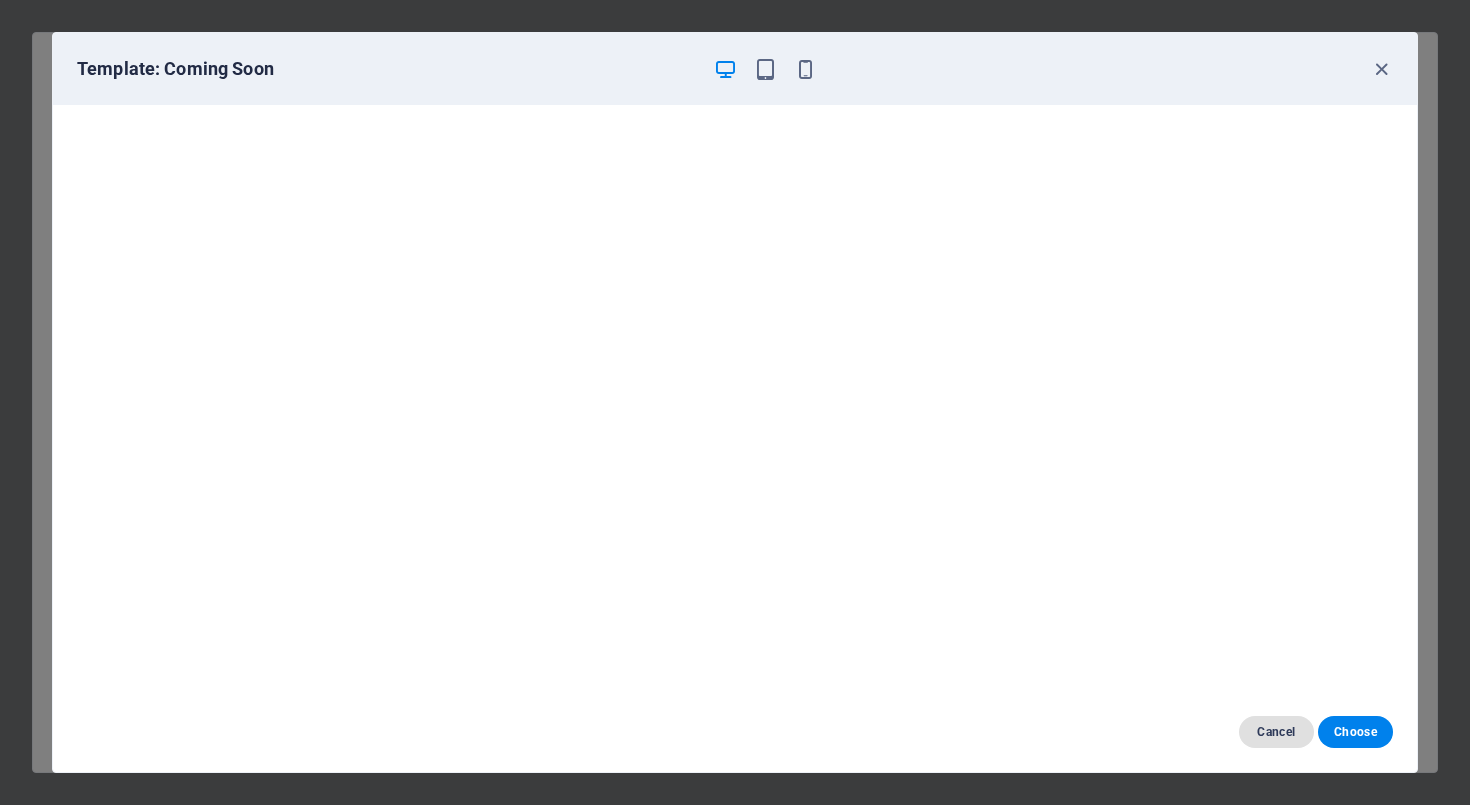 click on "Cancel" at bounding box center [1276, 732] 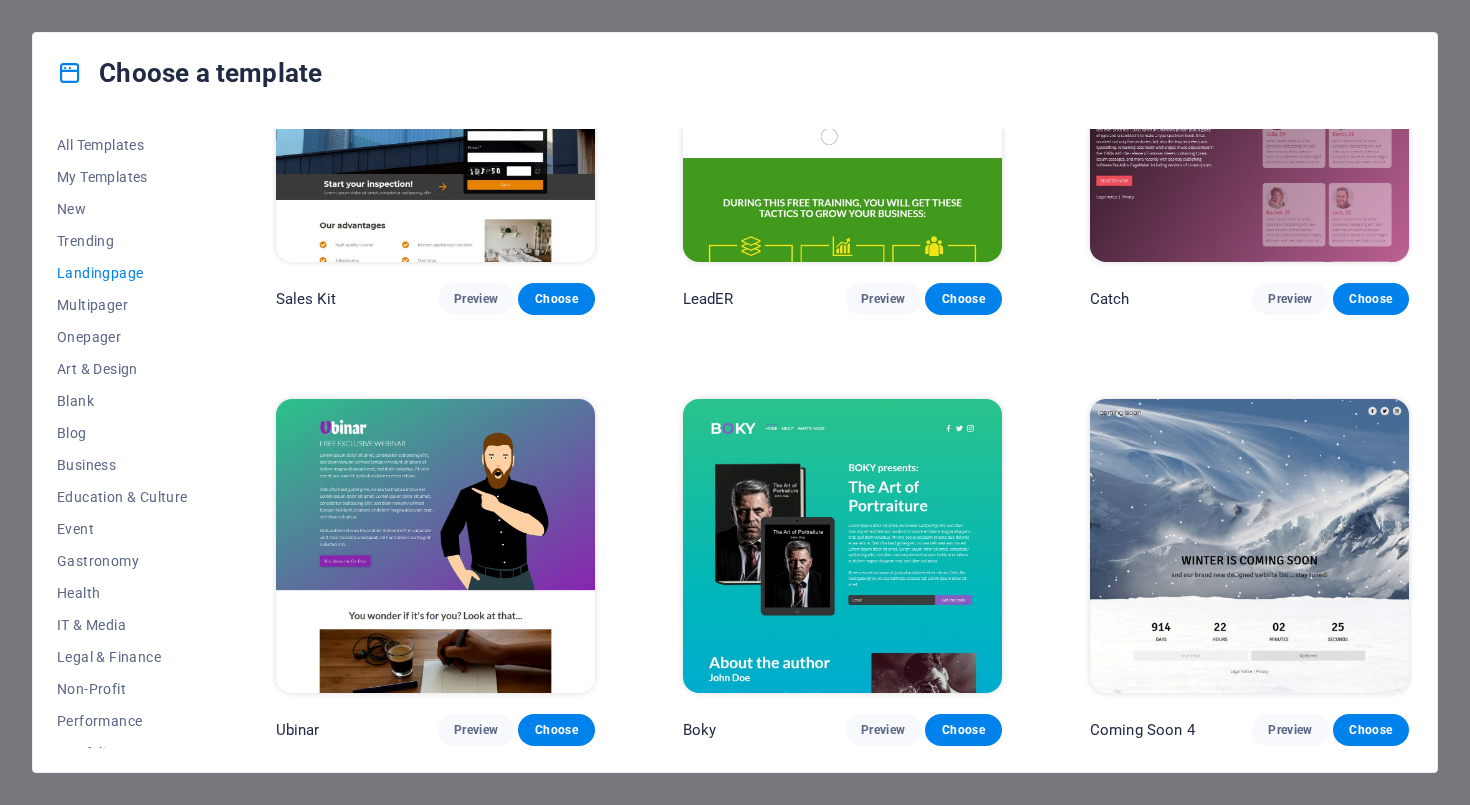 scroll, scrollTop: 2766, scrollLeft: 0, axis: vertical 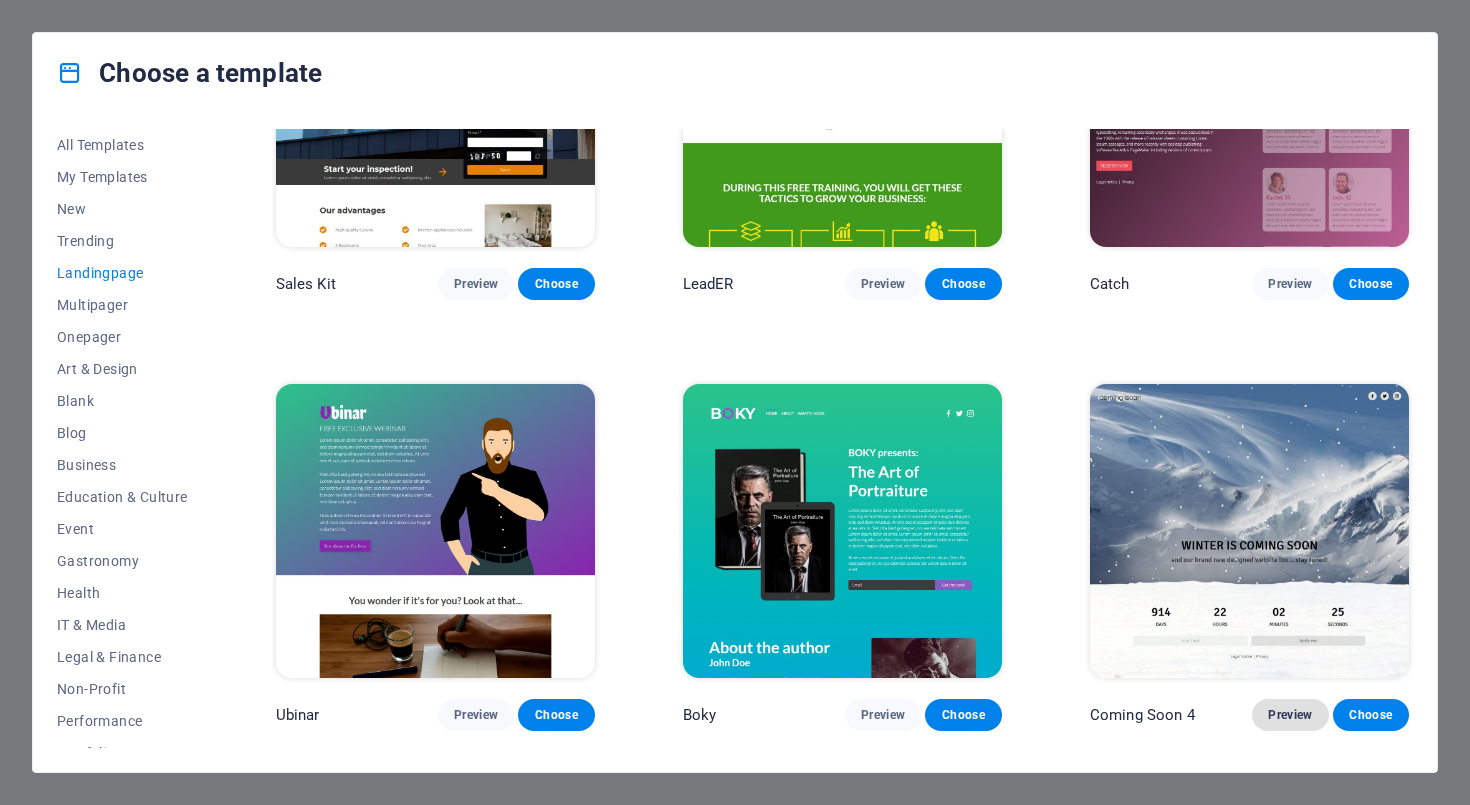 click on "Preview" at bounding box center [1290, 715] 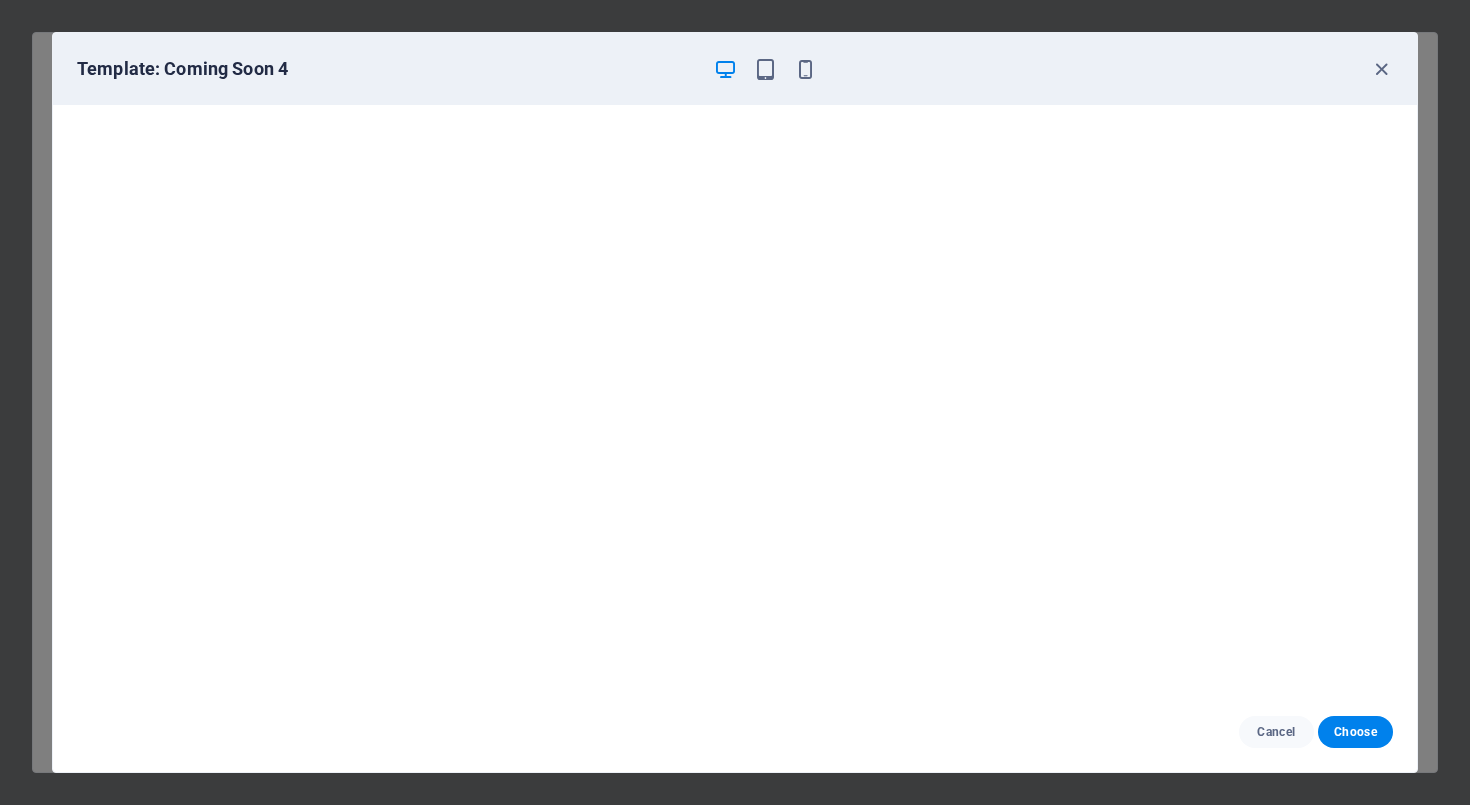 scroll, scrollTop: 5, scrollLeft: 0, axis: vertical 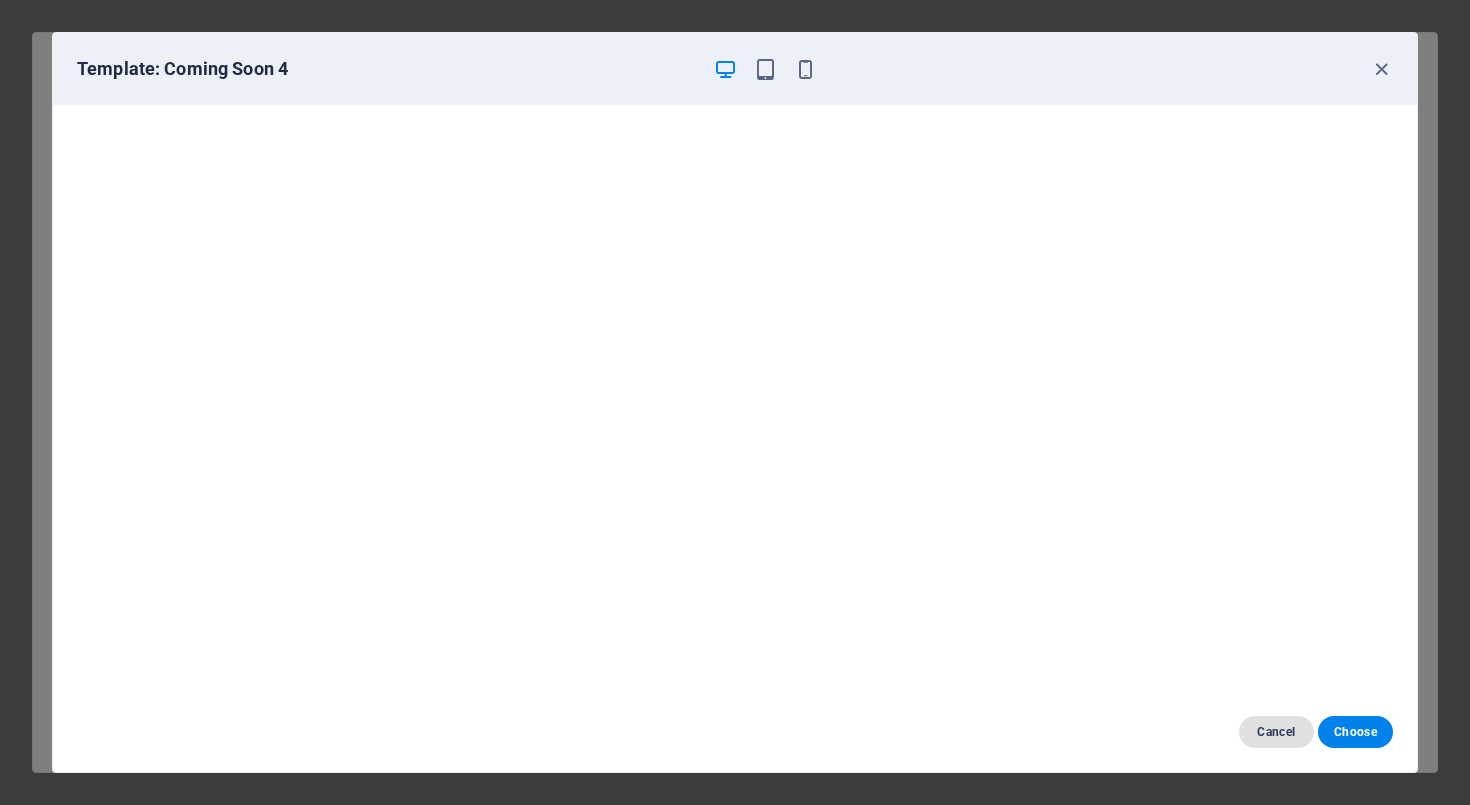 click on "Cancel" at bounding box center (1276, 732) 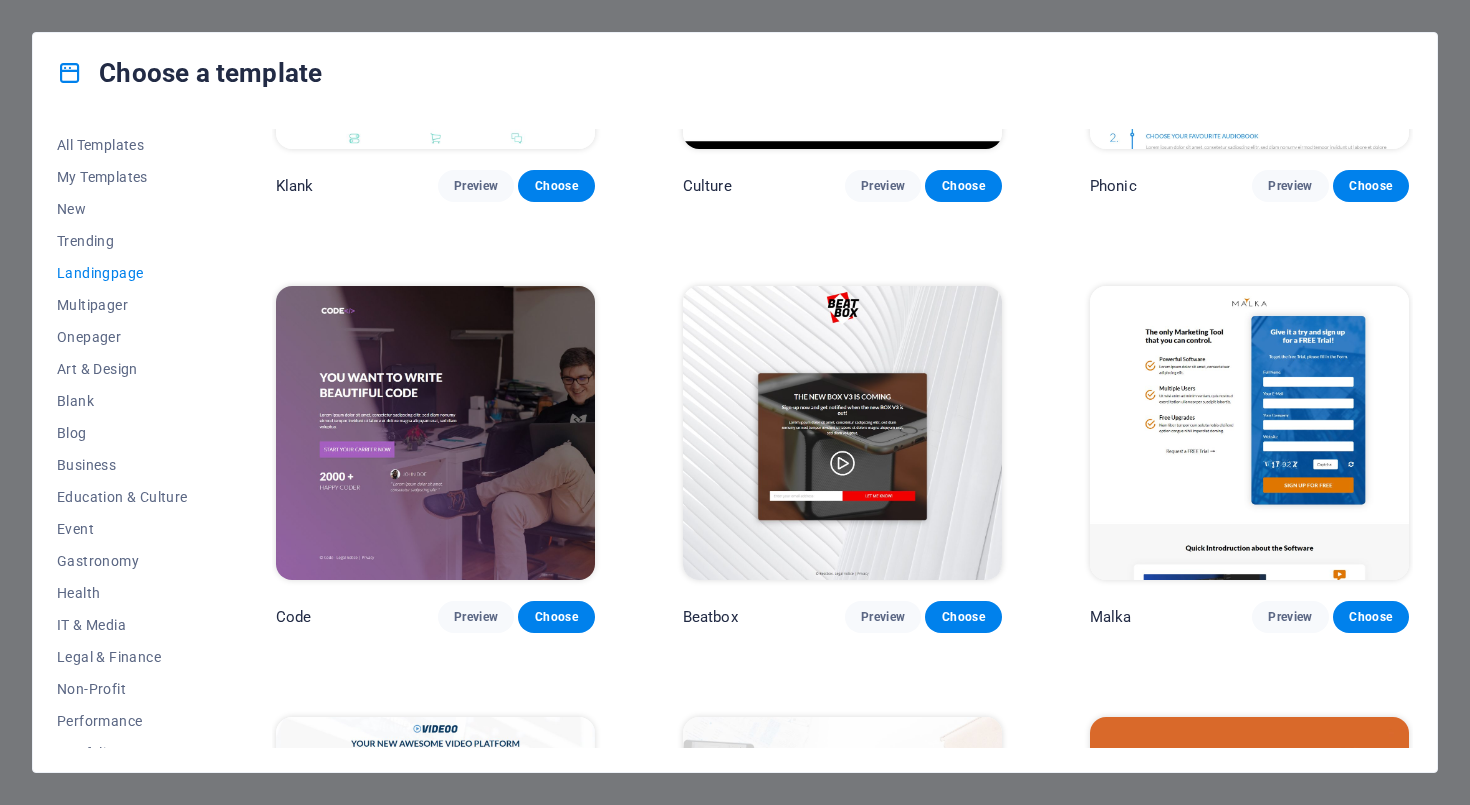 scroll, scrollTop: 267, scrollLeft: 0, axis: vertical 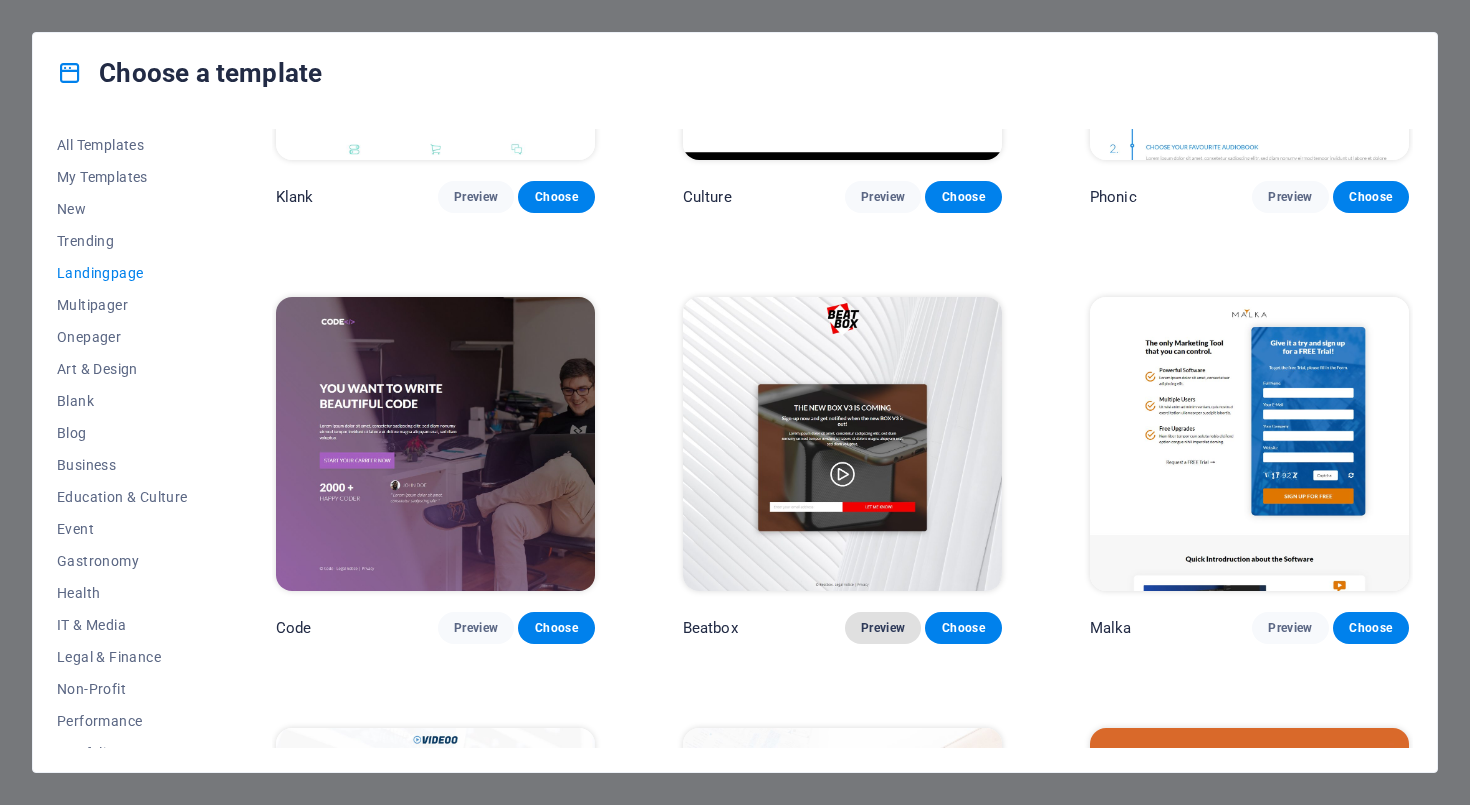 click on "Preview" at bounding box center (883, 628) 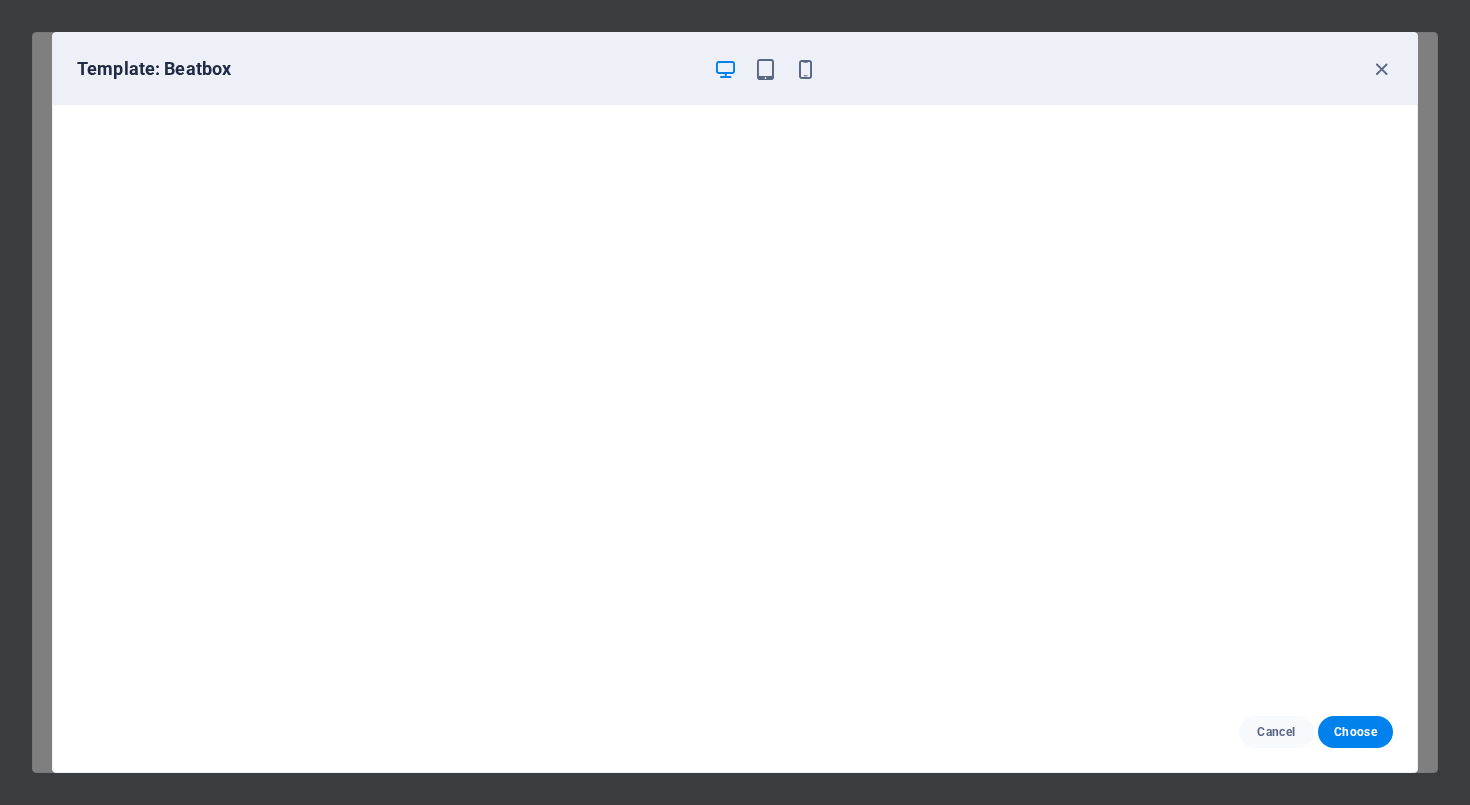 scroll, scrollTop: 5, scrollLeft: 0, axis: vertical 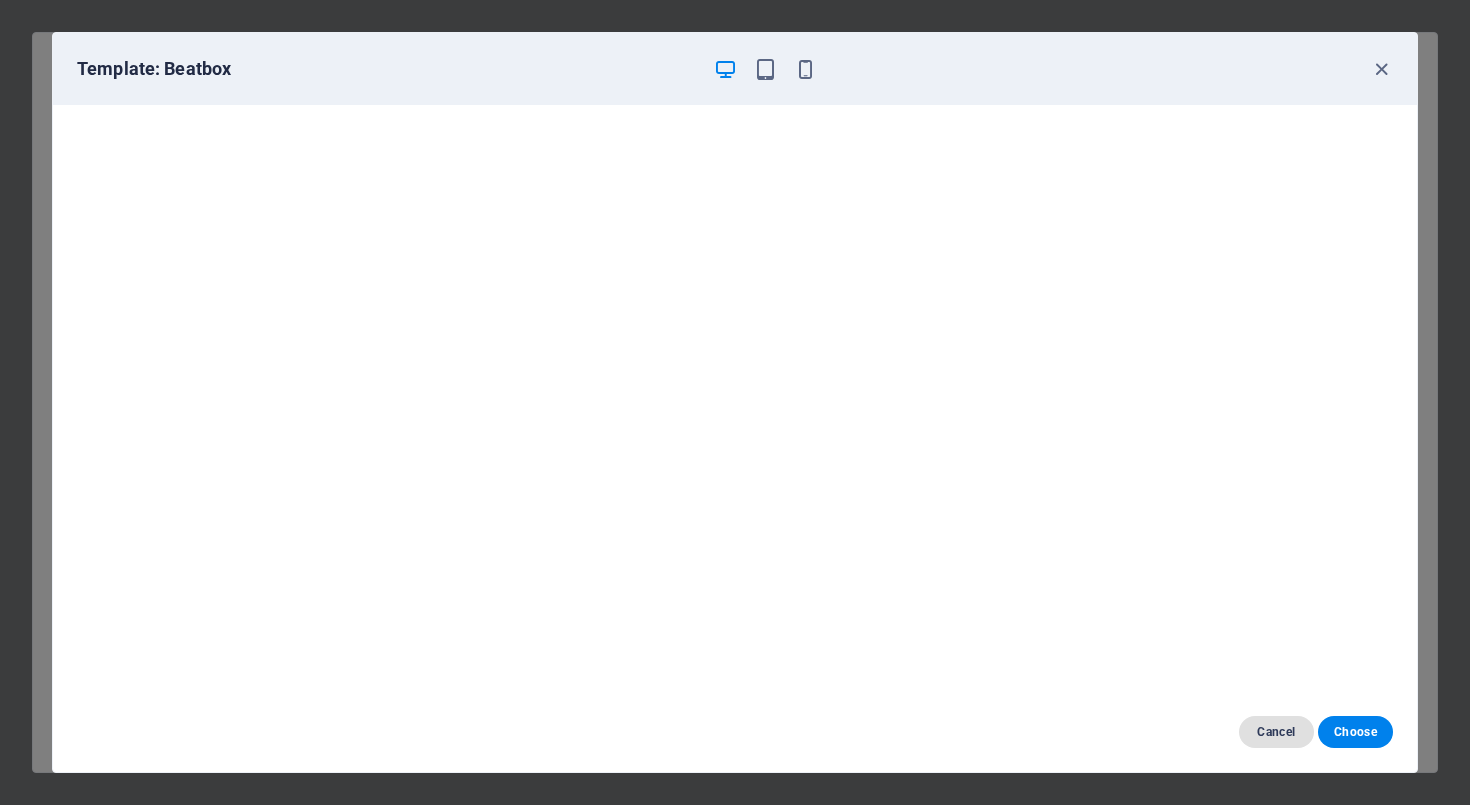 click on "Cancel" at bounding box center [1276, 732] 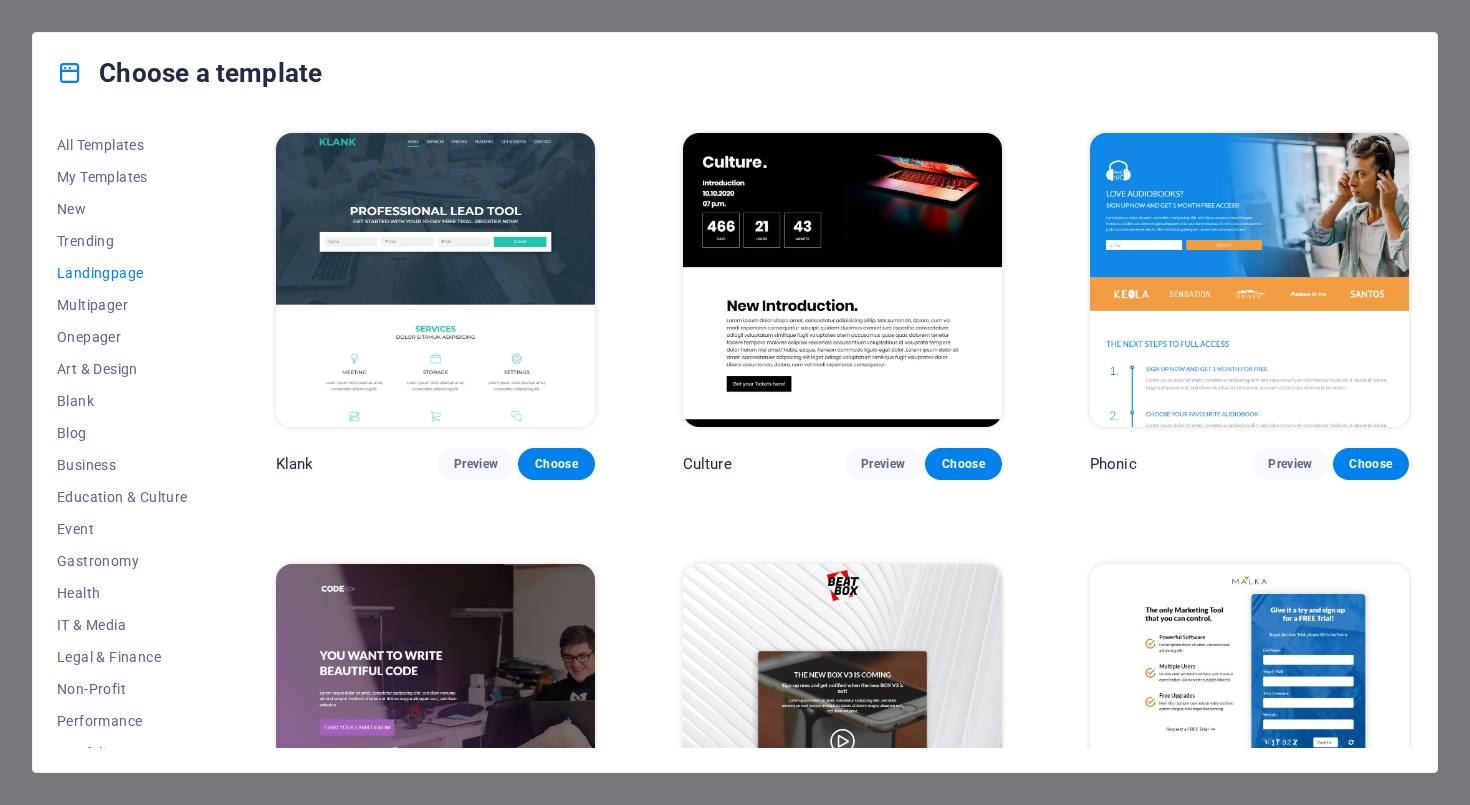 scroll, scrollTop: 0, scrollLeft: 0, axis: both 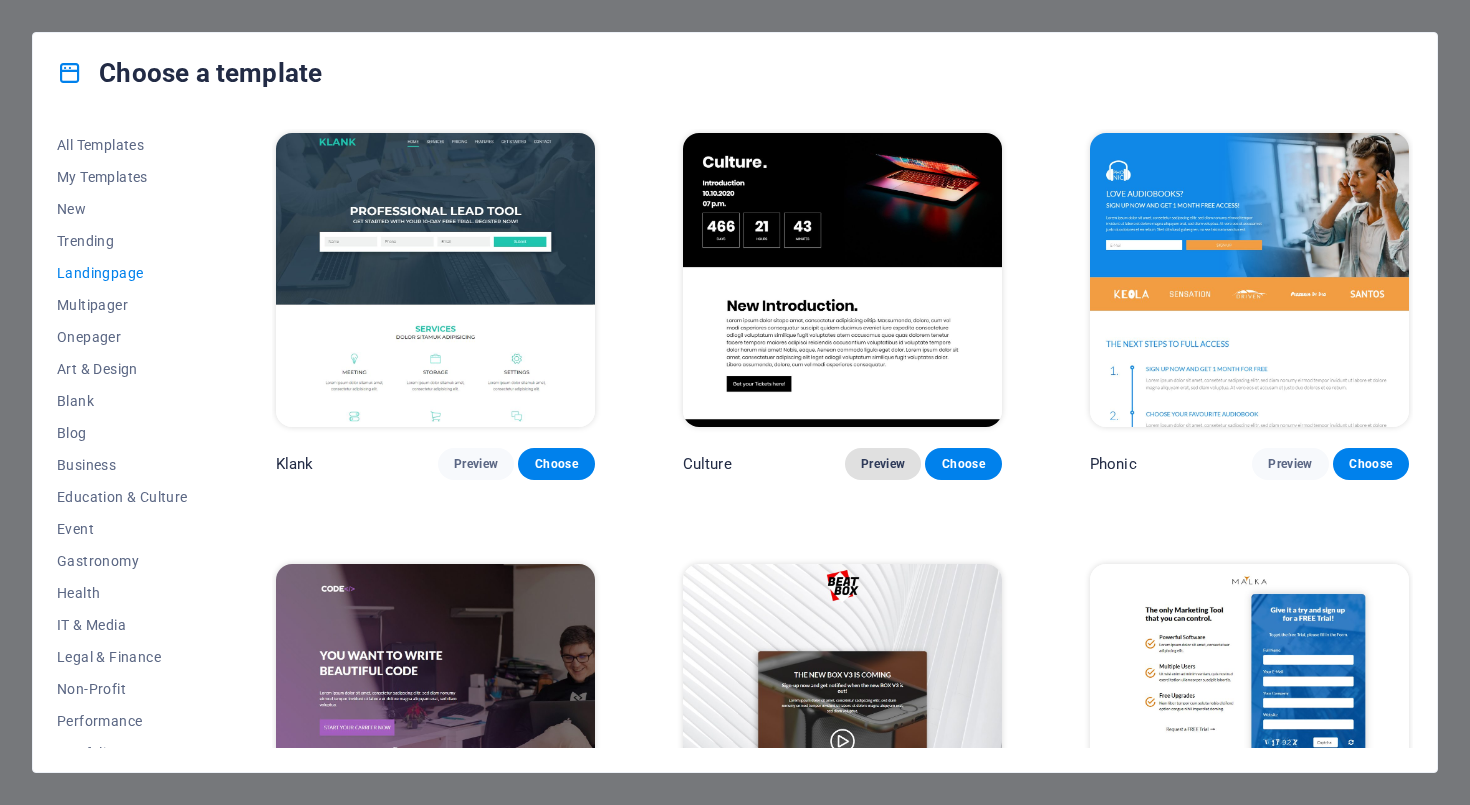 click on "Preview" at bounding box center (883, 464) 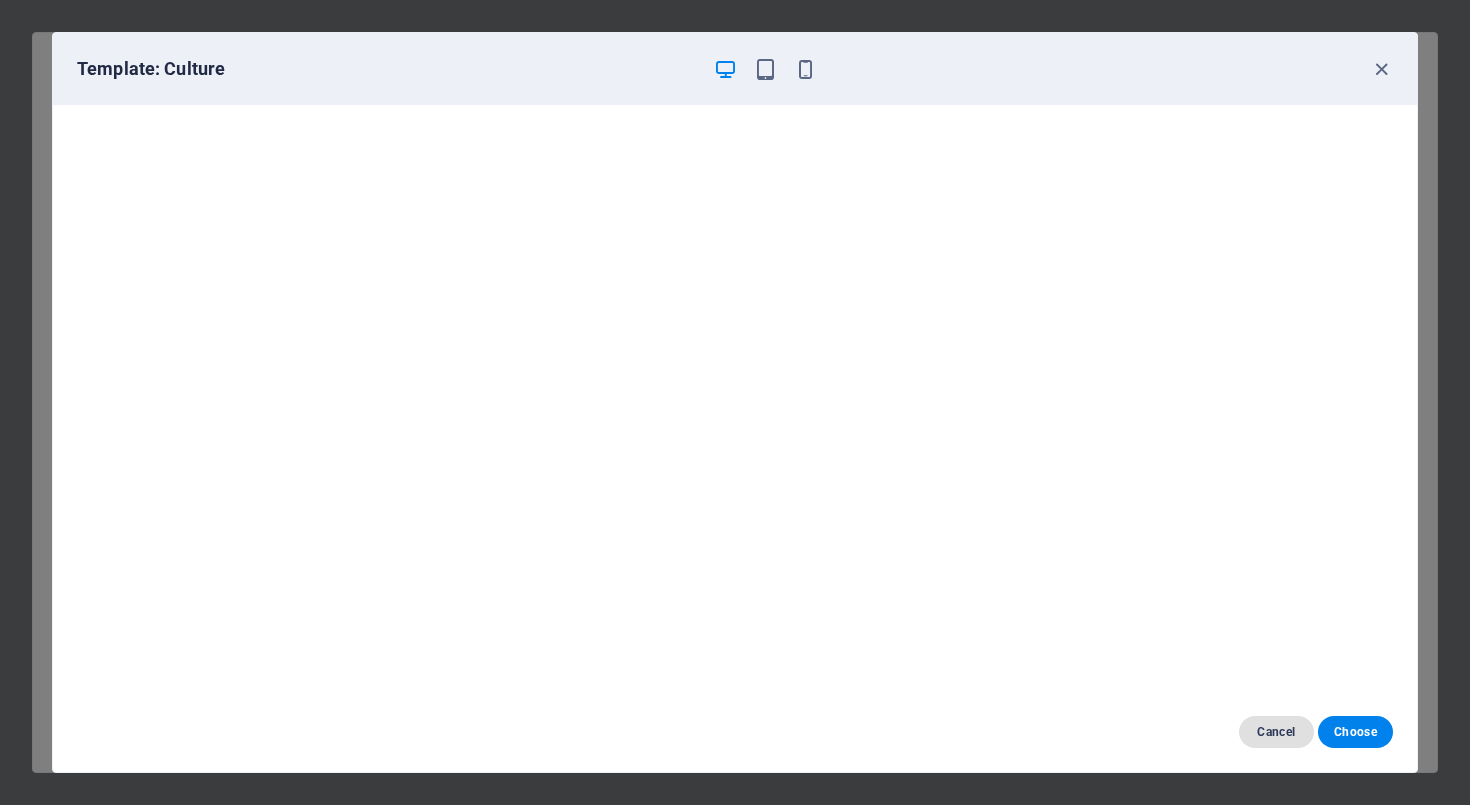 click on "Cancel" at bounding box center [1276, 732] 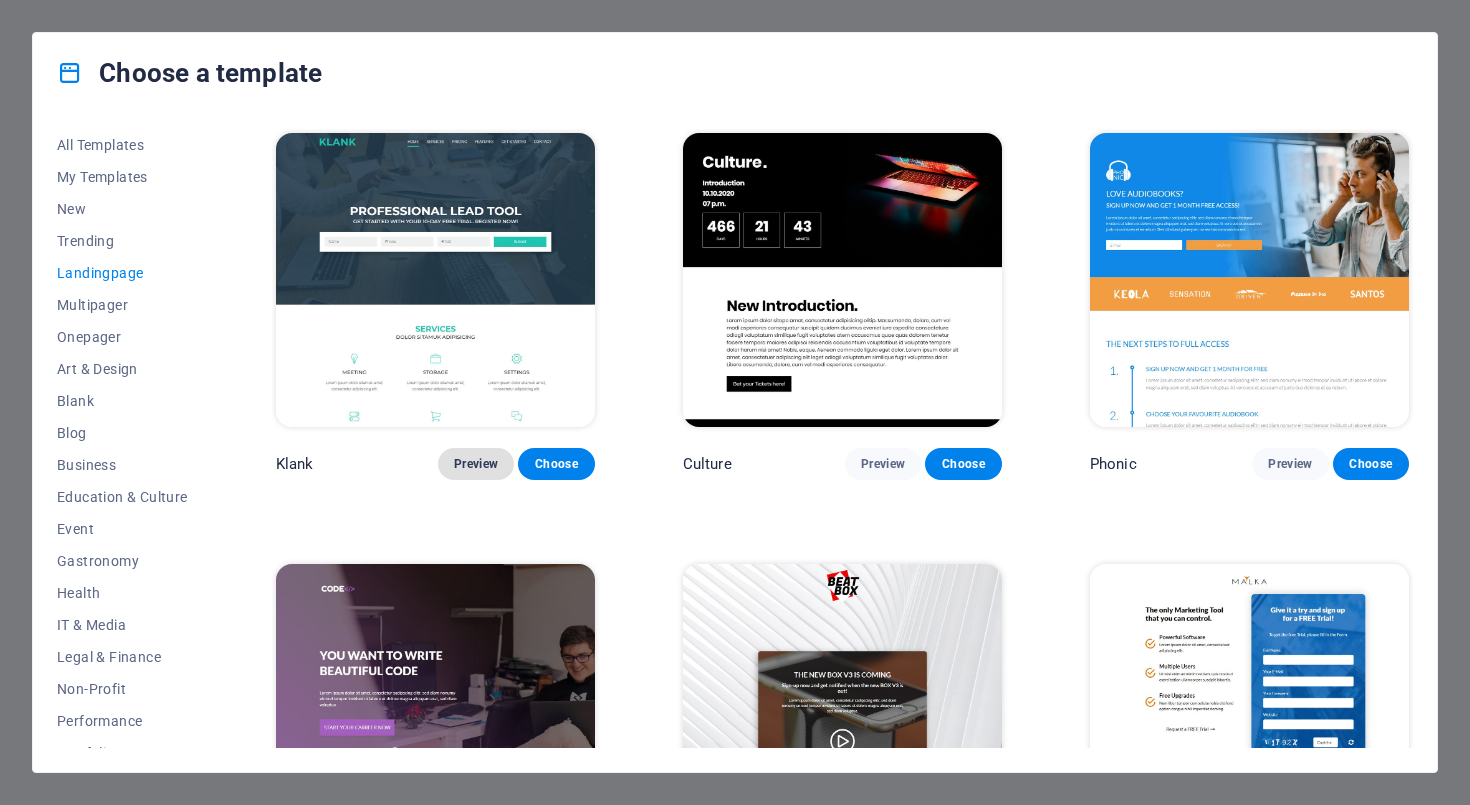 click on "Preview" at bounding box center (476, 464) 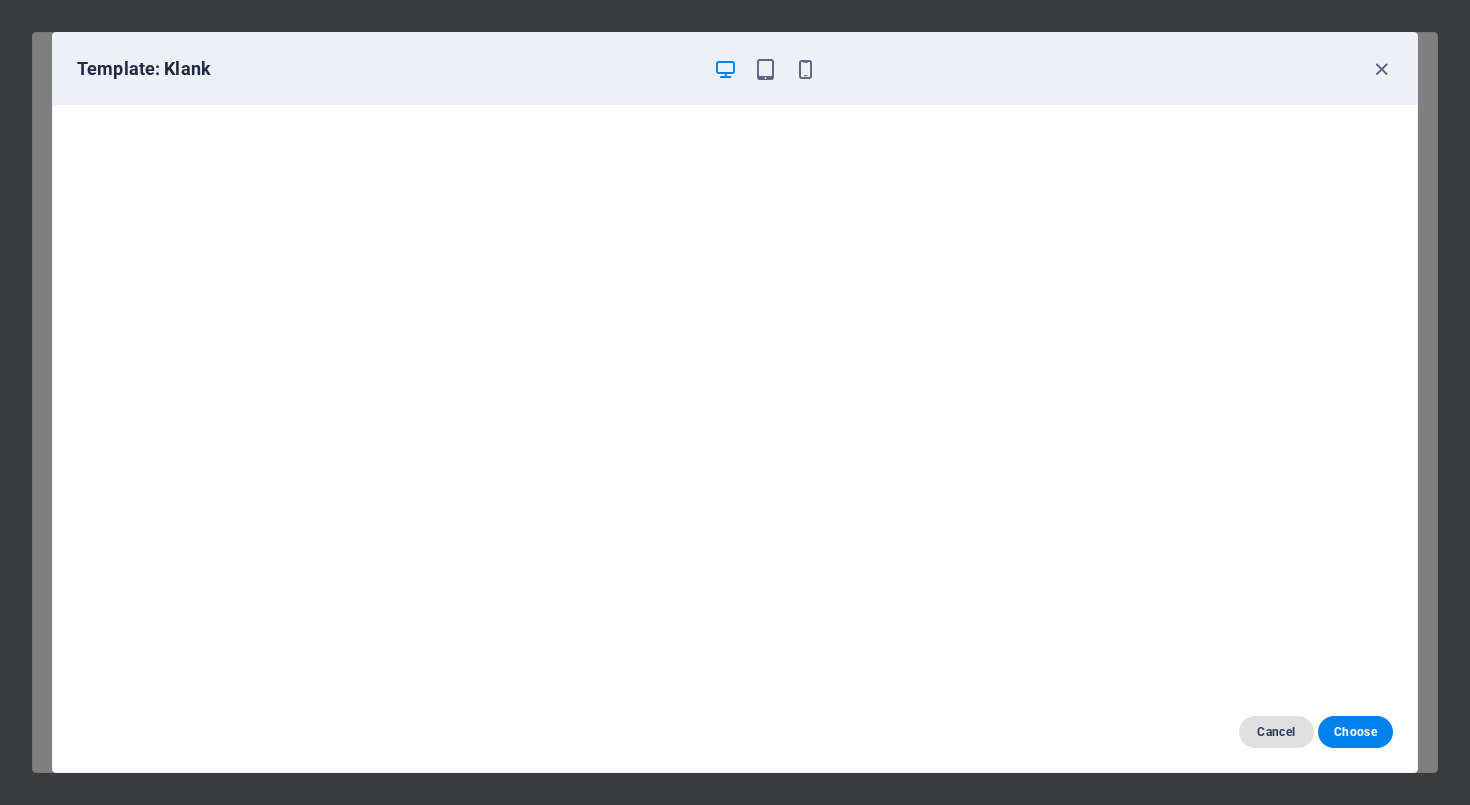 click on "Cancel" at bounding box center (1276, 732) 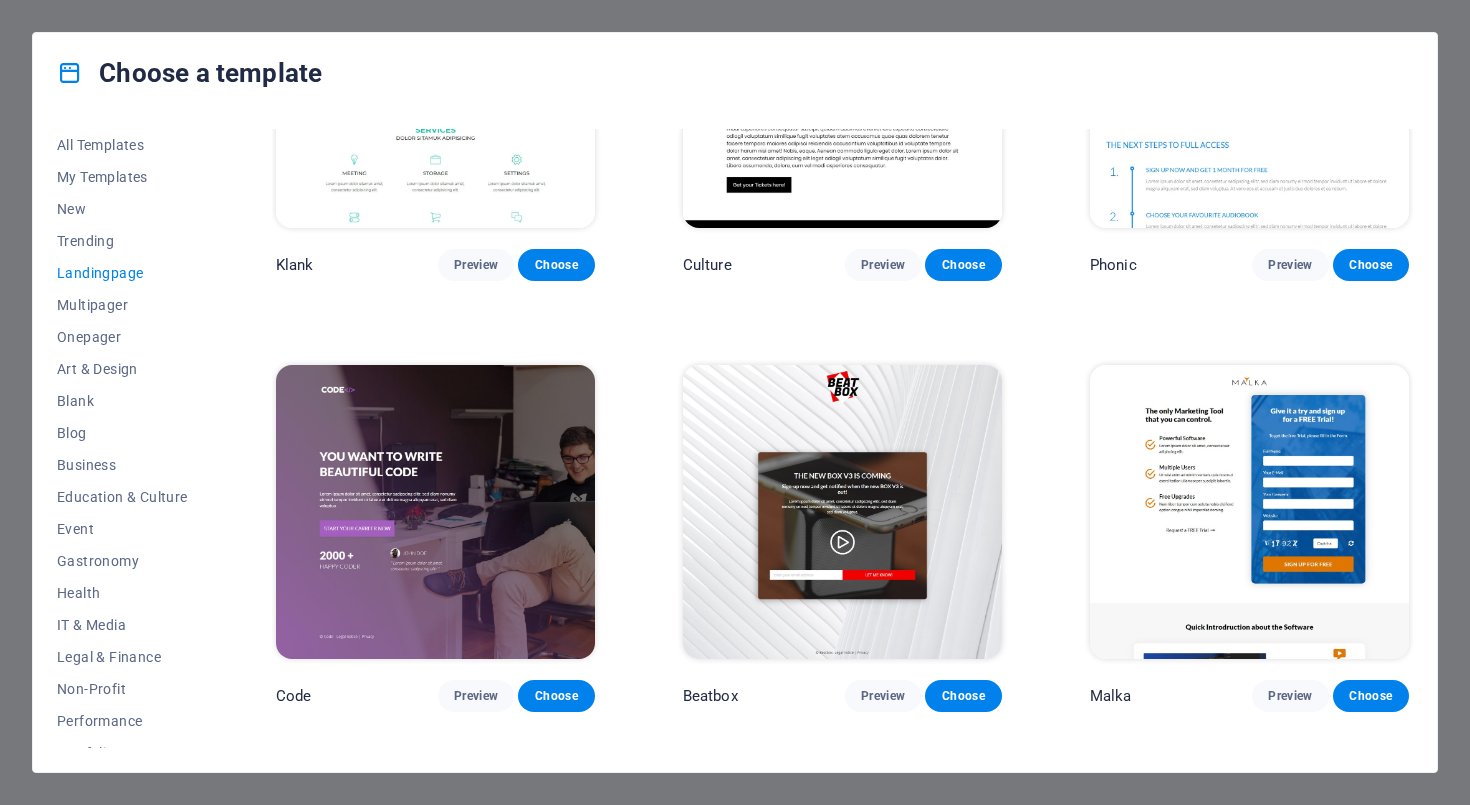 scroll, scrollTop: 223, scrollLeft: 0, axis: vertical 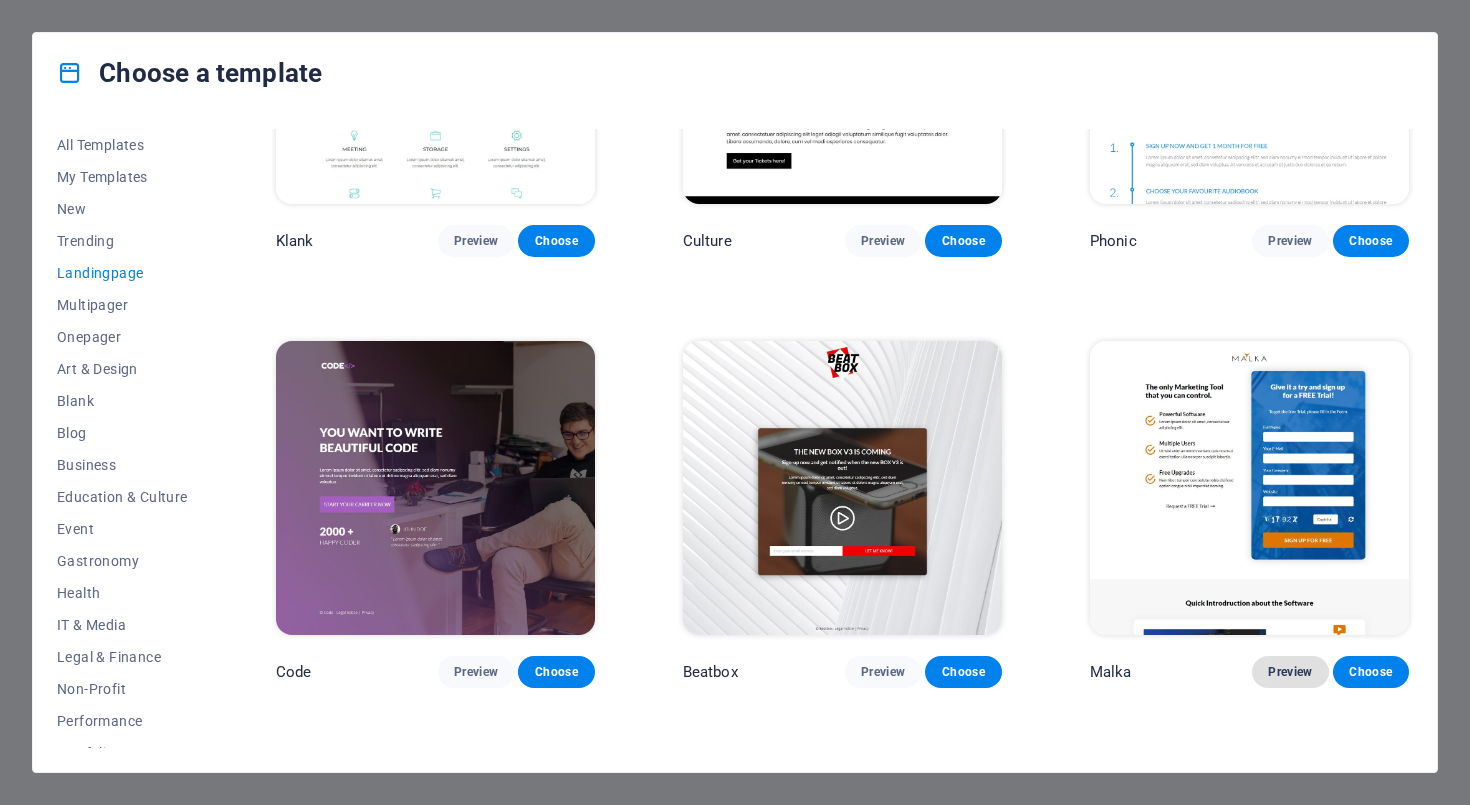 click on "Preview" at bounding box center [1290, 672] 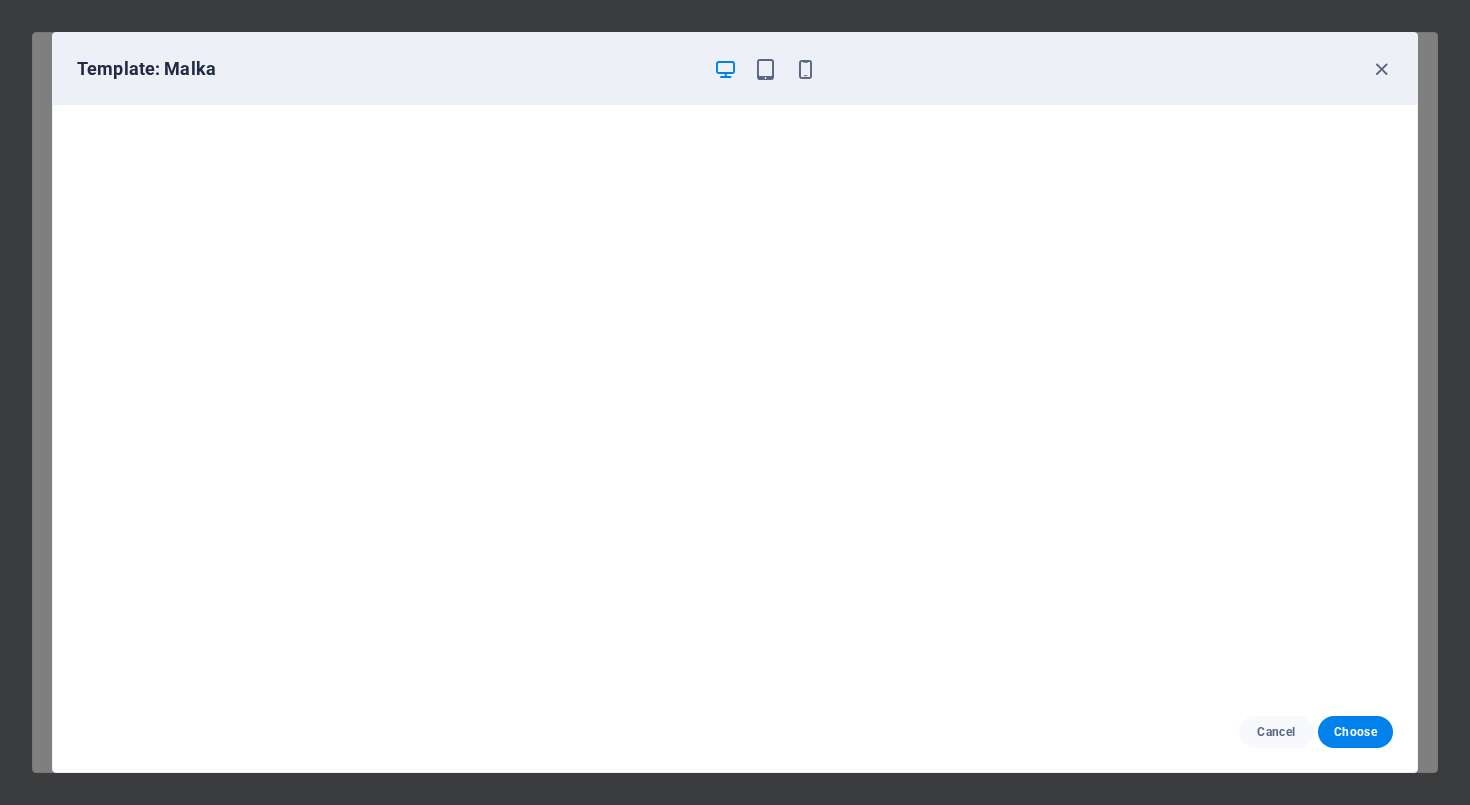 scroll, scrollTop: 5, scrollLeft: 0, axis: vertical 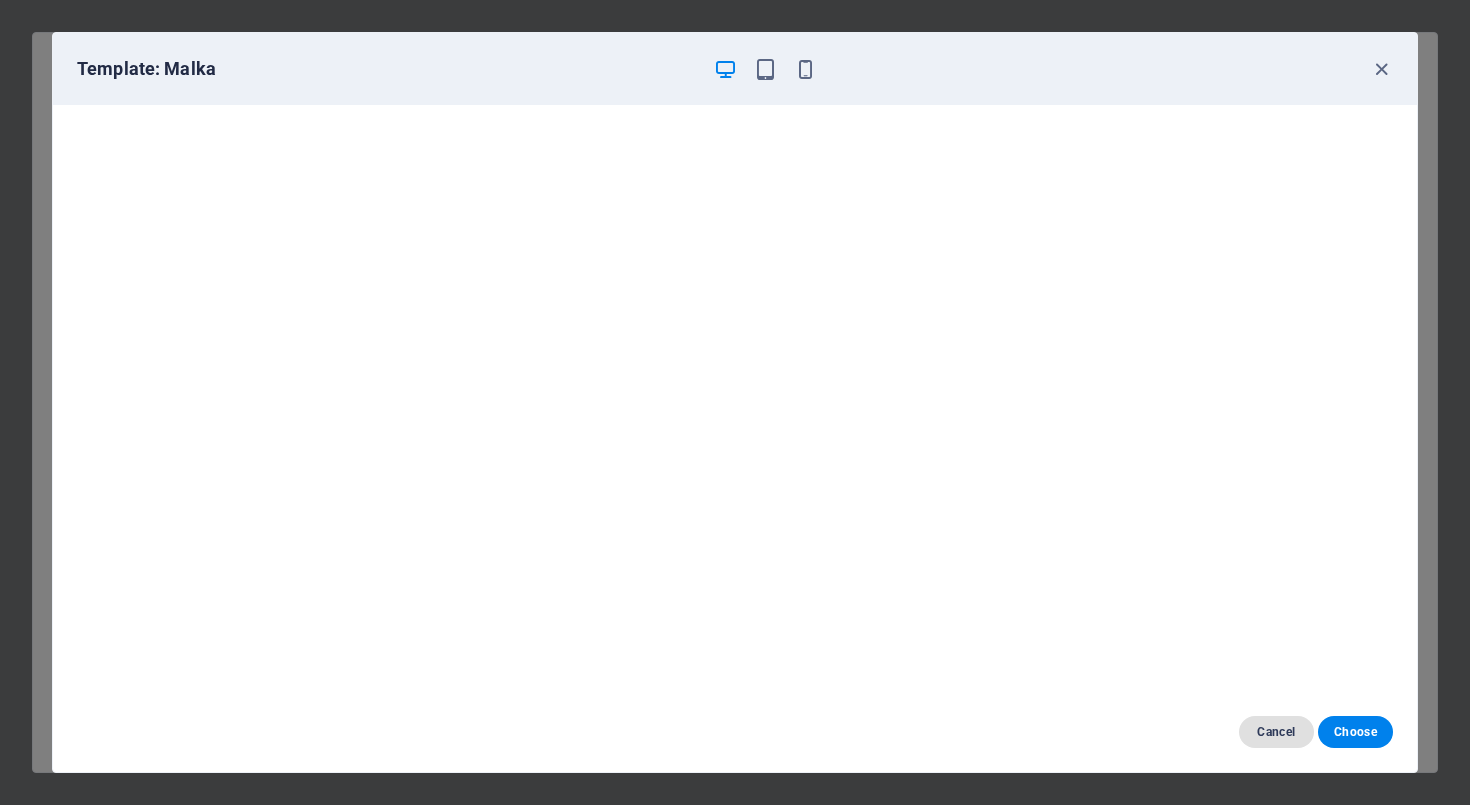 click on "Cancel" at bounding box center (1276, 732) 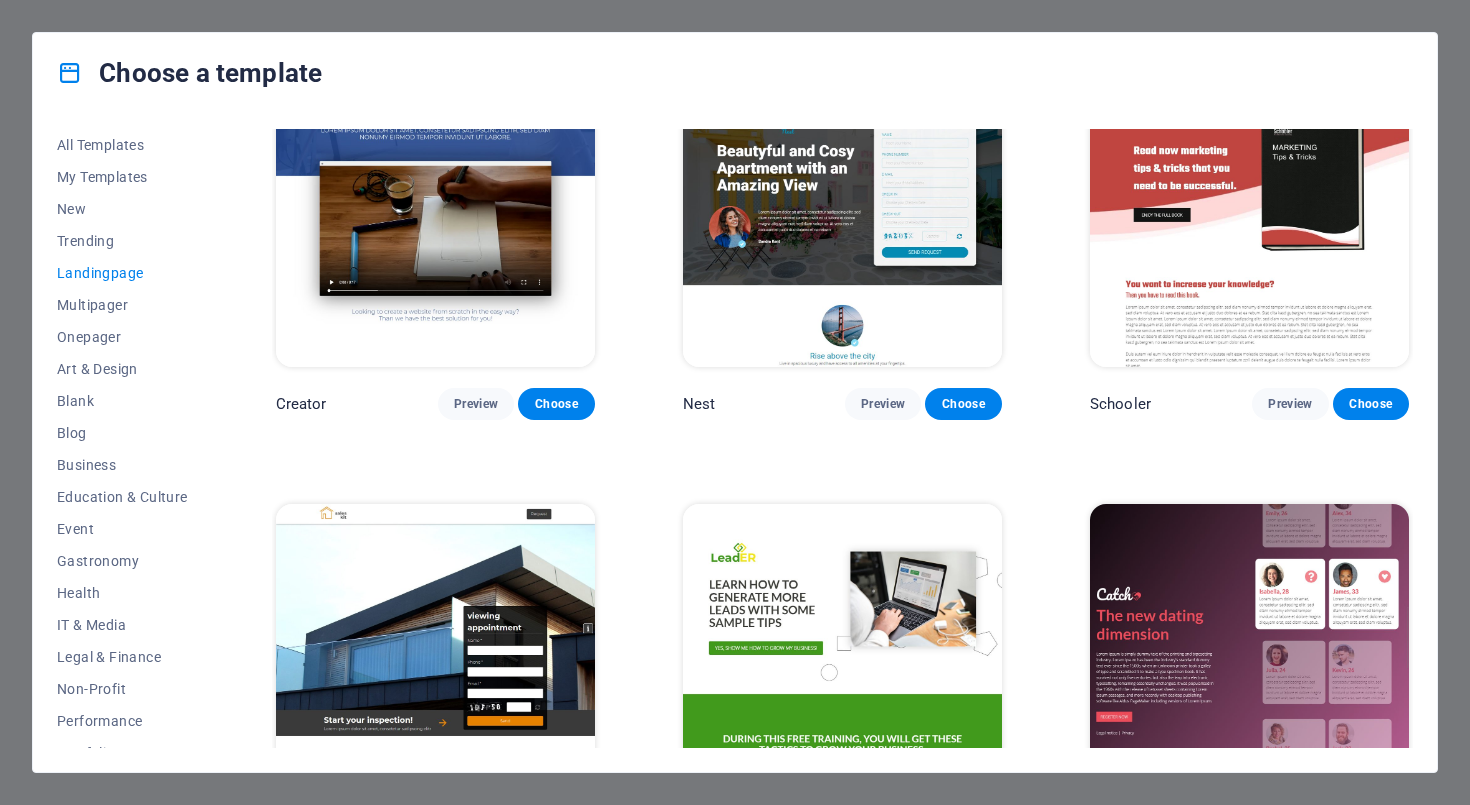 scroll, scrollTop: 2118, scrollLeft: 0, axis: vertical 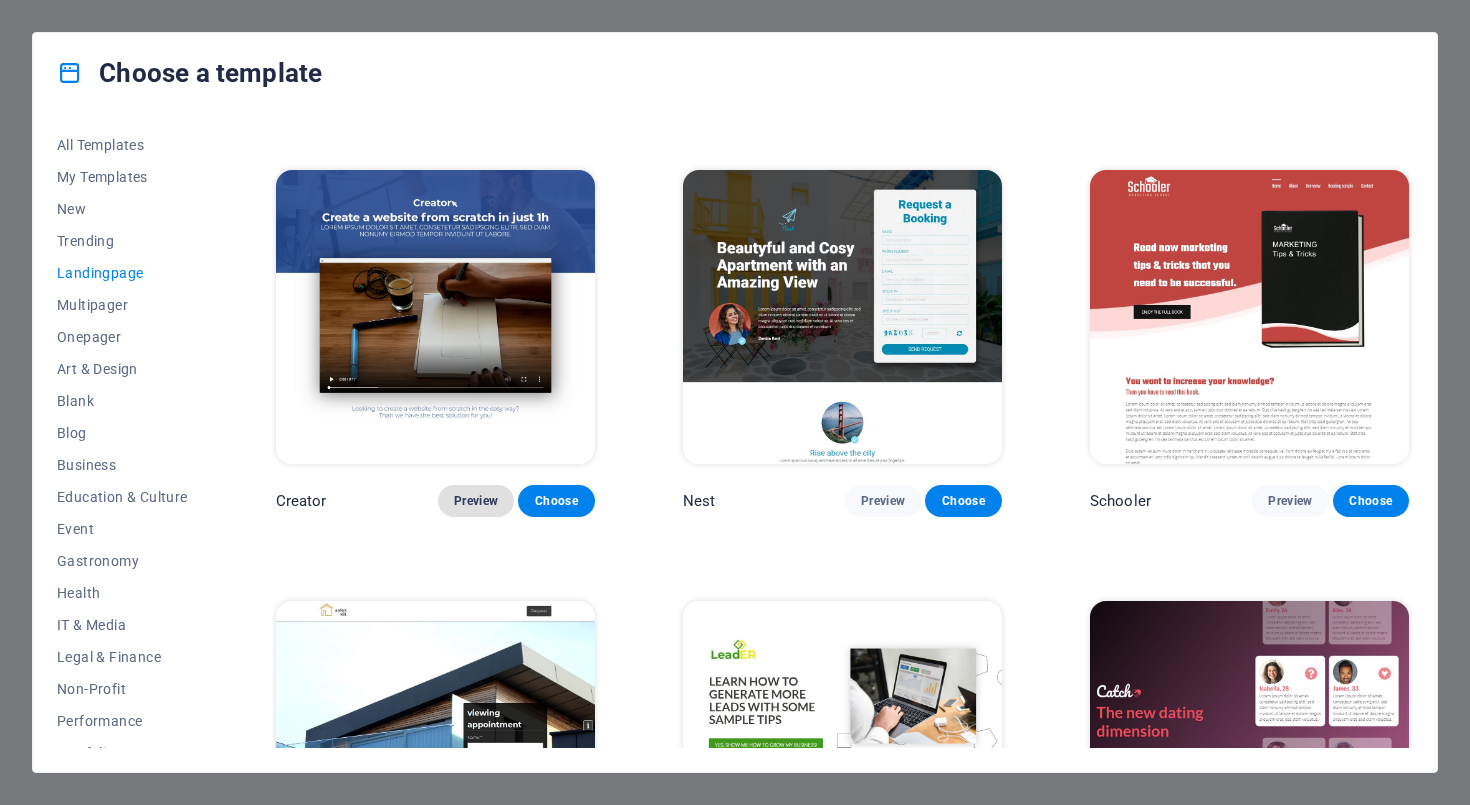 click on "Preview" at bounding box center [476, 501] 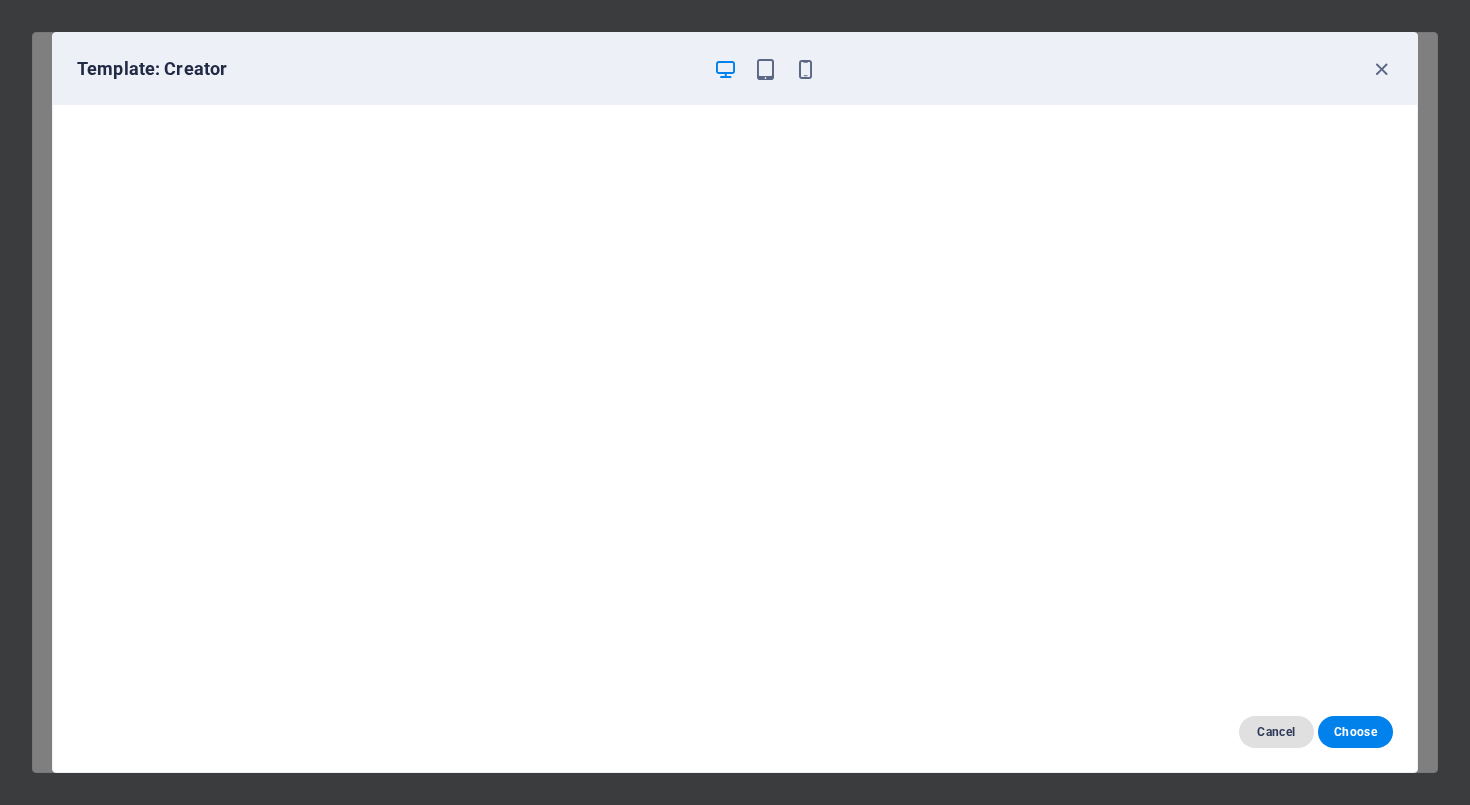 click on "Cancel" at bounding box center [1276, 732] 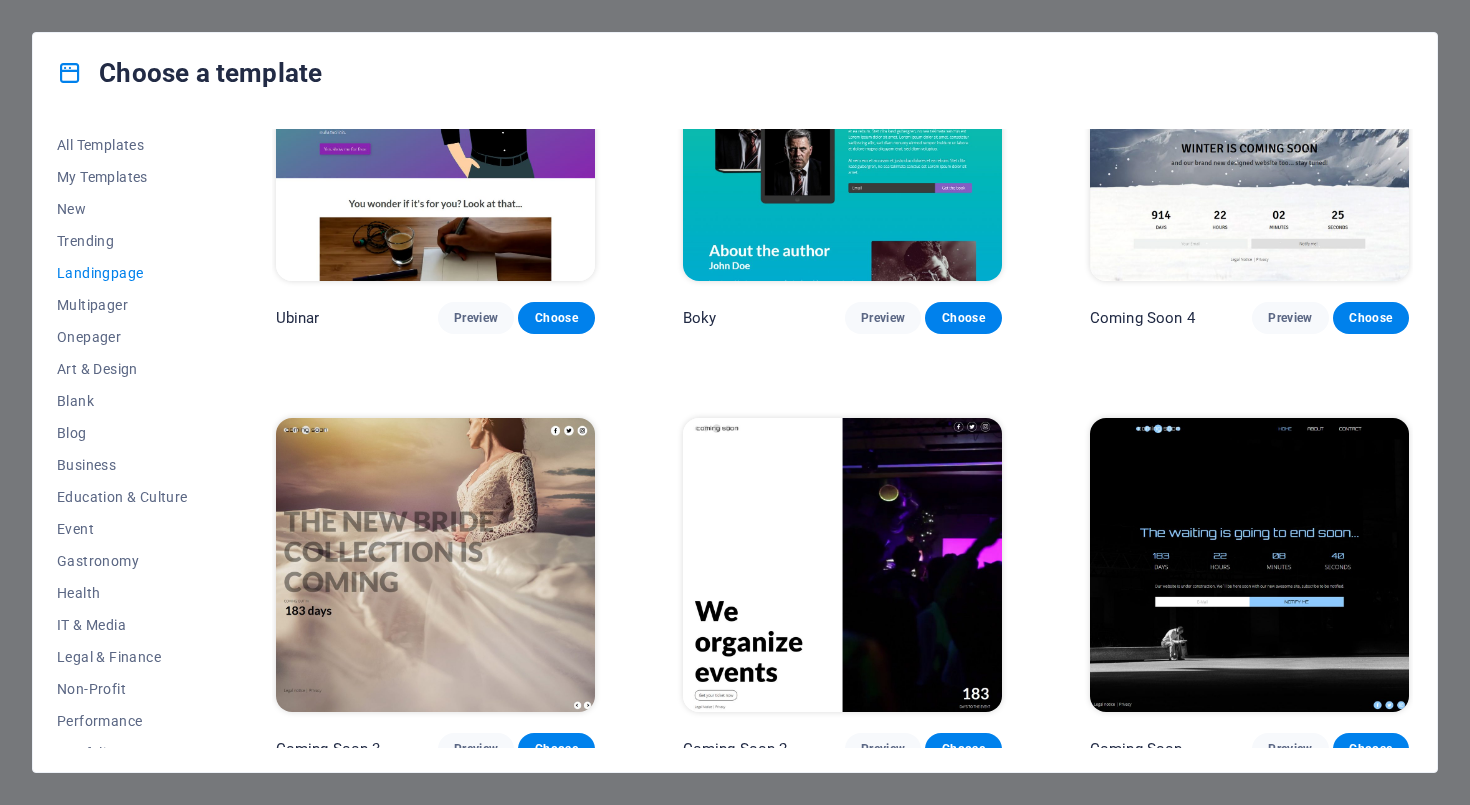 scroll, scrollTop: 3162, scrollLeft: 0, axis: vertical 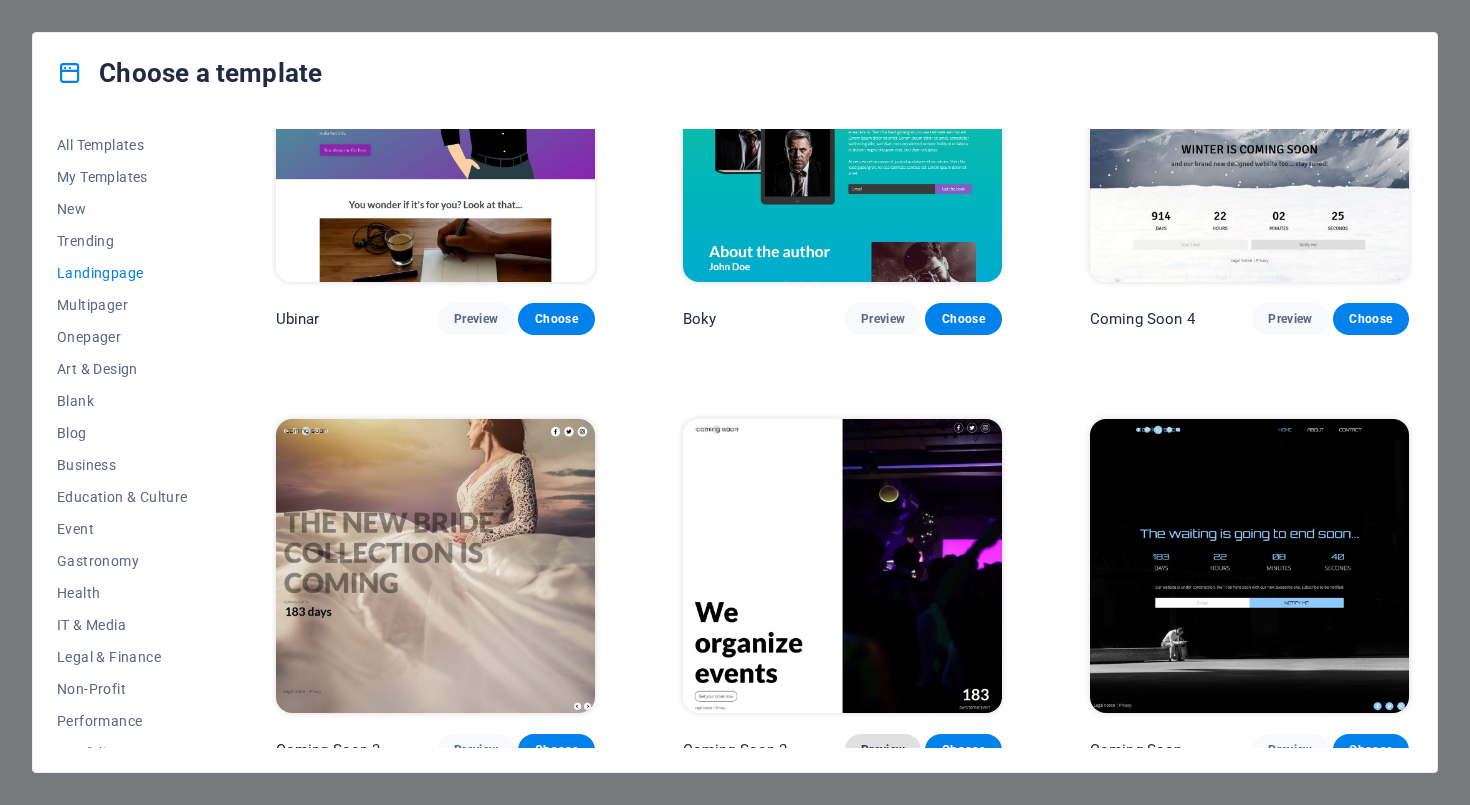 click on "Preview" at bounding box center [883, 750] 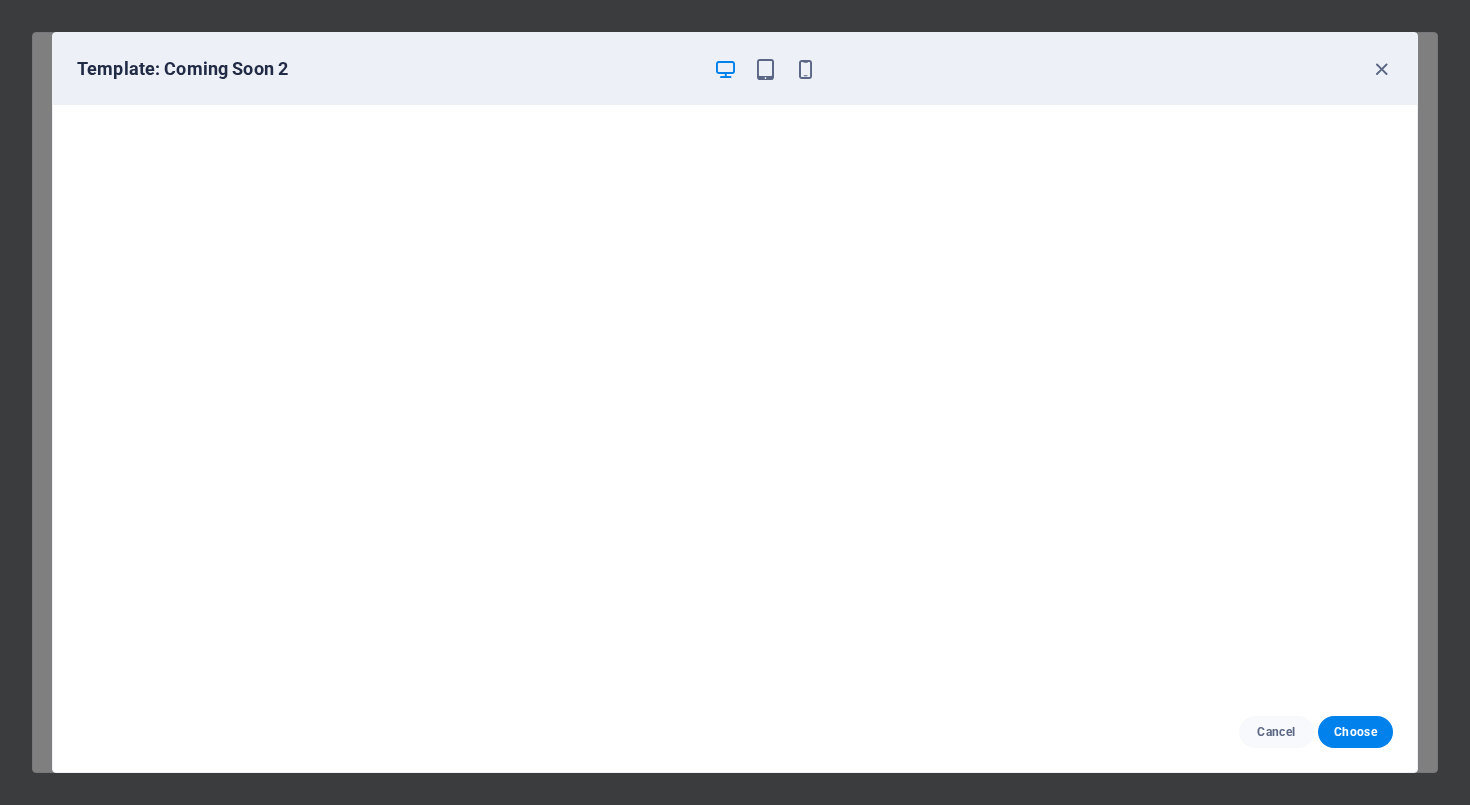 scroll, scrollTop: 0, scrollLeft: 0, axis: both 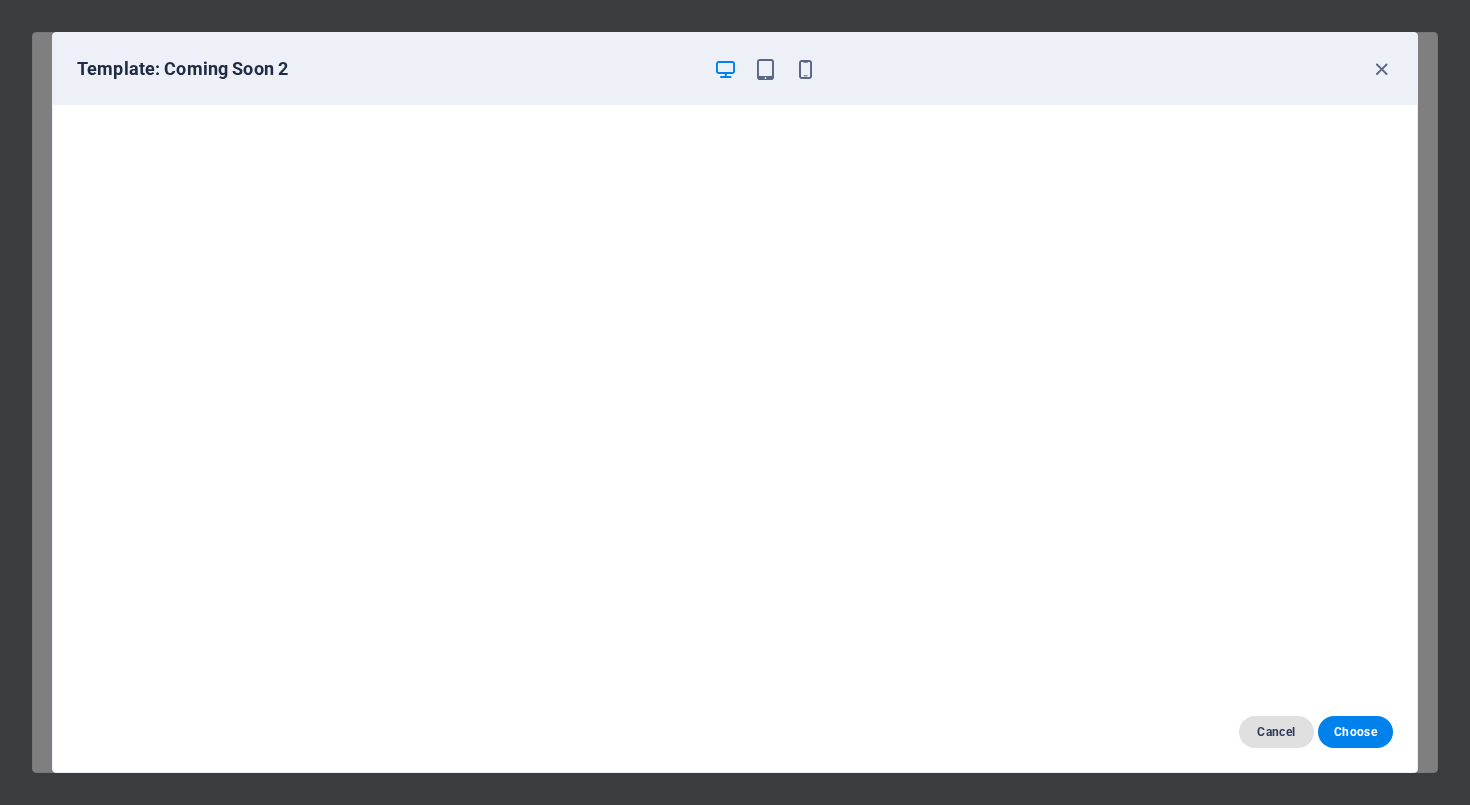 click on "Cancel" at bounding box center (1276, 732) 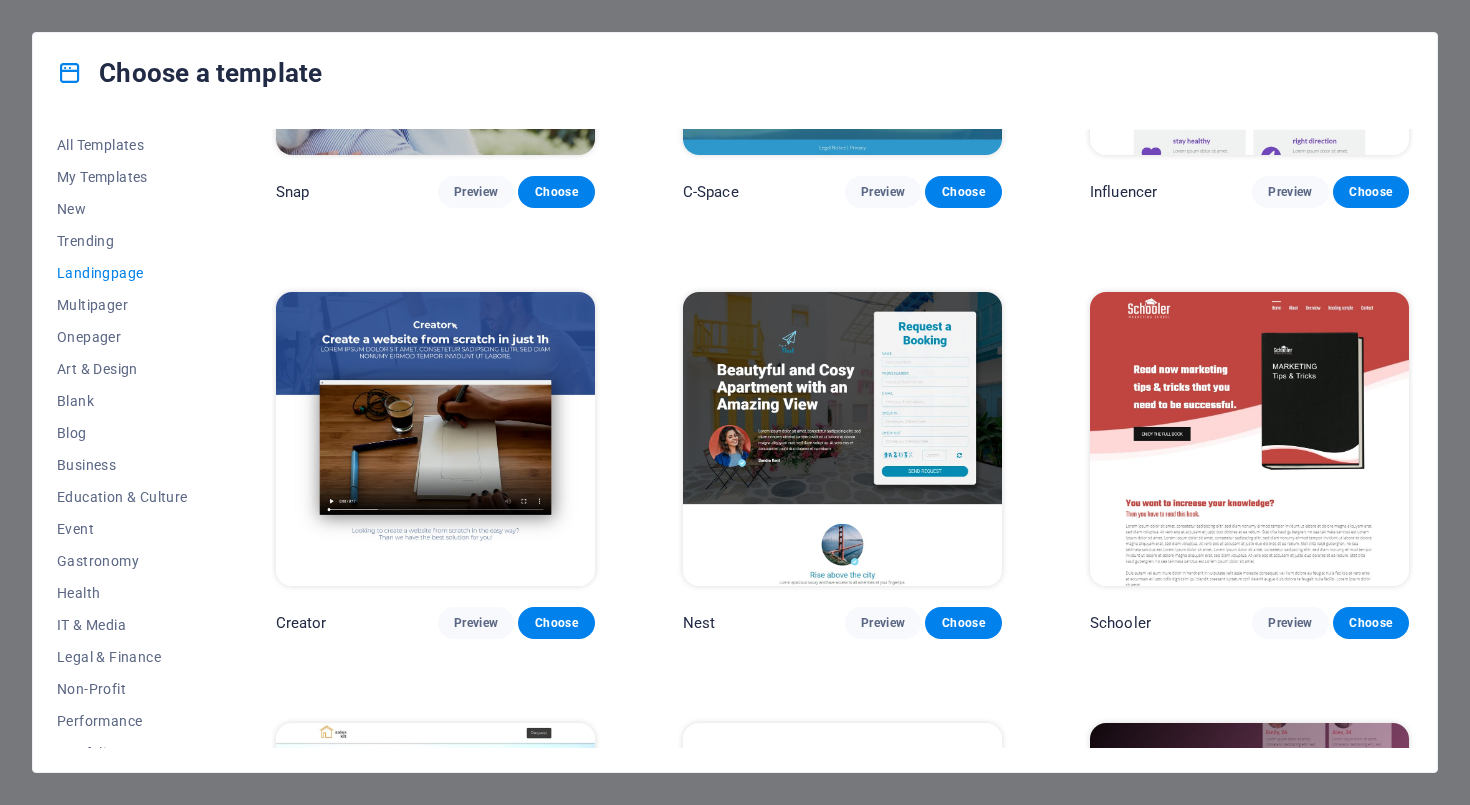 scroll, scrollTop: 2078, scrollLeft: 0, axis: vertical 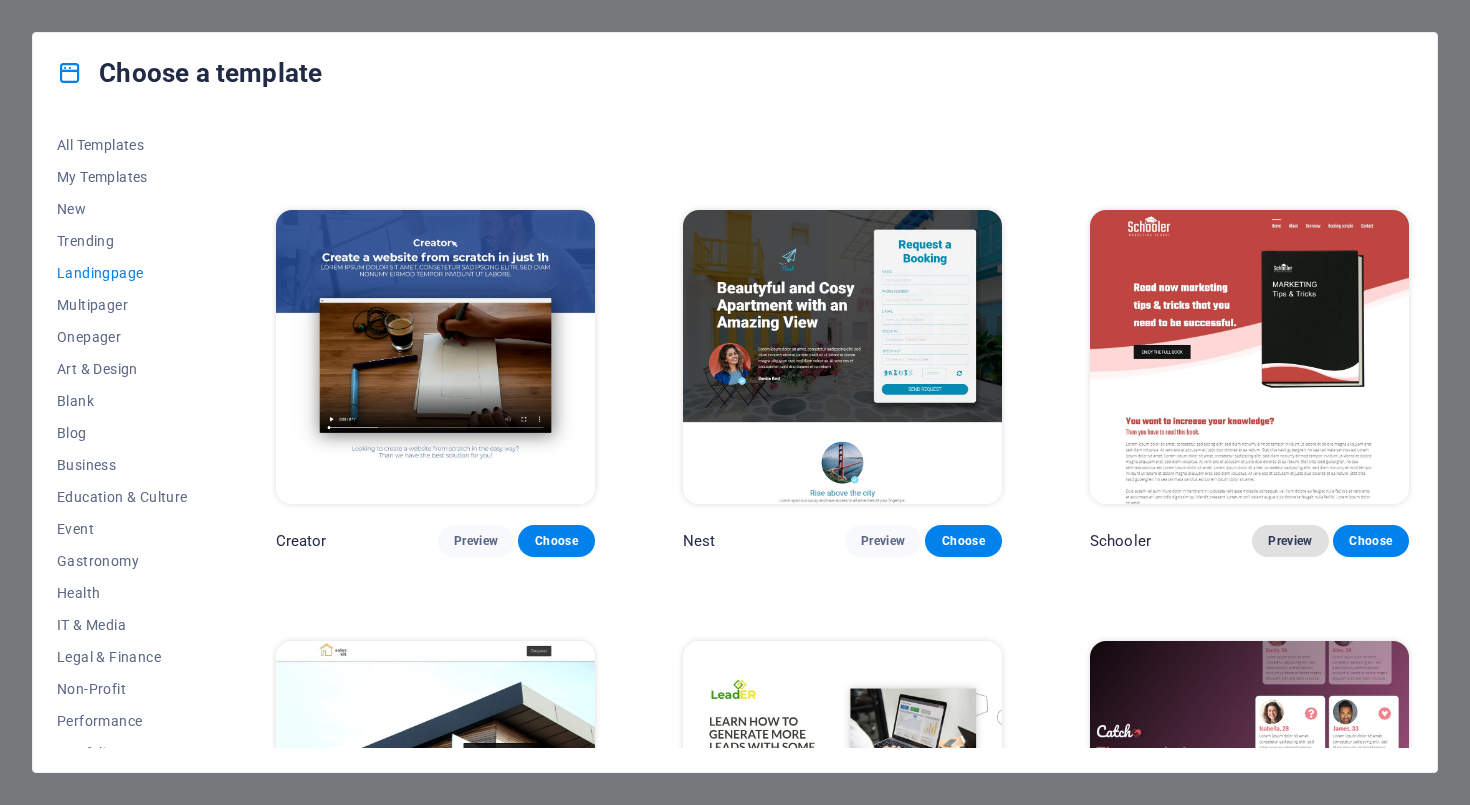 click on "Preview" at bounding box center [1290, 541] 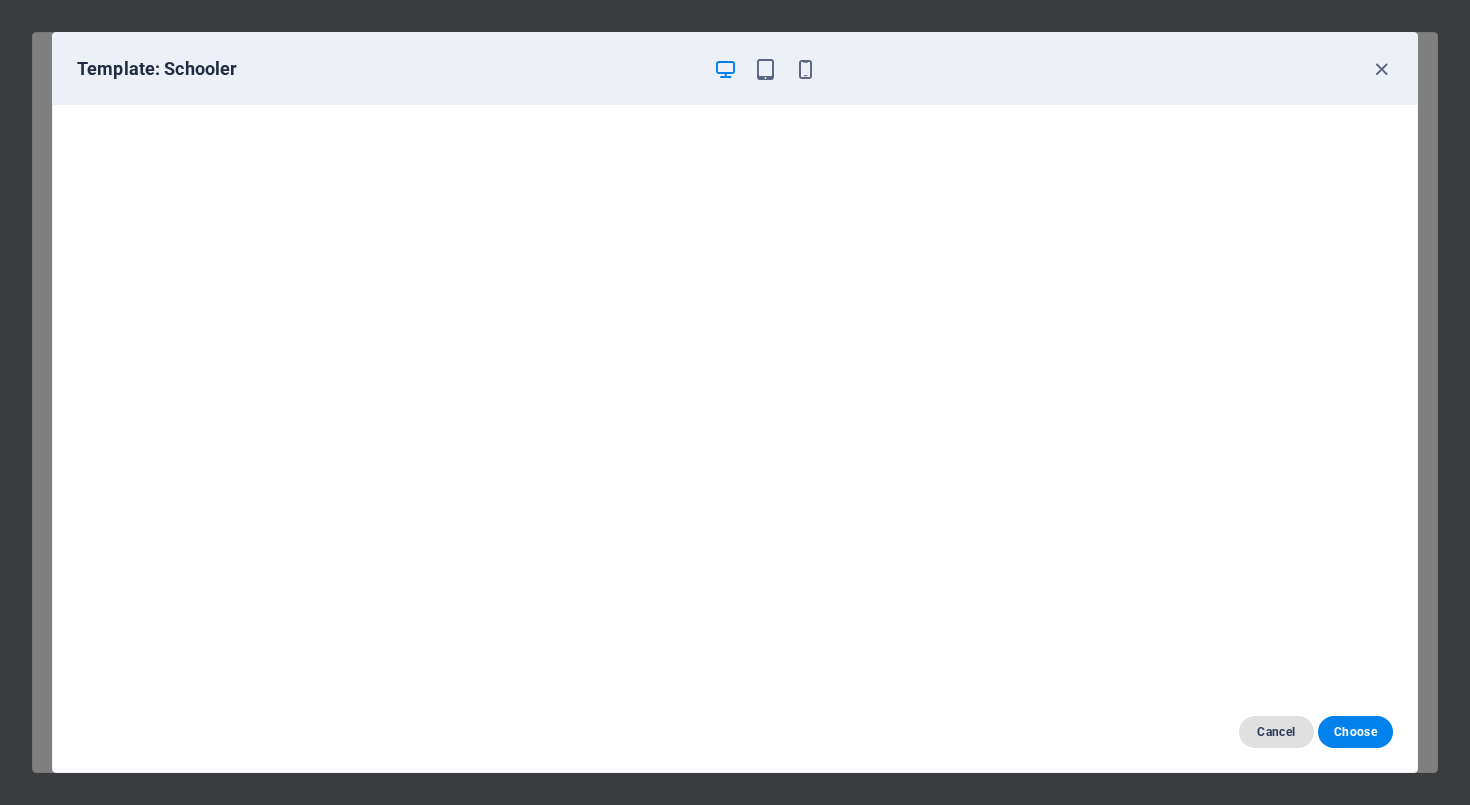 click on "Cancel" at bounding box center [1276, 732] 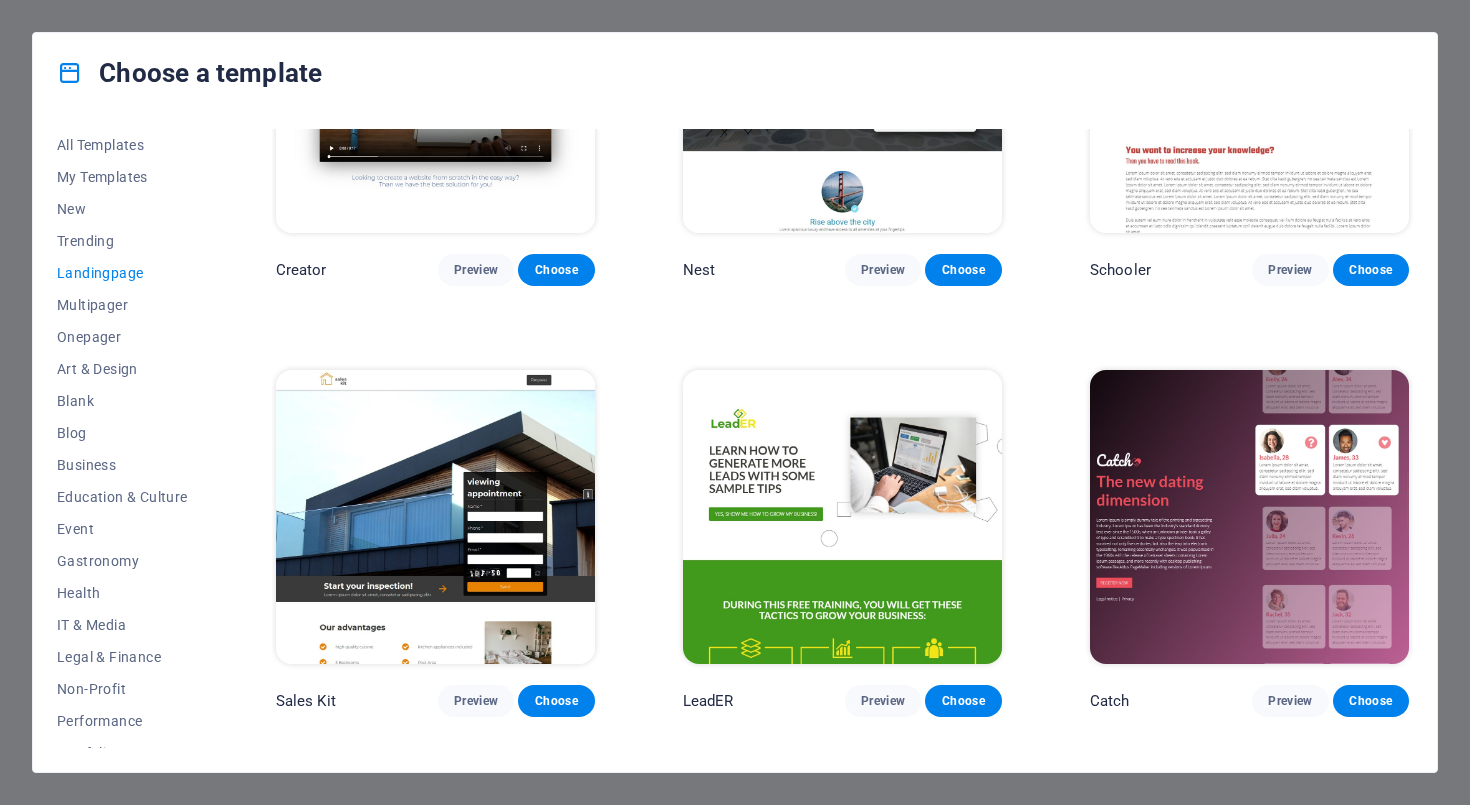 scroll, scrollTop: 2513, scrollLeft: 0, axis: vertical 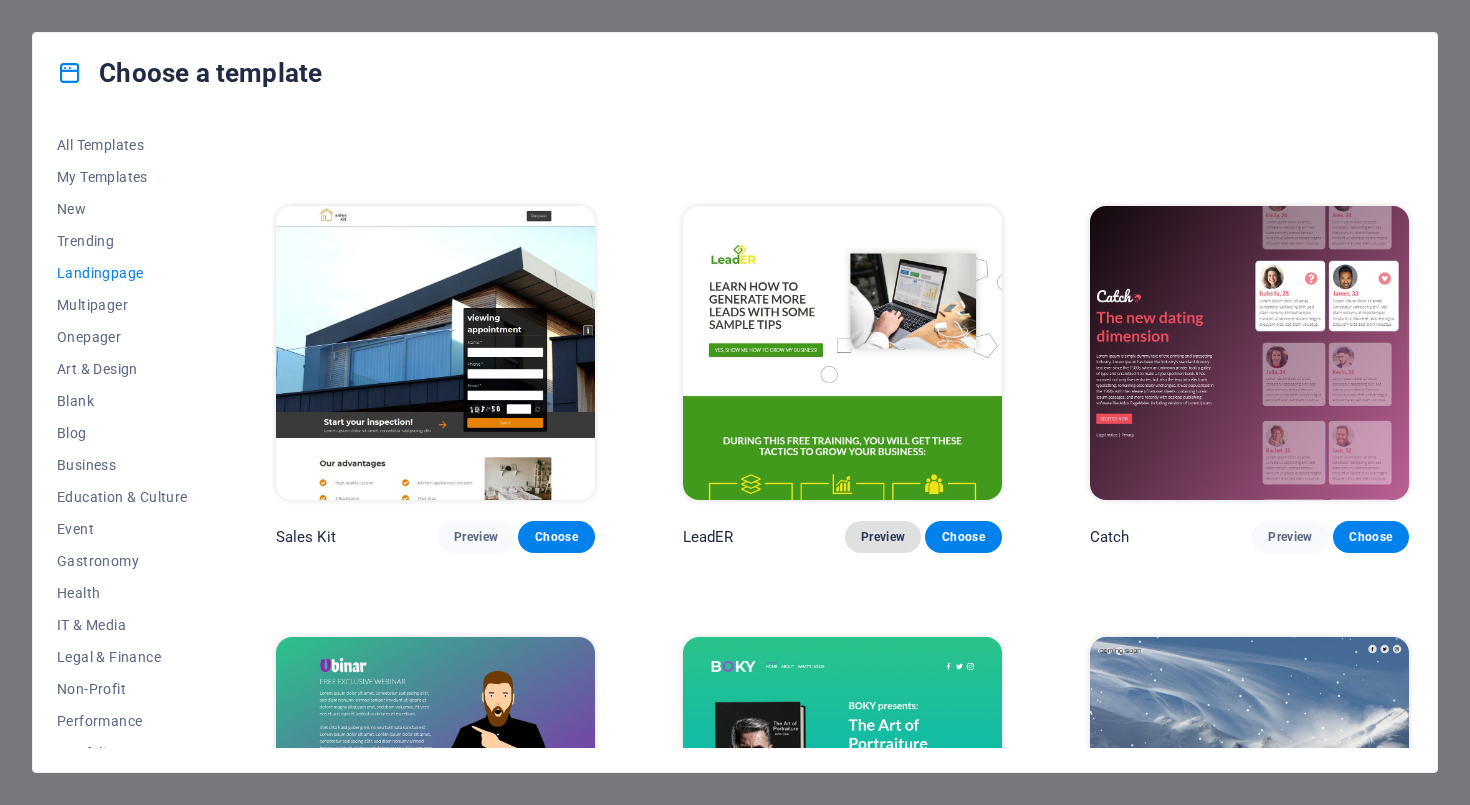 click on "Preview" at bounding box center (883, 537) 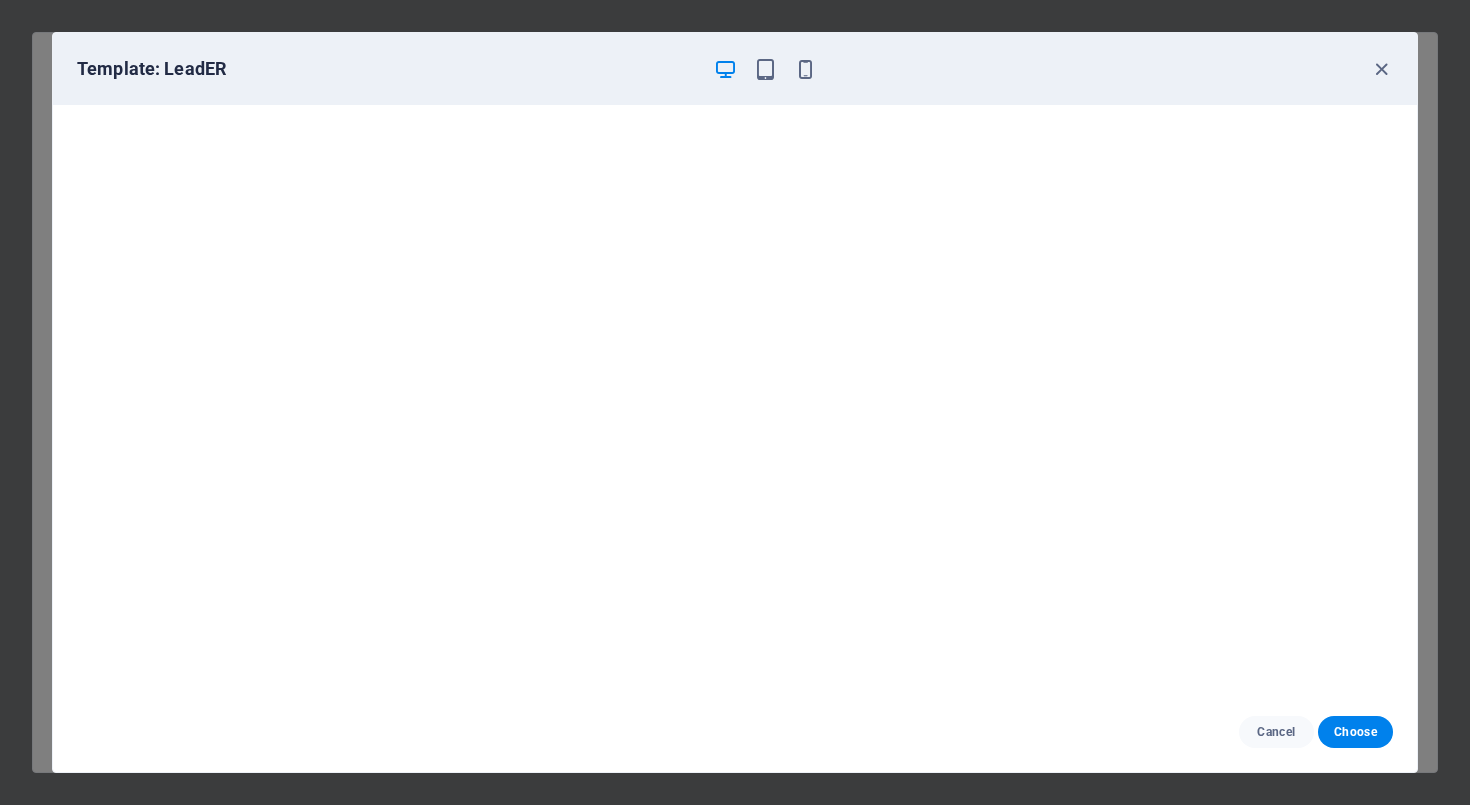 scroll, scrollTop: 5, scrollLeft: 0, axis: vertical 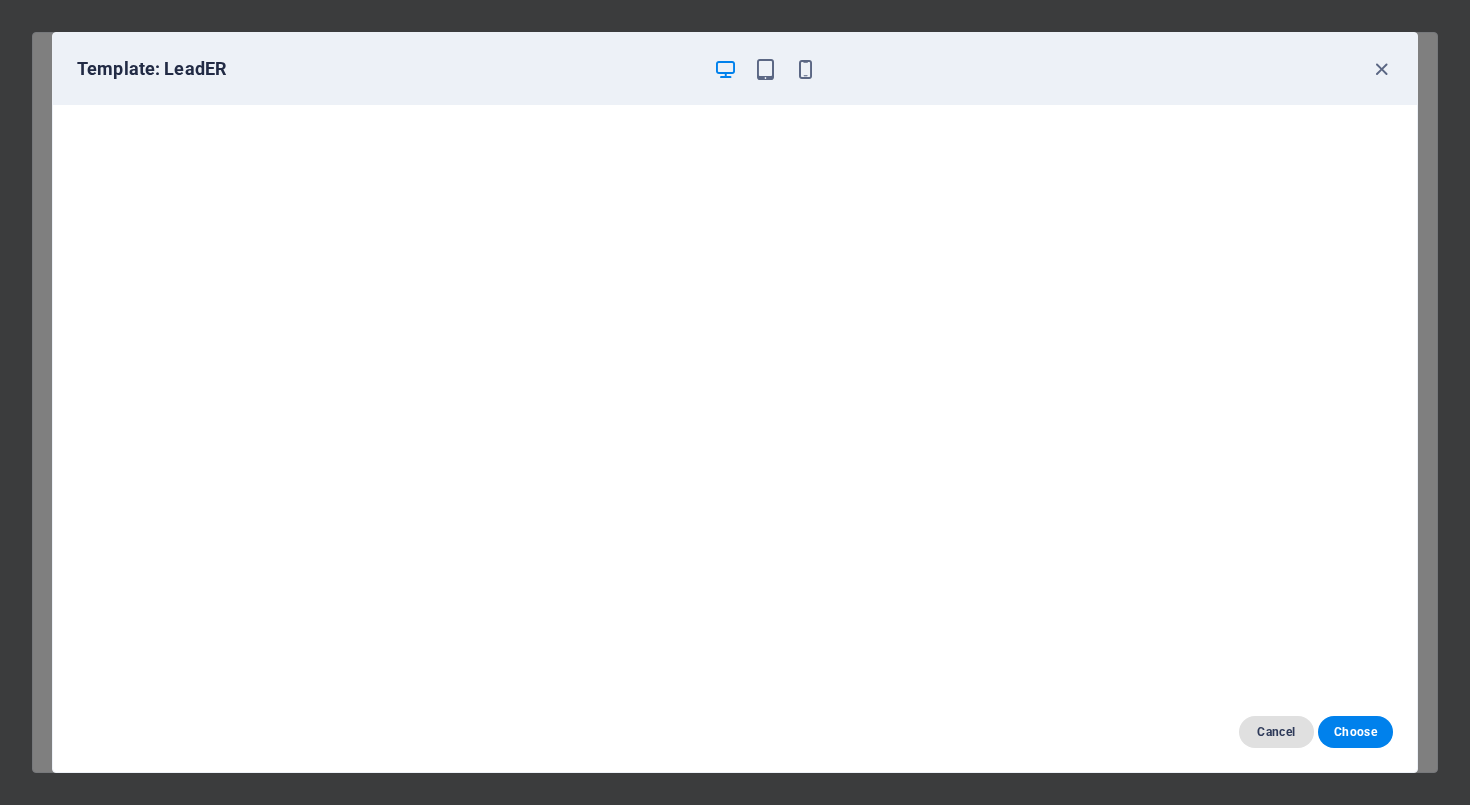 click on "Cancel" at bounding box center [1276, 732] 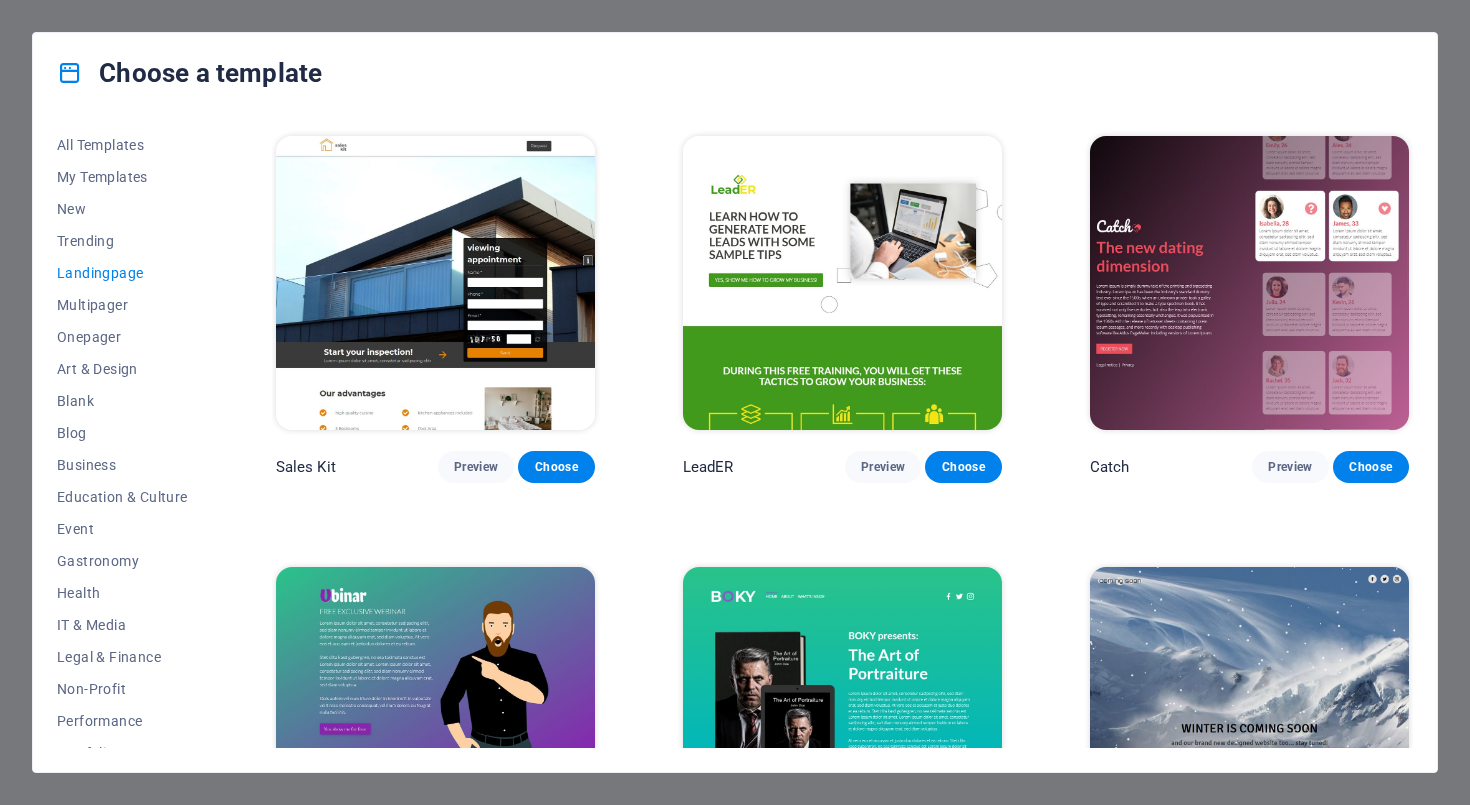 scroll, scrollTop: 2600, scrollLeft: 0, axis: vertical 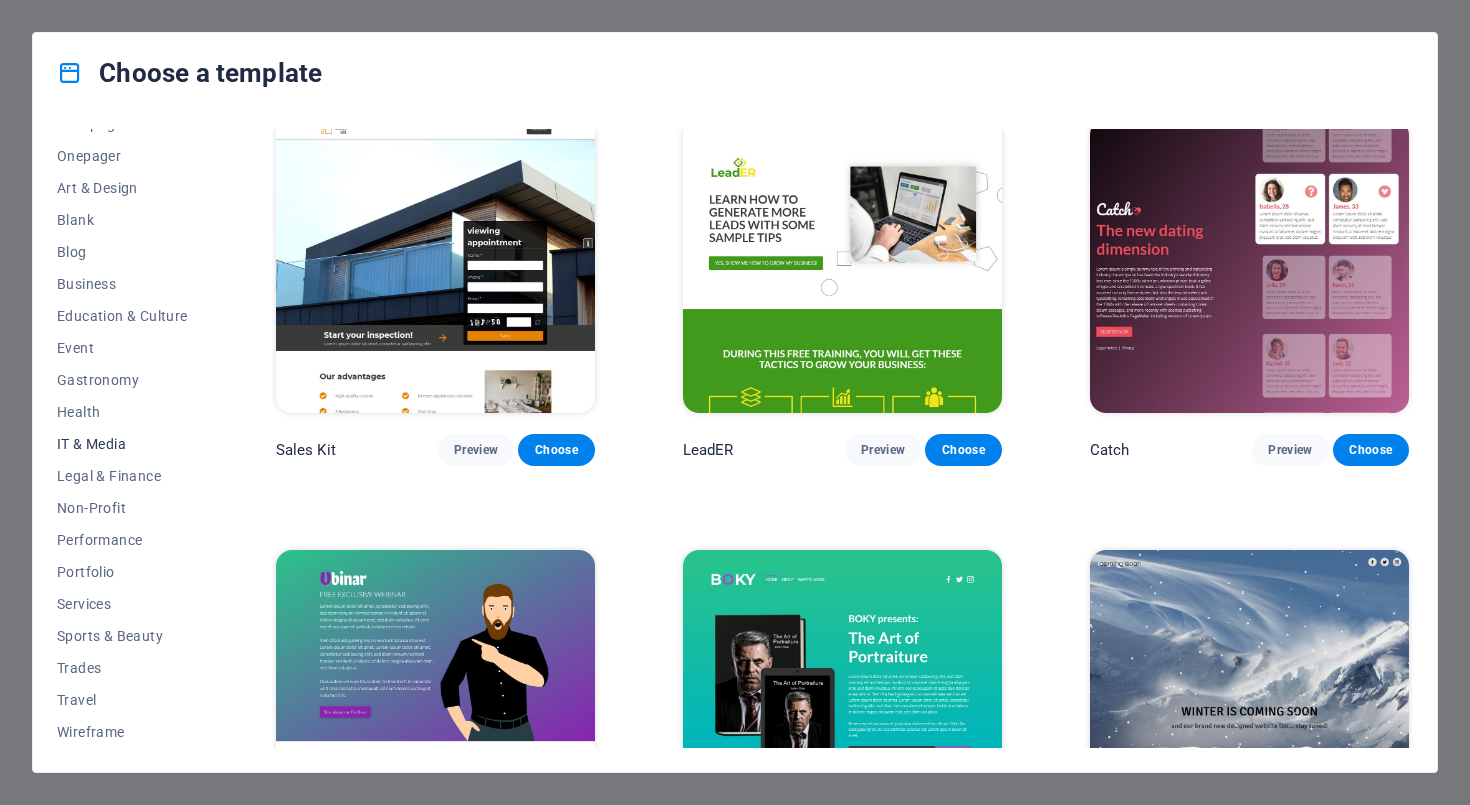 click on "IT & Media" at bounding box center (122, 444) 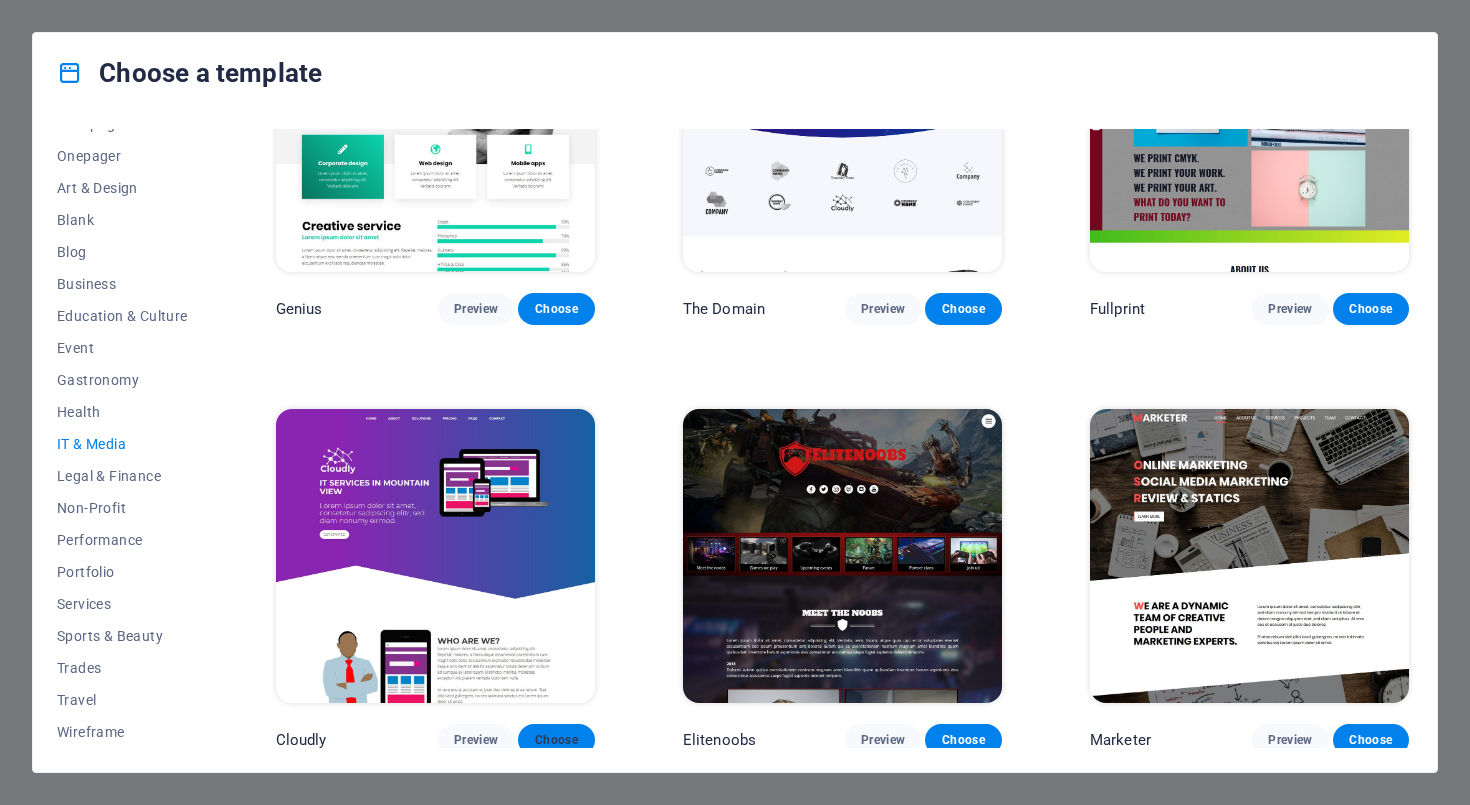 click on "Choose" at bounding box center (556, 740) 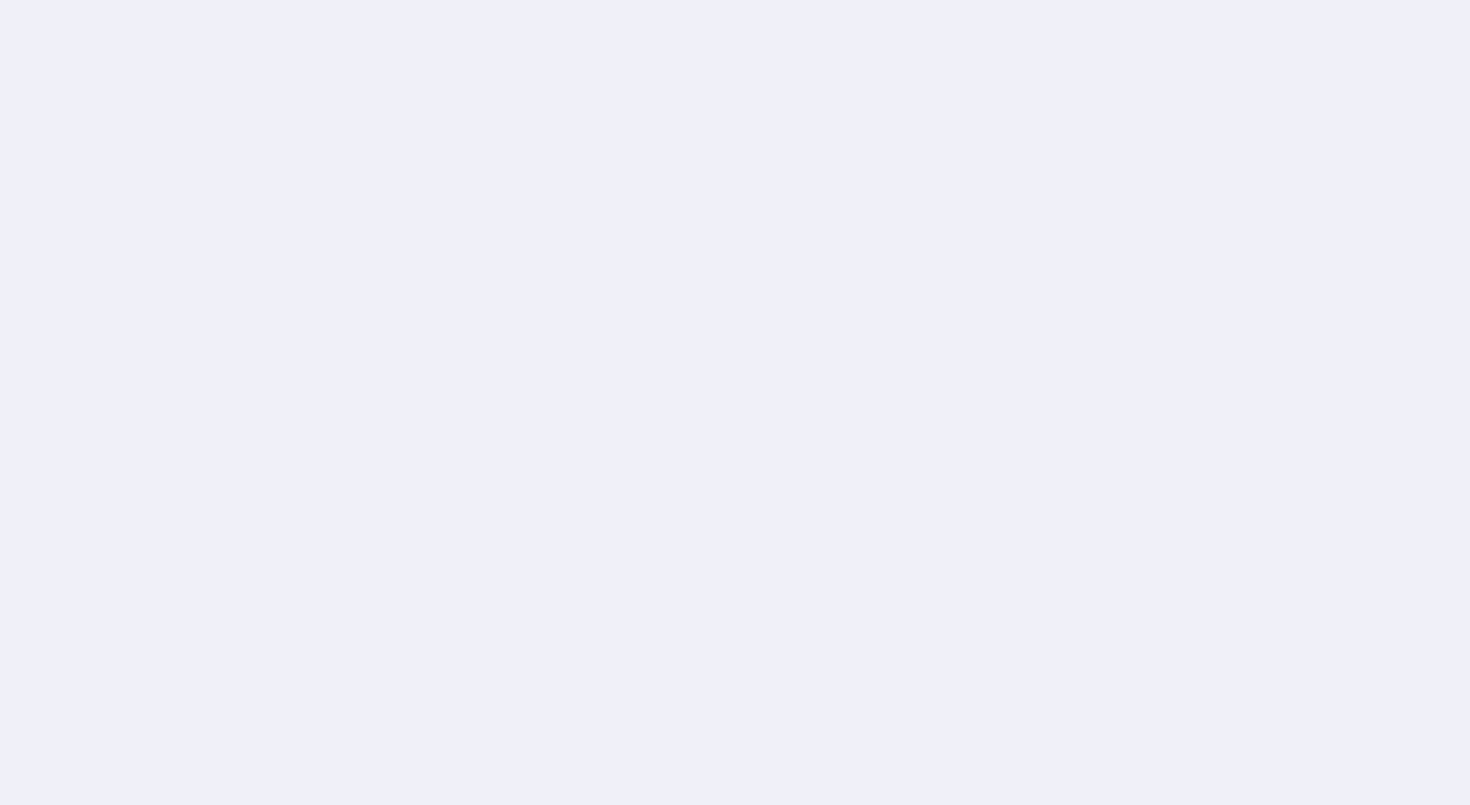 scroll, scrollTop: 0, scrollLeft: 0, axis: both 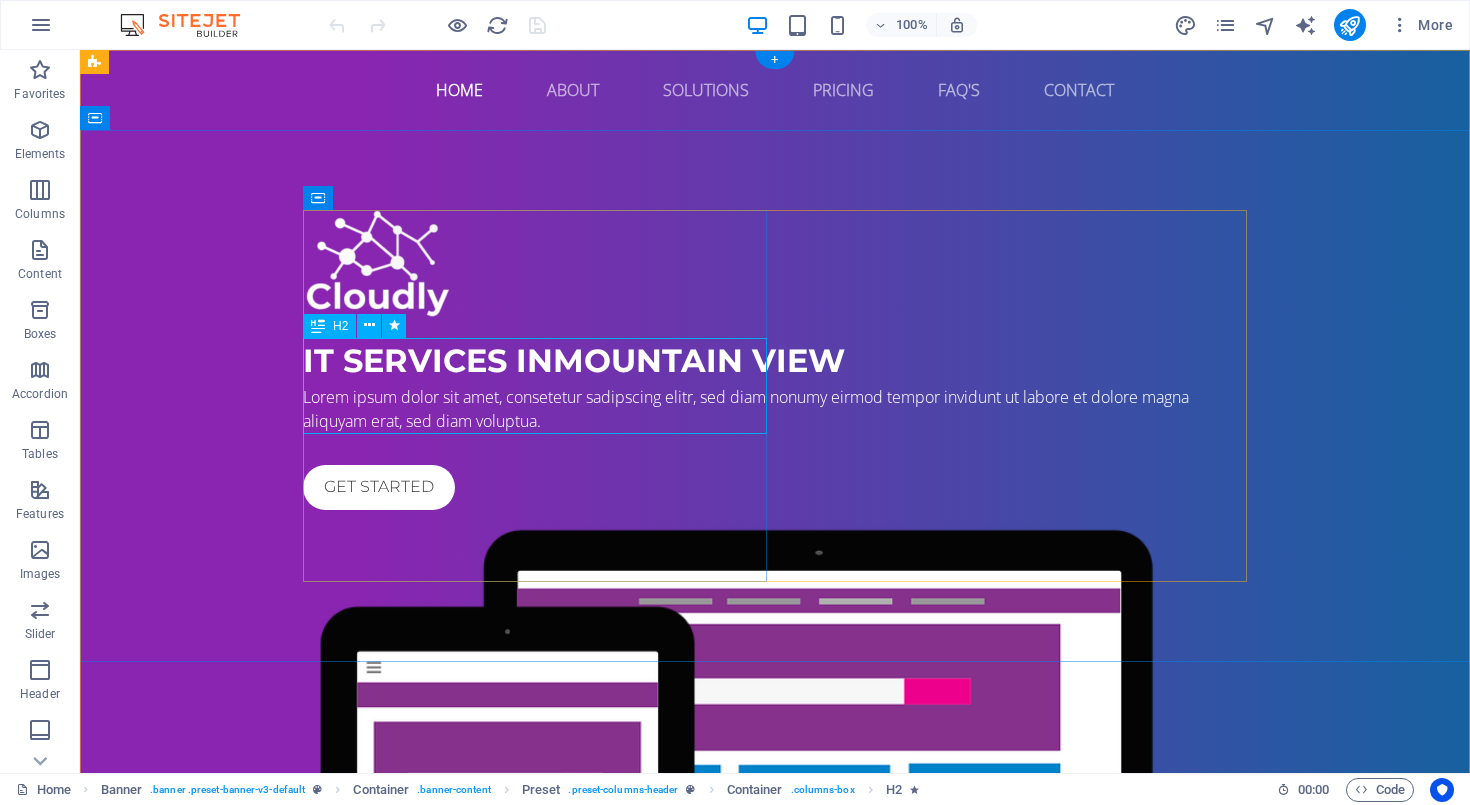 click on "IT Services in  Mountain View" at bounding box center (775, 361) 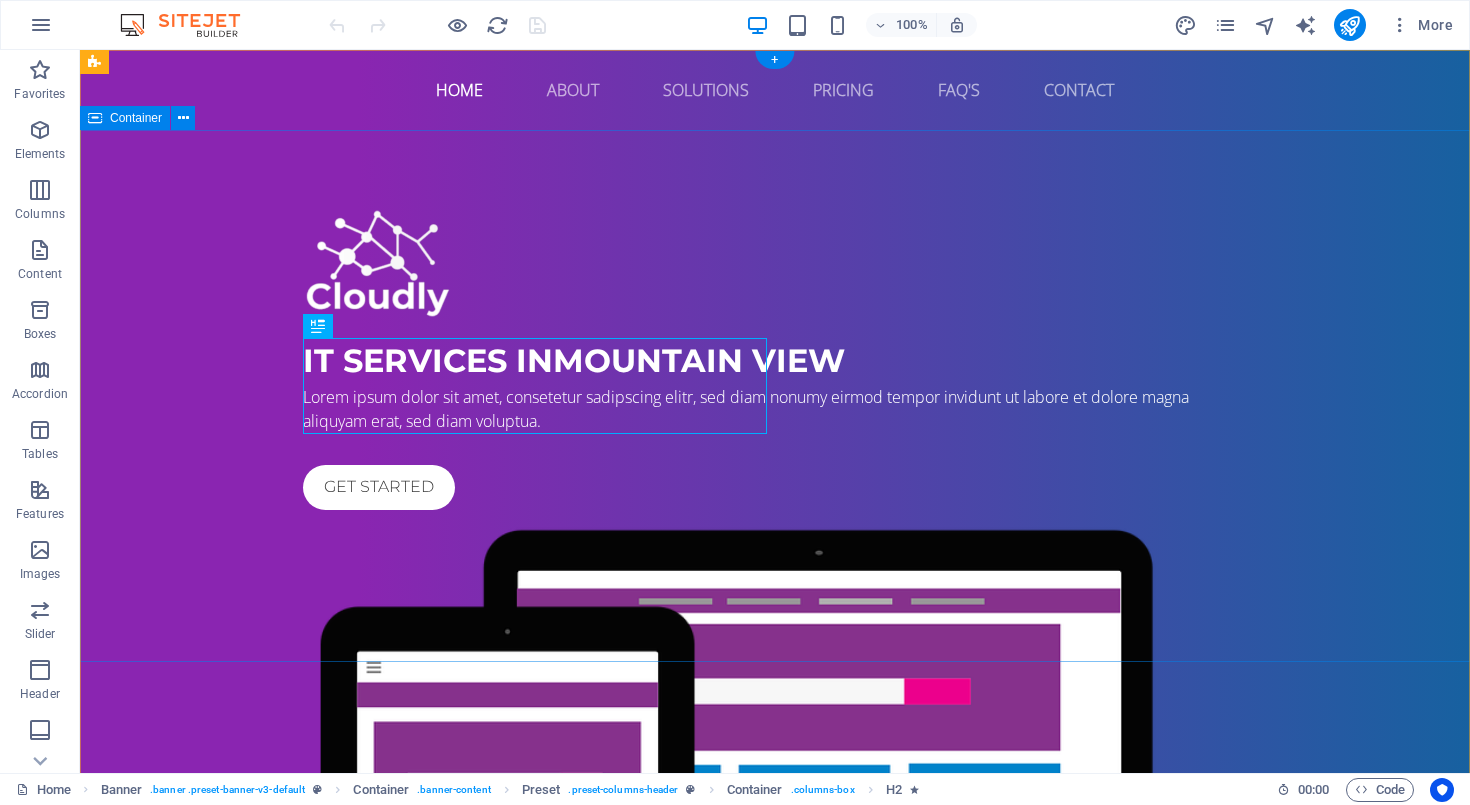 click on "IT Services in  Mountain View Lorem ipsum dolor sit amet, consetetur sadipscing elitr, sed diam nonumy eirmod tempor invidunt ut labore et dolore magna aliquyam erat, sed diam voluptua. Get started" at bounding box center (775, 656) 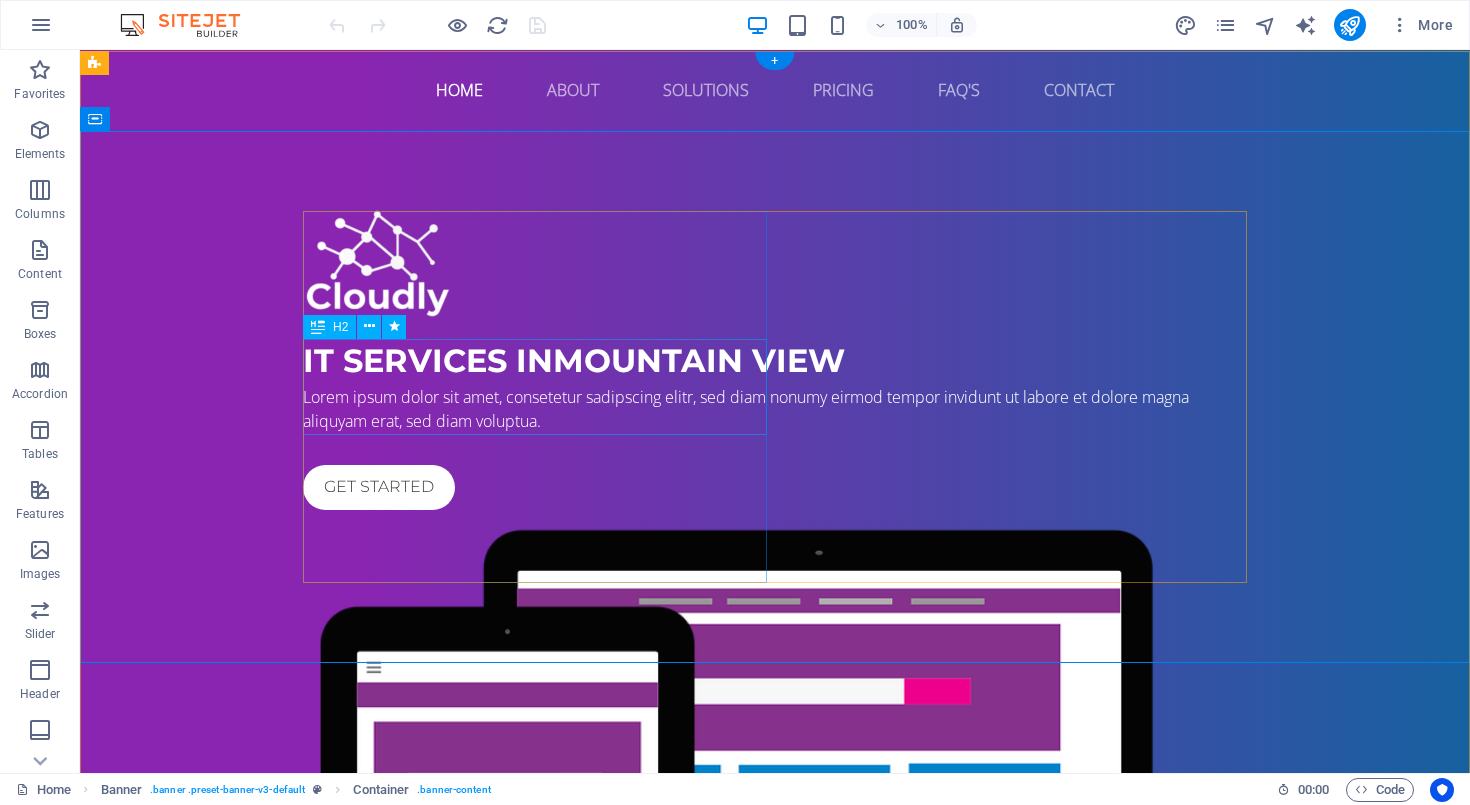 scroll, scrollTop: 0, scrollLeft: 0, axis: both 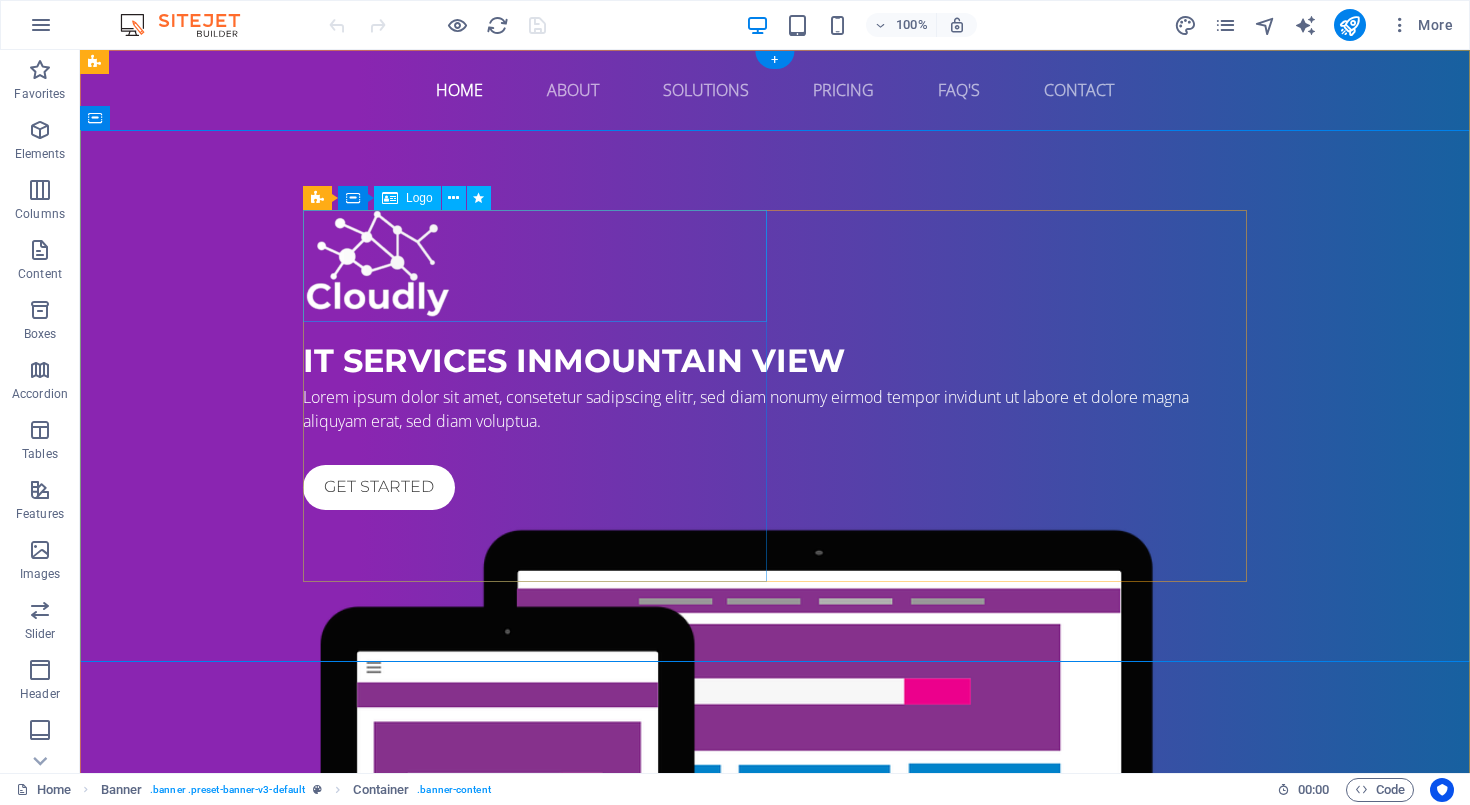 click at bounding box center (775, 265) 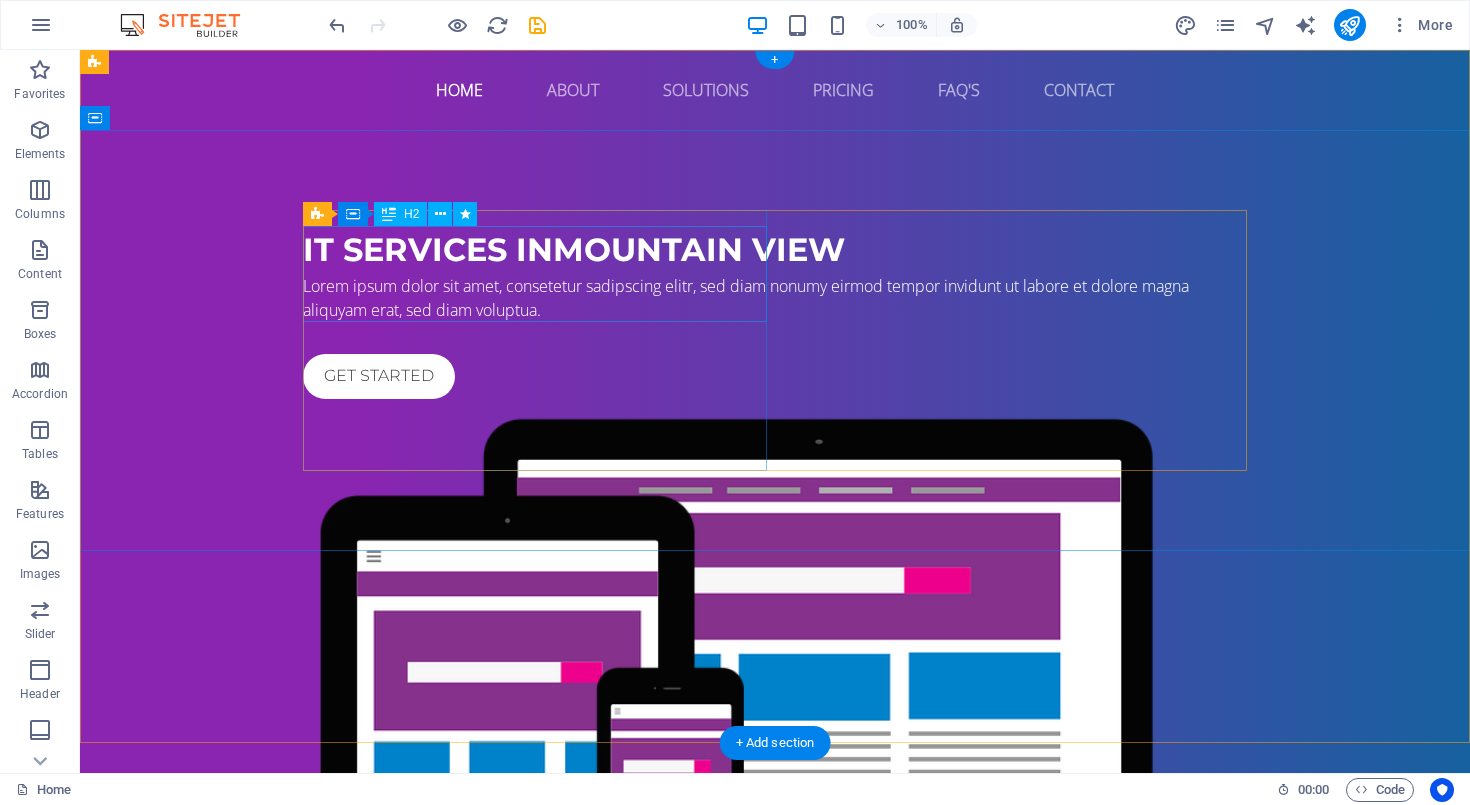 click on "IT Services in  Mountain View" at bounding box center (775, 250) 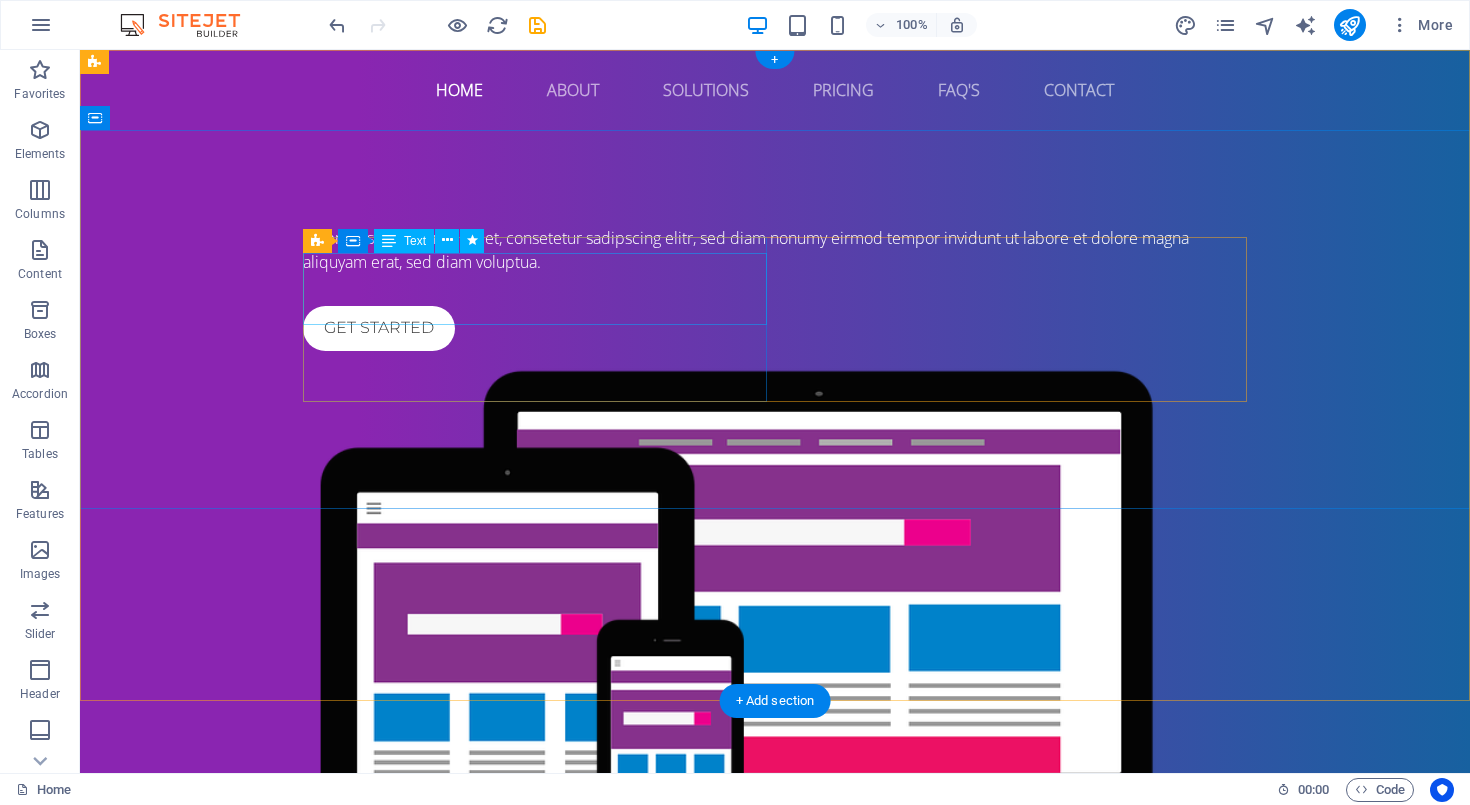 click on "Lorem ipsum dolor sit amet, consetetur sadipscing elitr, sed diam nonumy eirmod tempor invidunt ut labore et dolore magna aliquyam erat, sed diam voluptua." at bounding box center (775, 250) 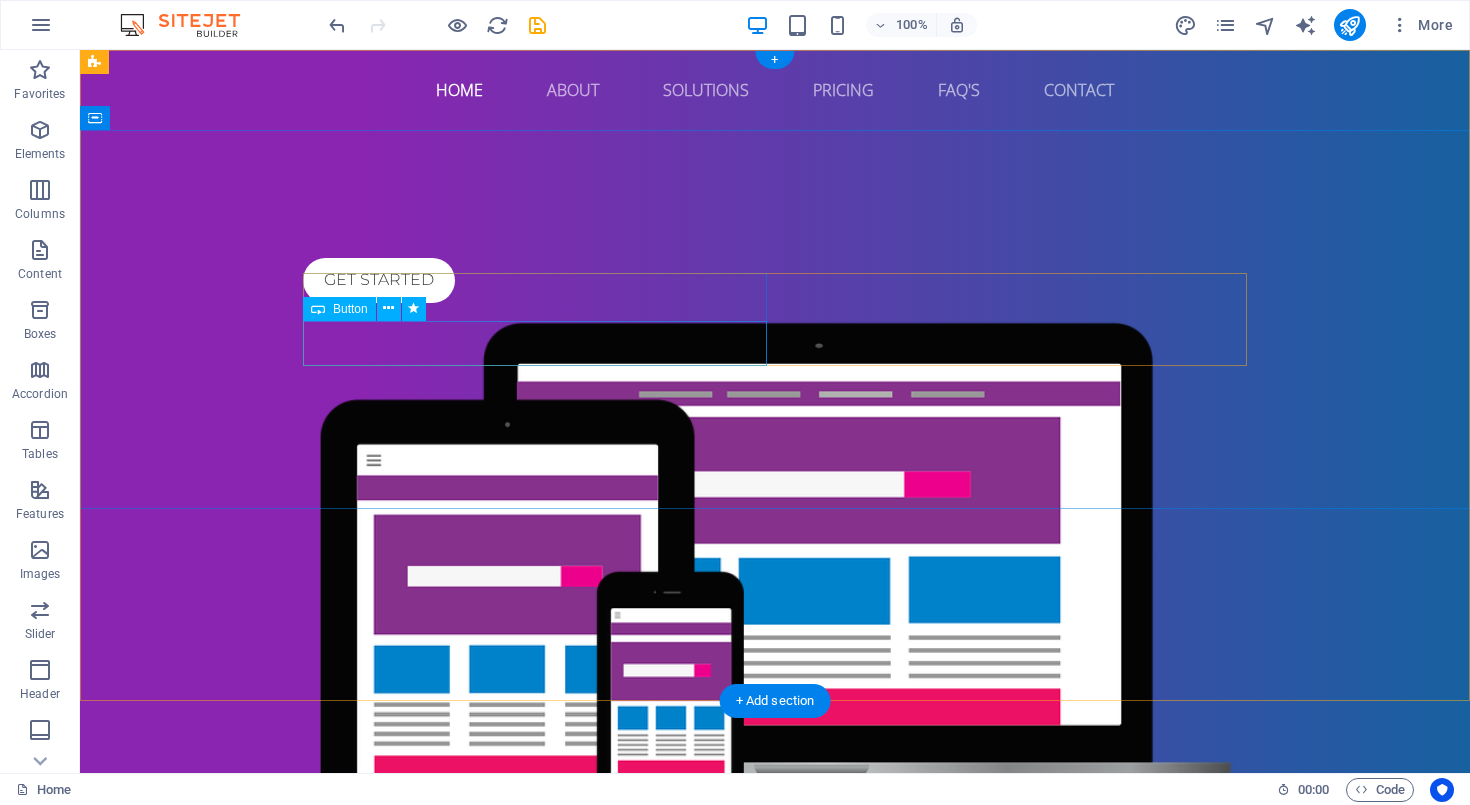 click on "Get started" at bounding box center [775, 280] 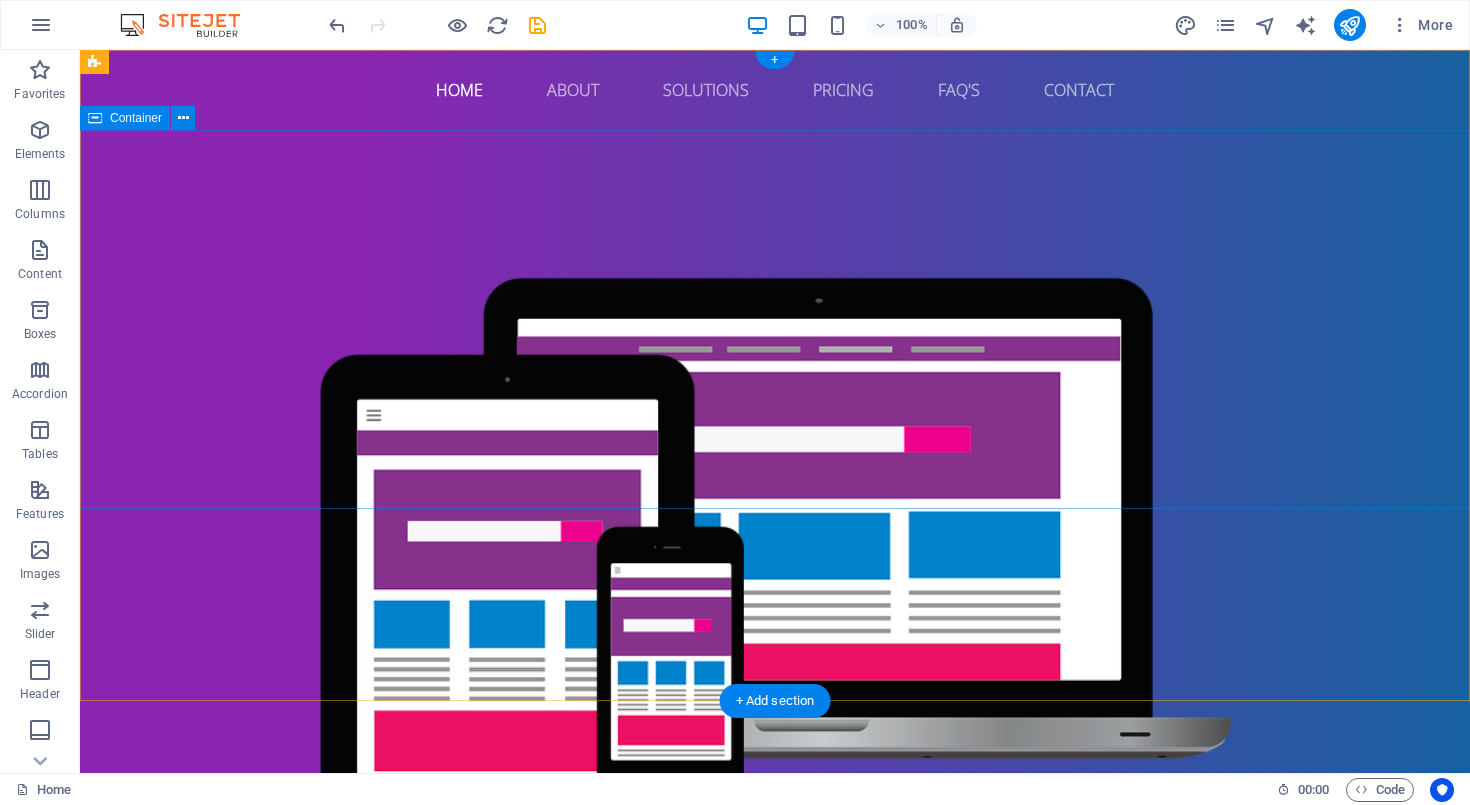 click at bounding box center (775, 530) 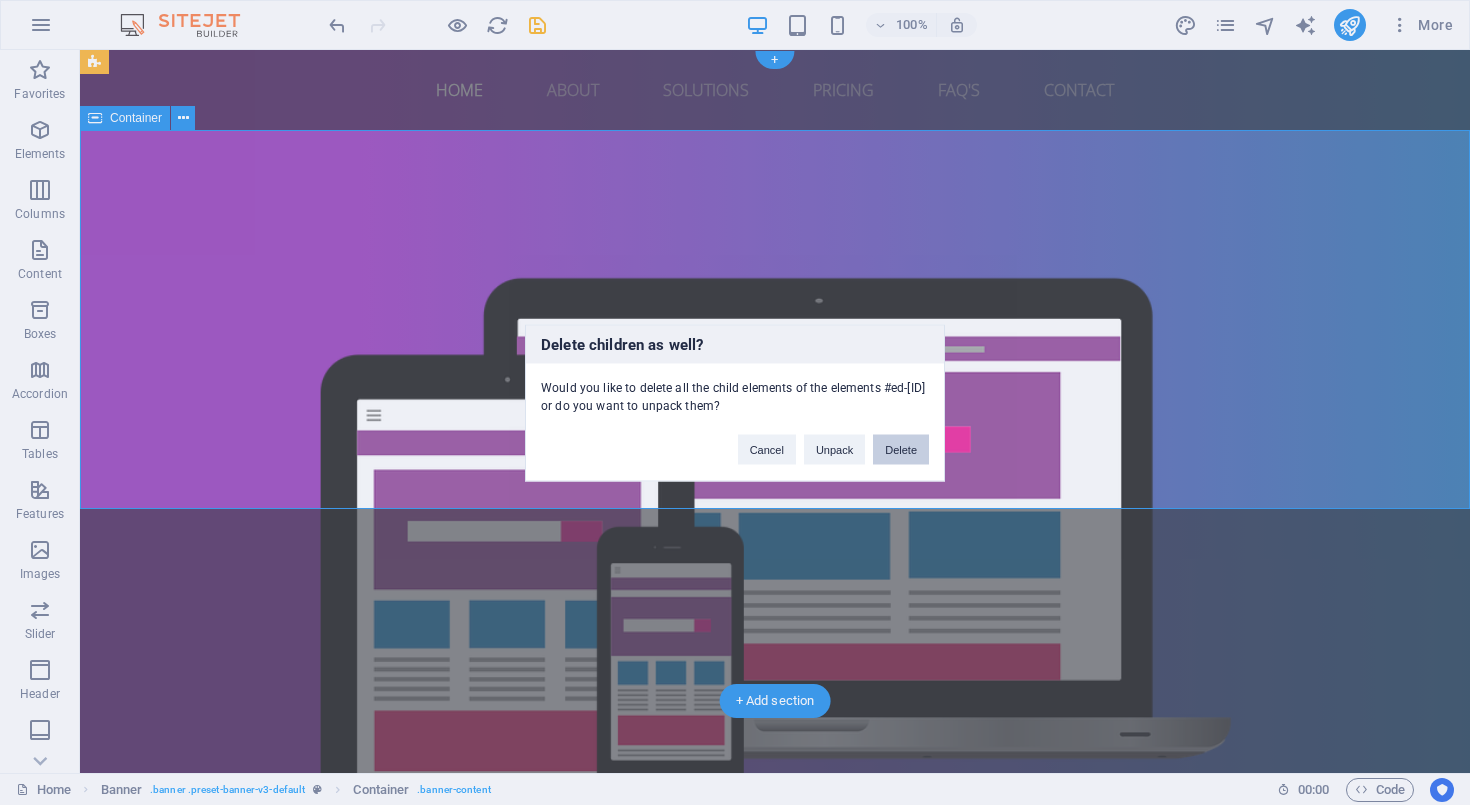 click on "Delete" at bounding box center (901, 449) 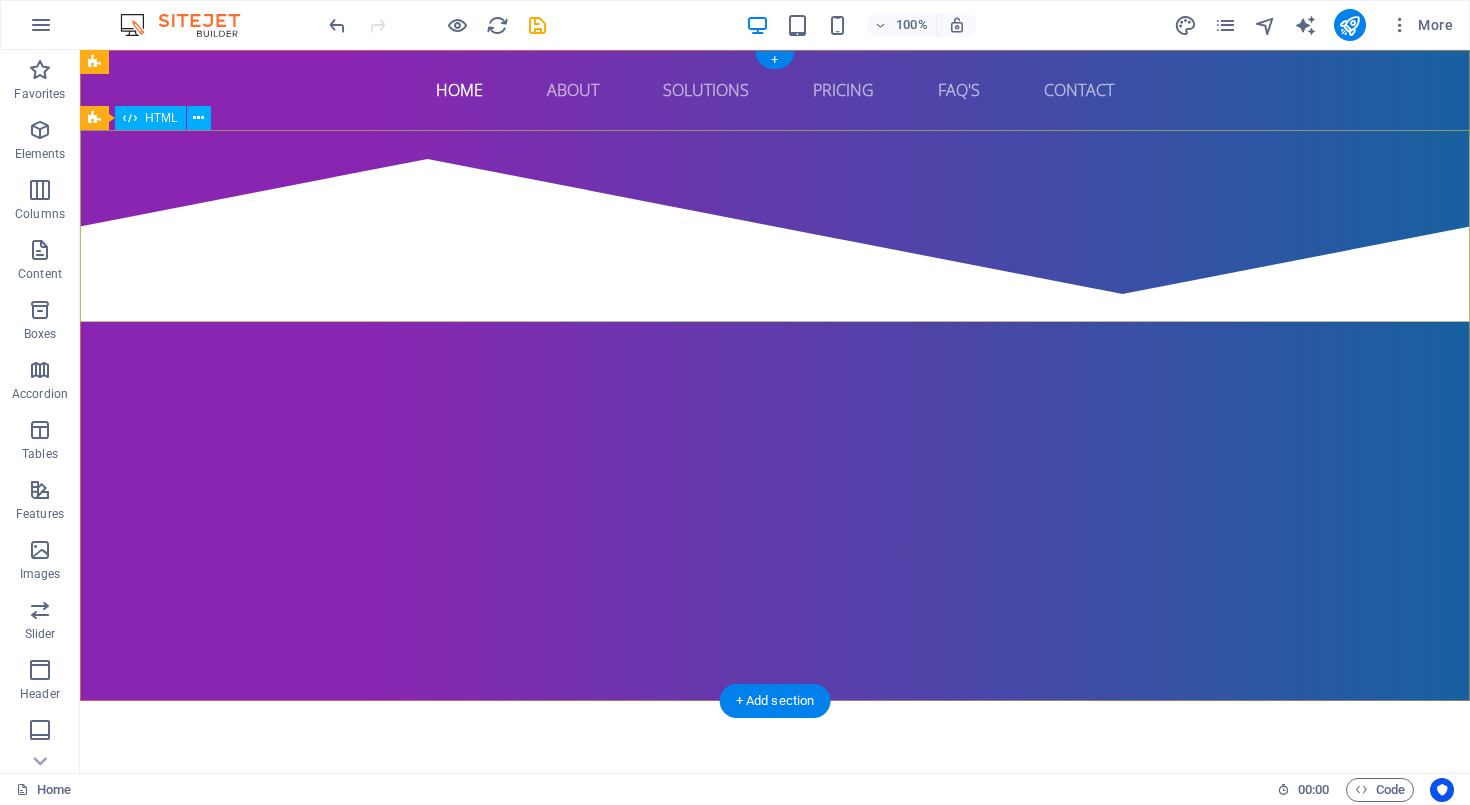 click at bounding box center [775, 226] 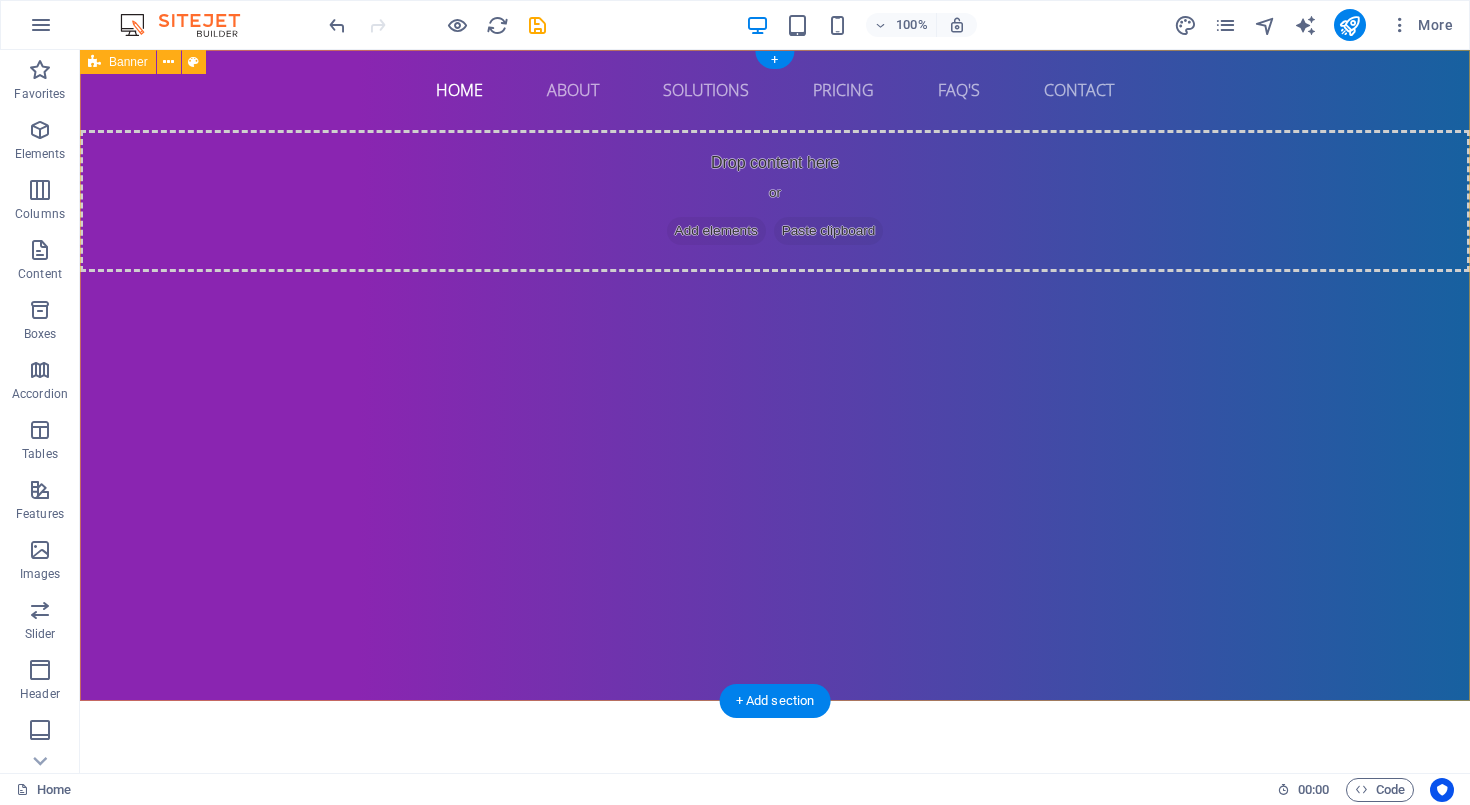 click on "Home About Solutions Pricing FAQ's Contact Drop content here or  Add elements  Paste clipboard" at bounding box center (775, 375) 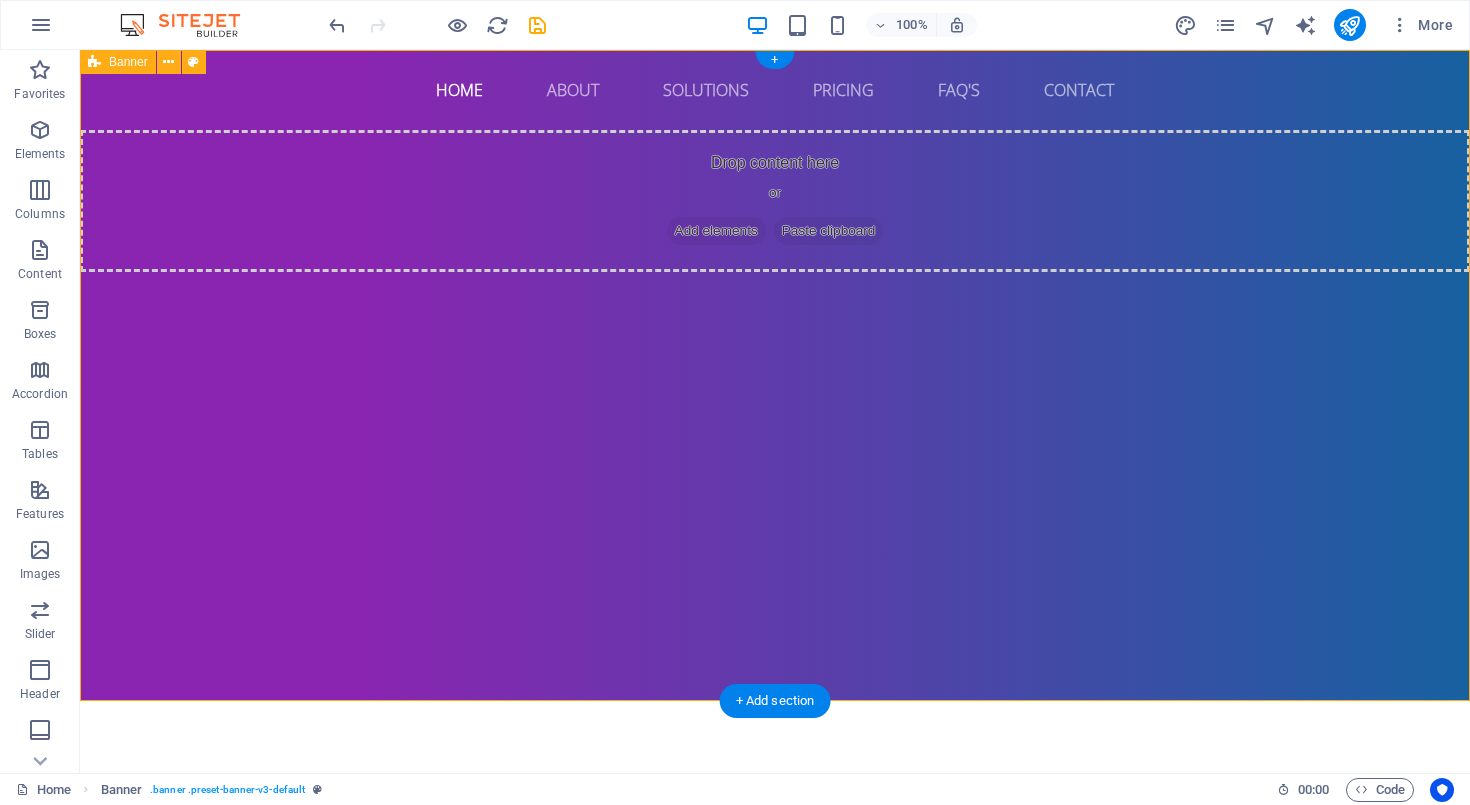 click on "Home About Solutions Pricing FAQ's Contact Drop content here or  Add elements  Paste clipboard" at bounding box center (775, 375) 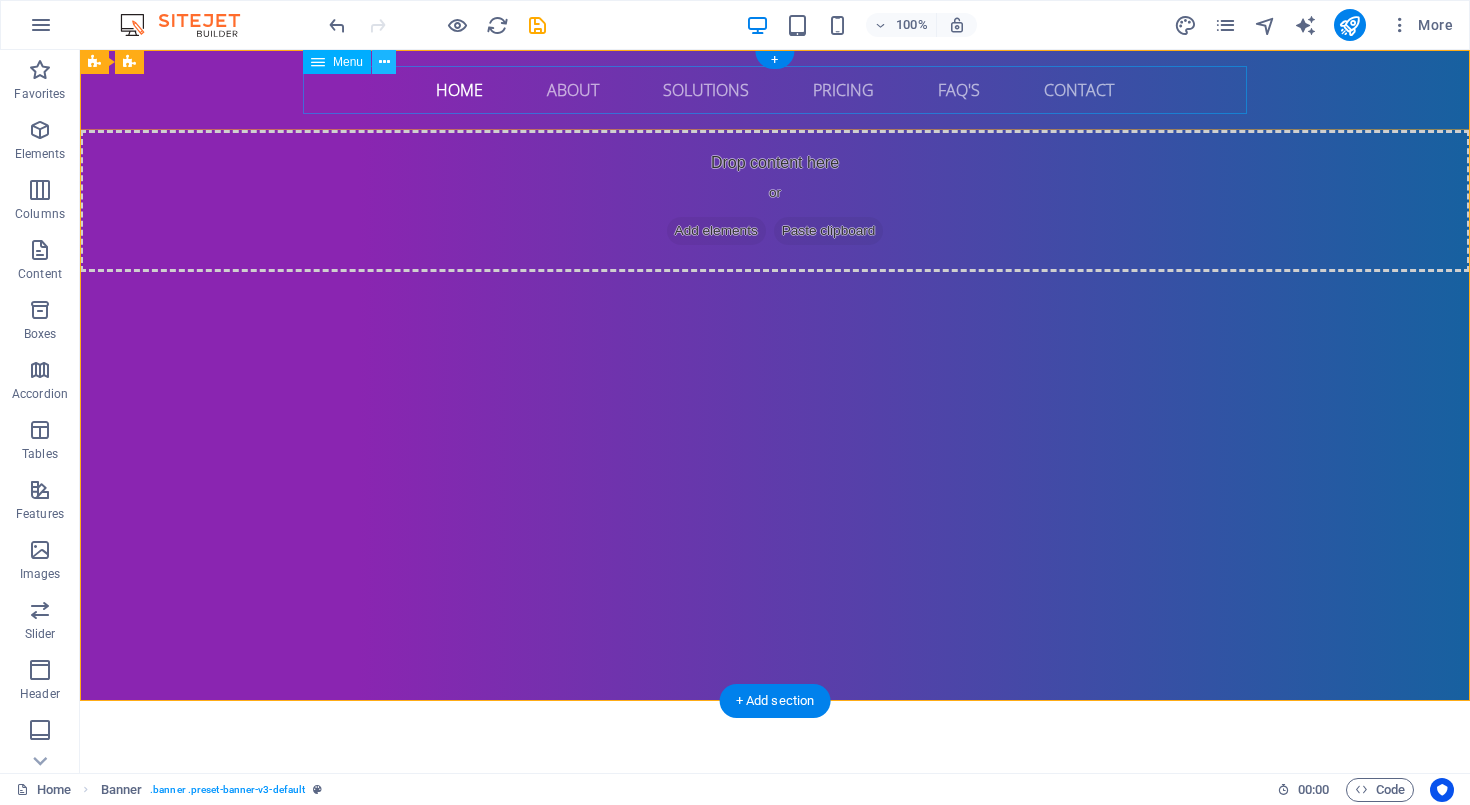 click at bounding box center [384, 62] 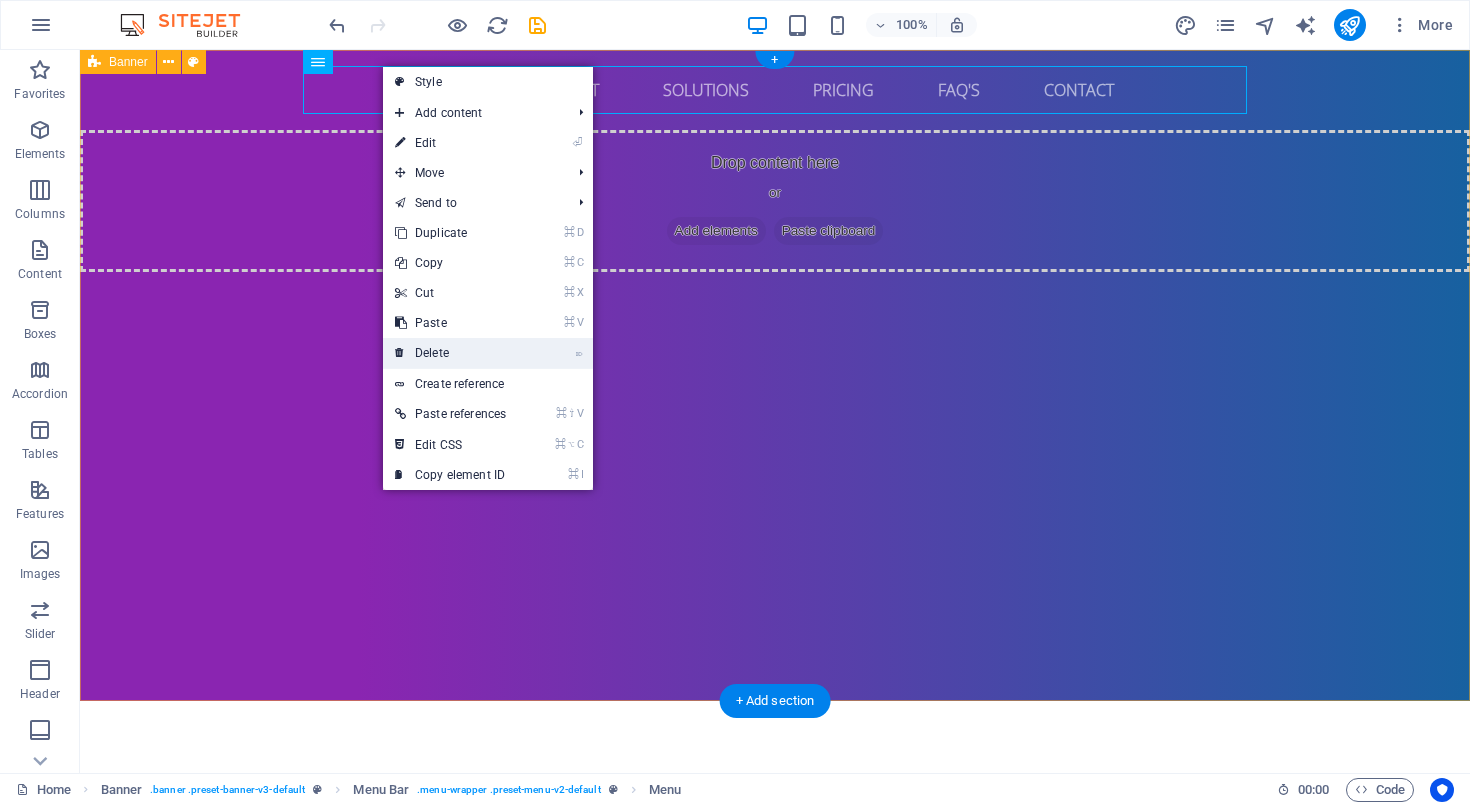click on "⌦  Delete" at bounding box center (450, 353) 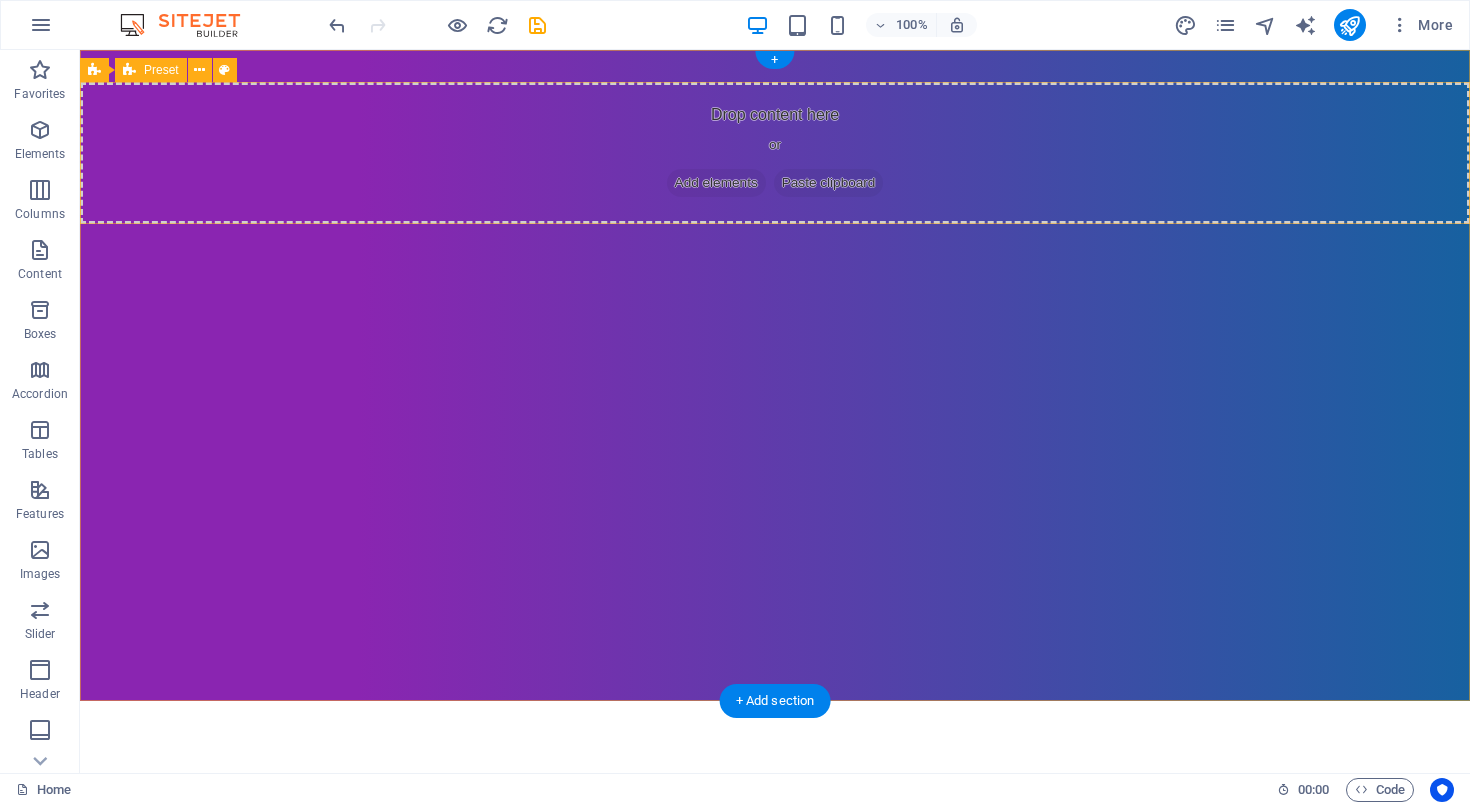 click on "Drop content here or  Add elements  Paste clipboard" at bounding box center (775, 153) 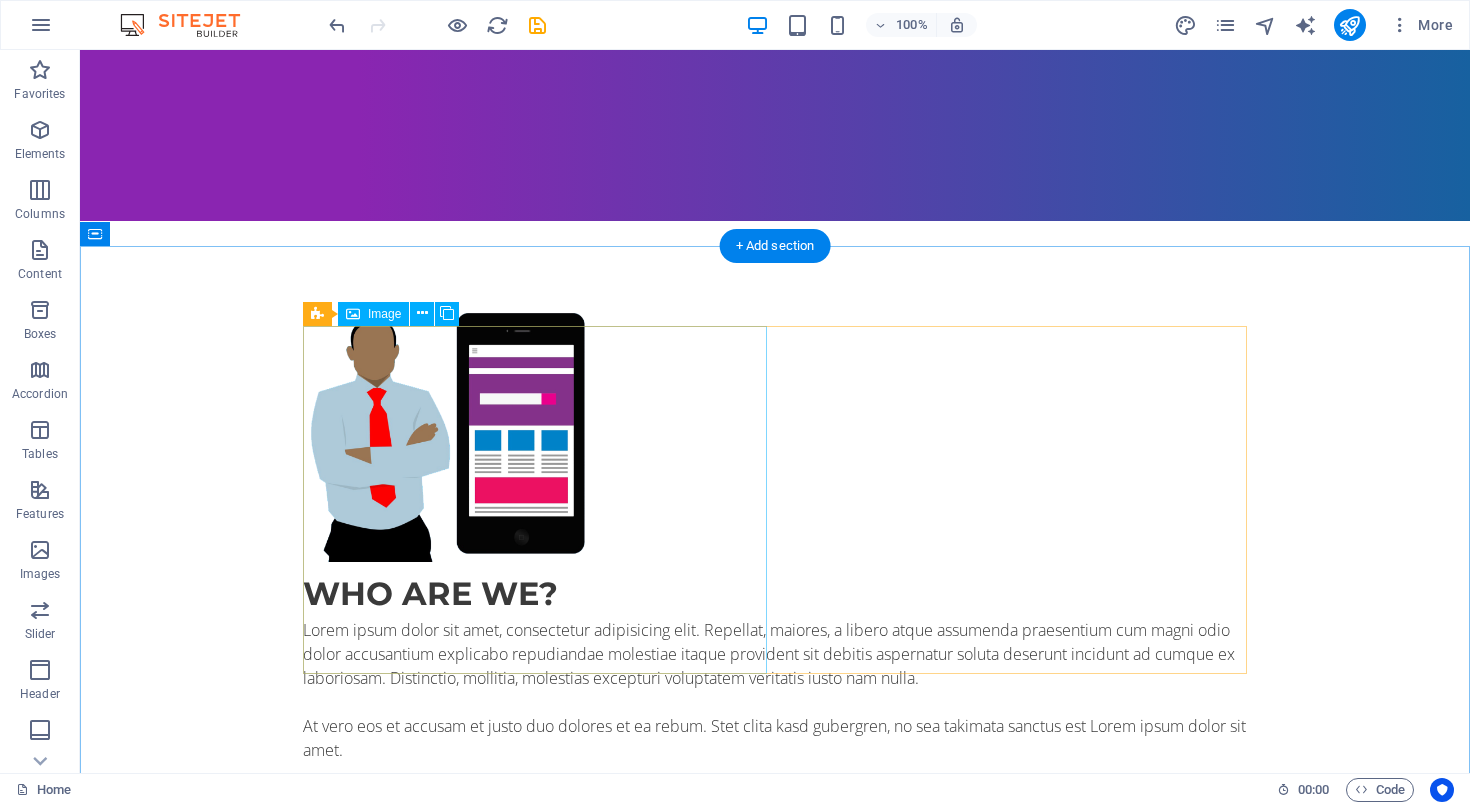 scroll, scrollTop: 509, scrollLeft: 0, axis: vertical 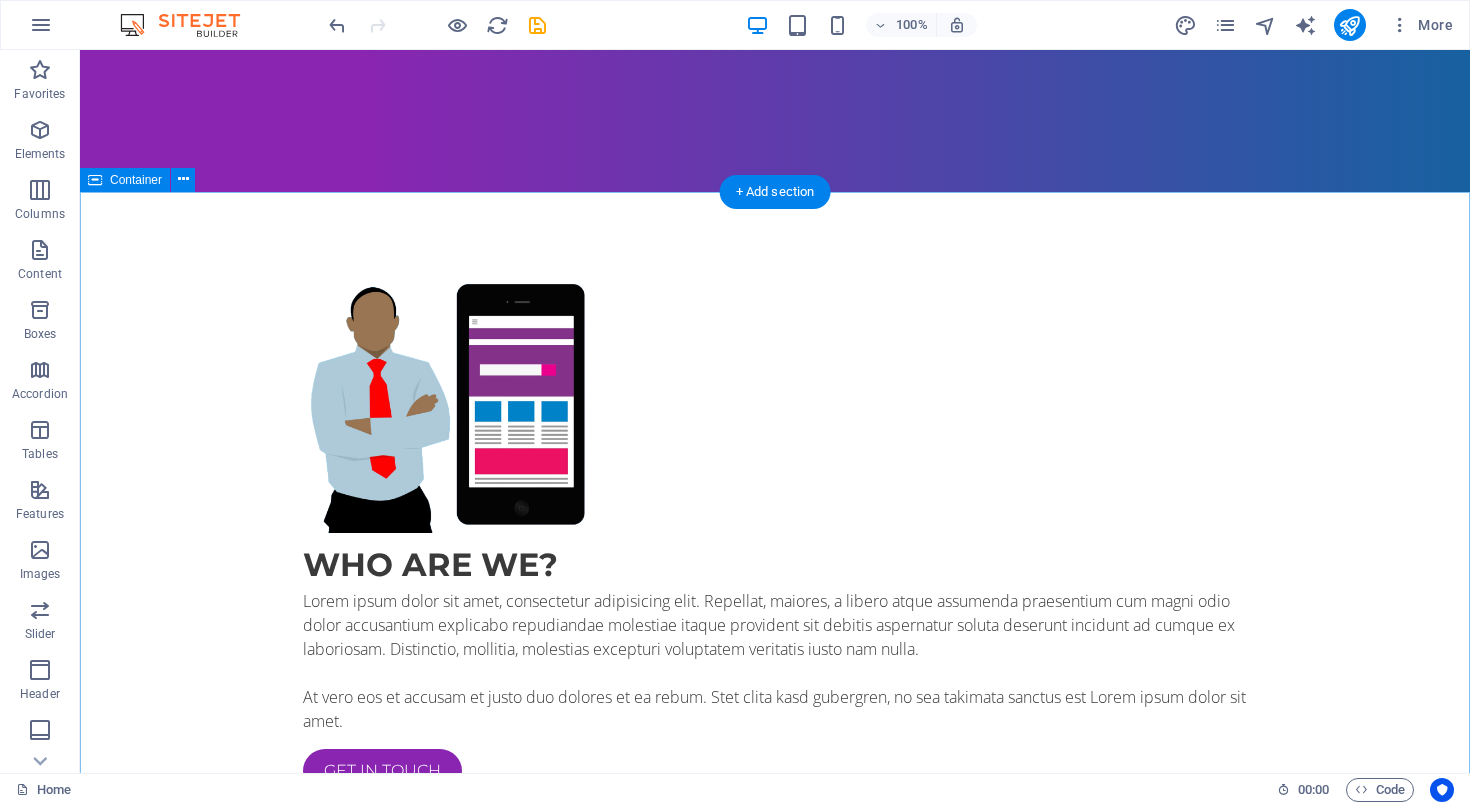 click on "Who are we? Lorem ipsum dolor sit amet, consectetur adipisicing elit. Repellat, maiores, a libero atque assumenda praesentium cum magni odio dolor accusantium explicabo repudiandae molestiae itaque provident sit debitis aspernatur soluta deserunt incidunt ad cumque ex laboriosam. Distinctio, mollitia, molestias excepturi voluptatem veritatis iusto nam nulla.  At vero eos et accusam et justo duo dolores et ea rebum. Stet clita kasd gubergren, no sea takimata sanctus est Lorem ipsum dolor sit amet. Get in touch Hardware solutions Lorem ipsum dolor sit amet, consectetur adipisicing elit. Veritatis, dolorem! Individual solutions Lorem ipsum dolor sit amet, consectetur adipisicing elit. Veritatis, dolorem! Web solutions Lorem ipsum dolor sit amet, consectetur adipisicing elit. Veritatis, dolorem! Installation solutions Lorem ipsum dolor sit amet, consectetur adipisicing elit. Veritatis, dolorem!" at bounding box center [775, 941] 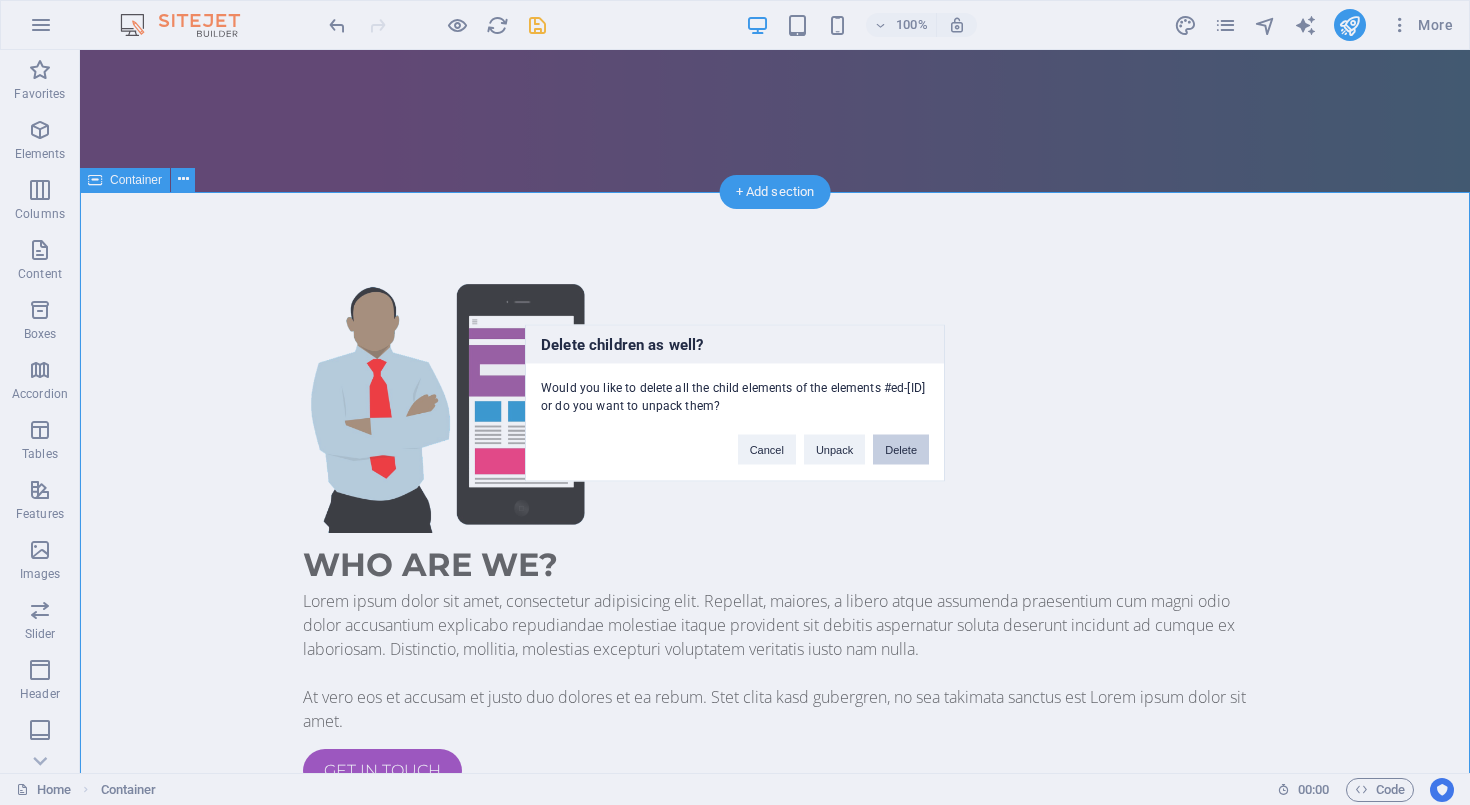click on "Delete" at bounding box center [901, 449] 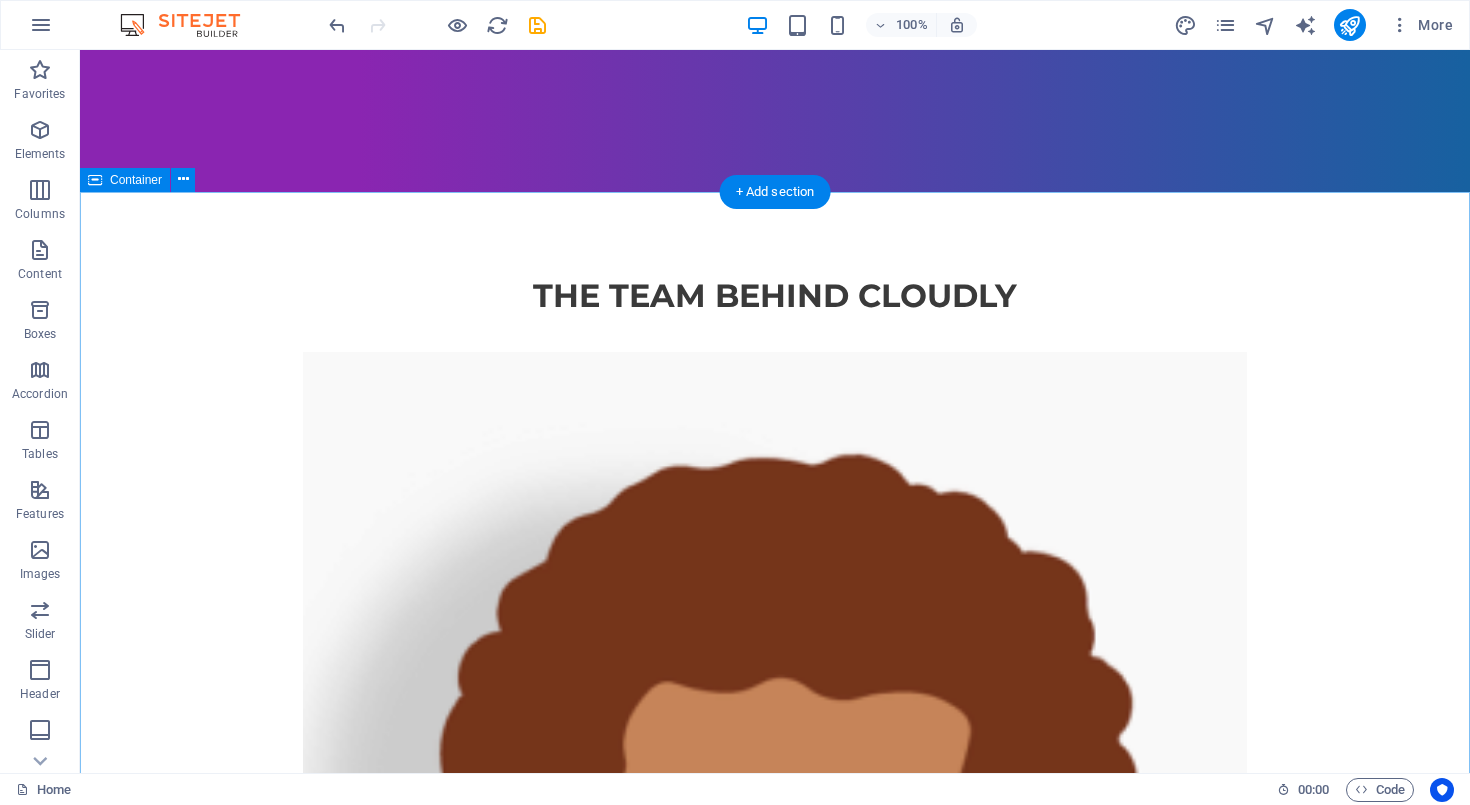 click on "THe Team behind Cloudly  Maria Foe Web solutions Lorem ipsum dolor sit amet, consectetur adipisicing elit. Veritatis, dolorem! Jack Doe Hardware solutions Lorem ipsum dolor sit amet, consectetur adipisicing elit. Veritatis, dolorem! Kelly Poe Manager Lorem ipsum dolor sit amet, consectetur adipisicing elit. Veritatis, dolorem!" at bounding box center (775, 2119) 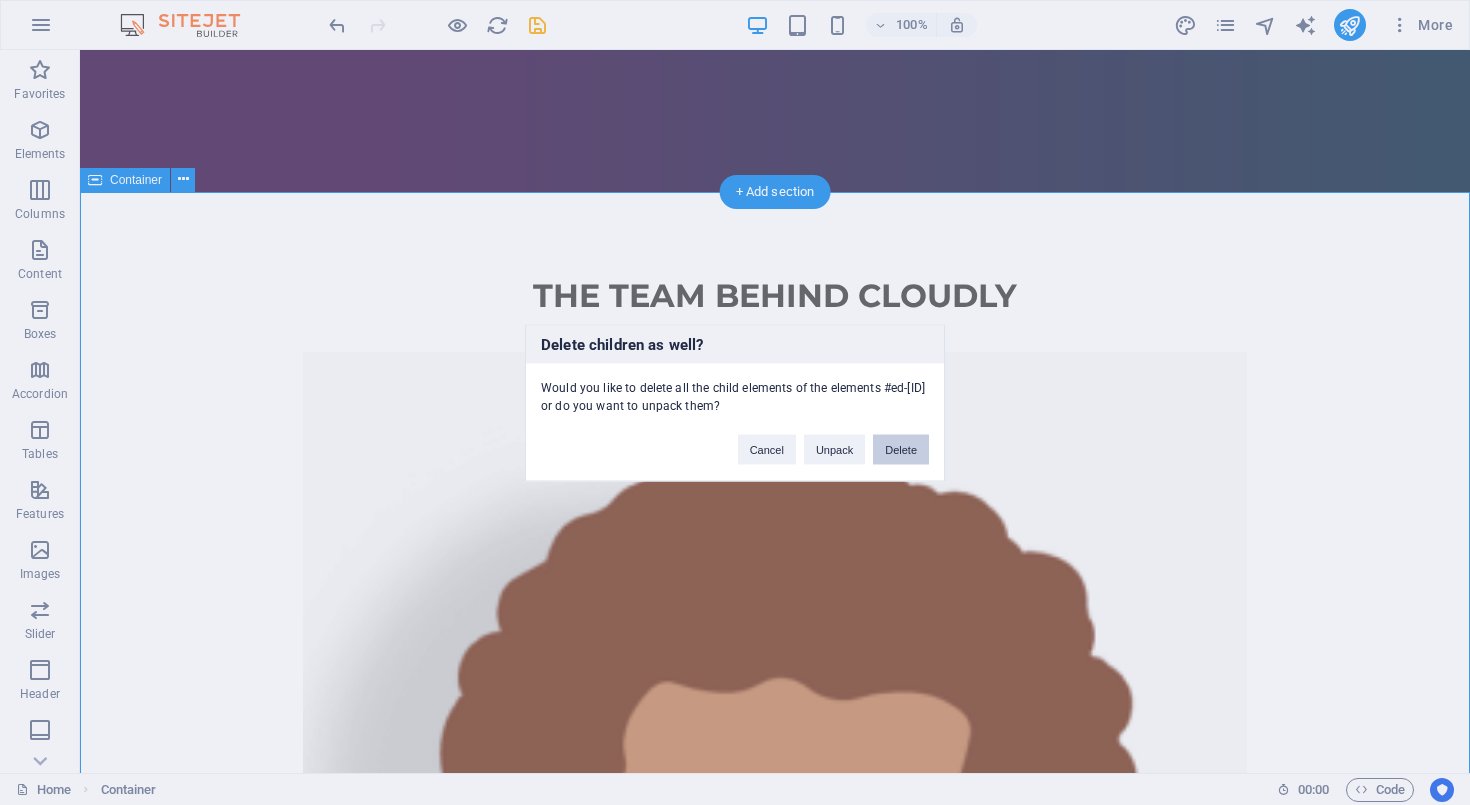 type 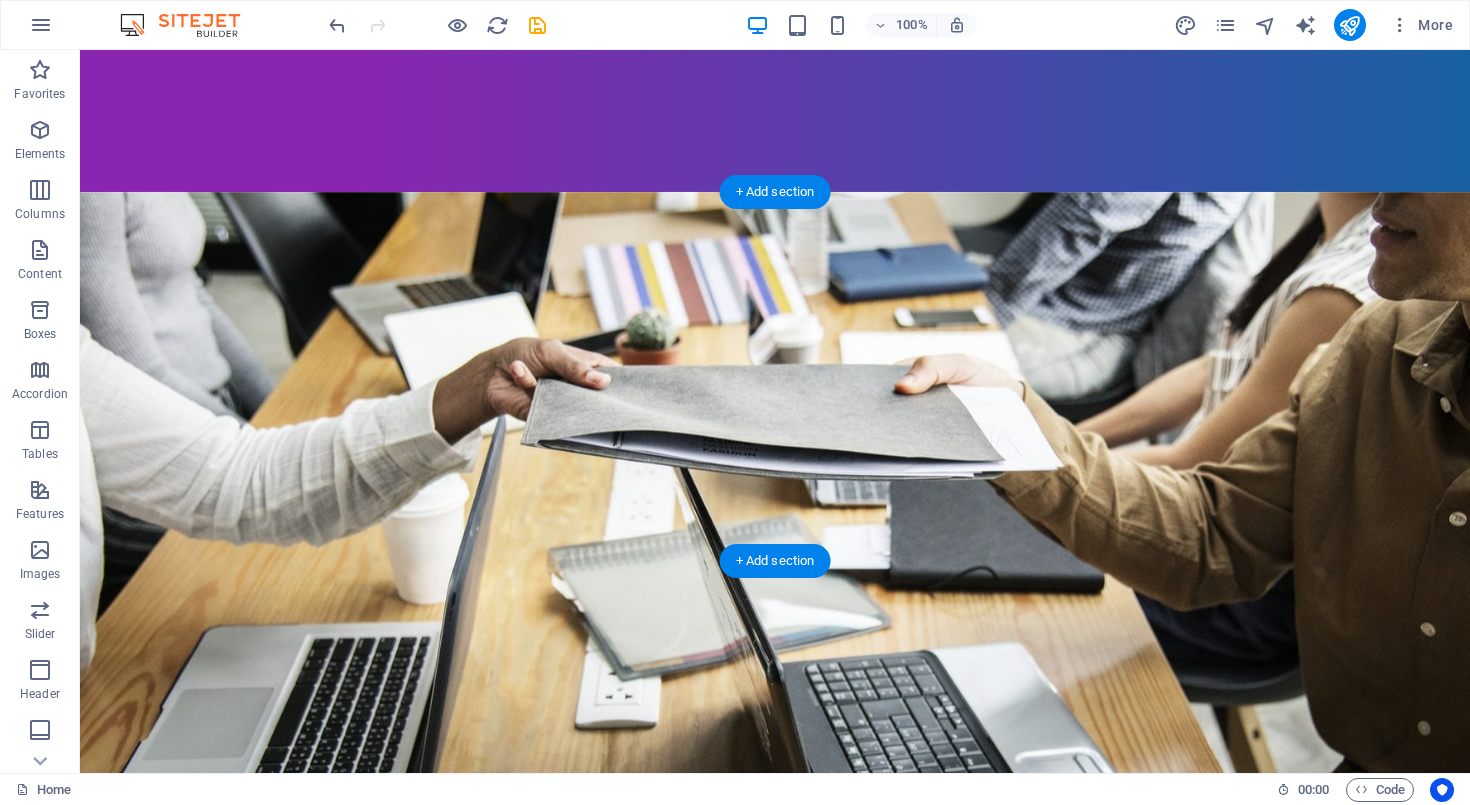 click at bounding box center [775, 553] 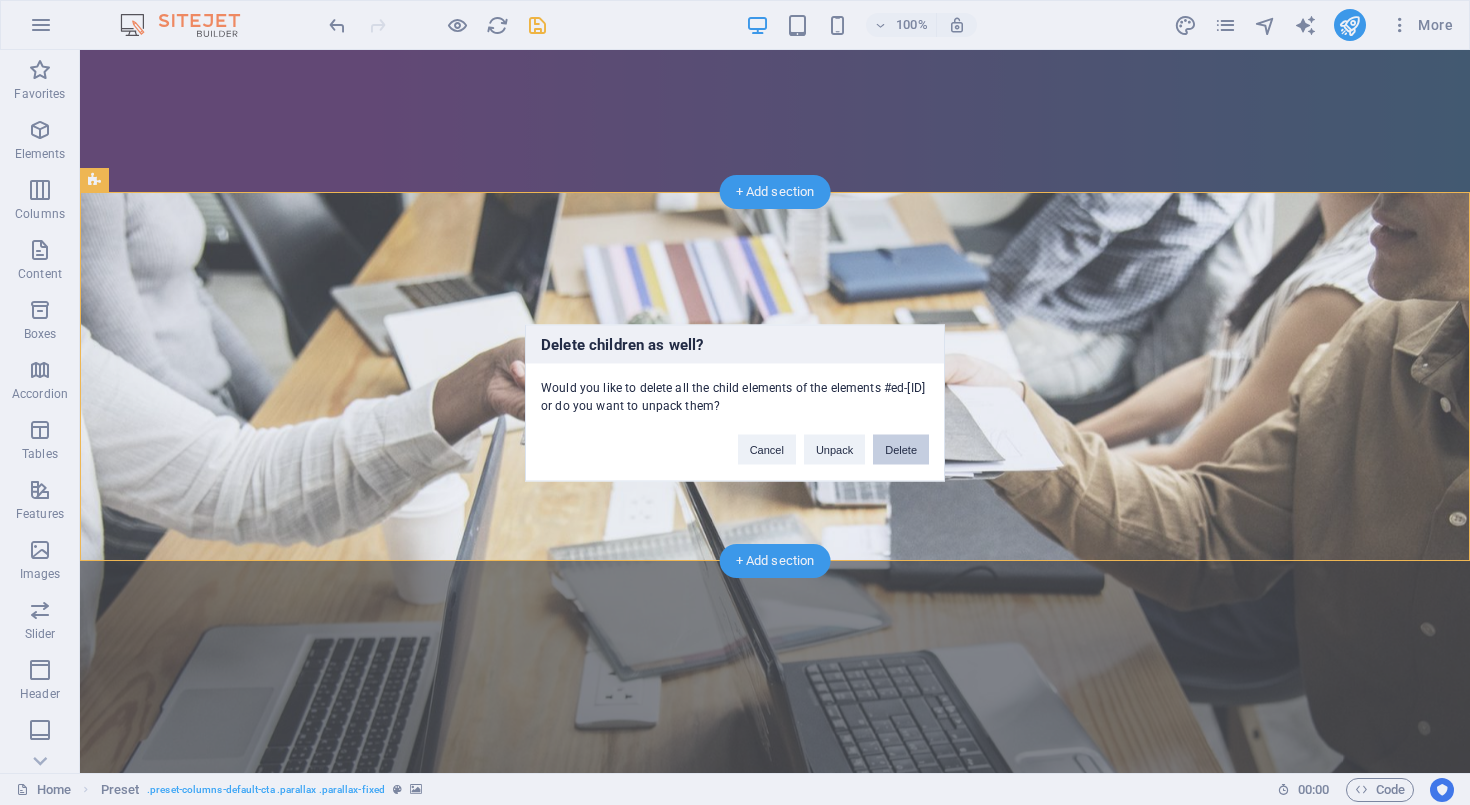 click on "Delete" at bounding box center [901, 449] 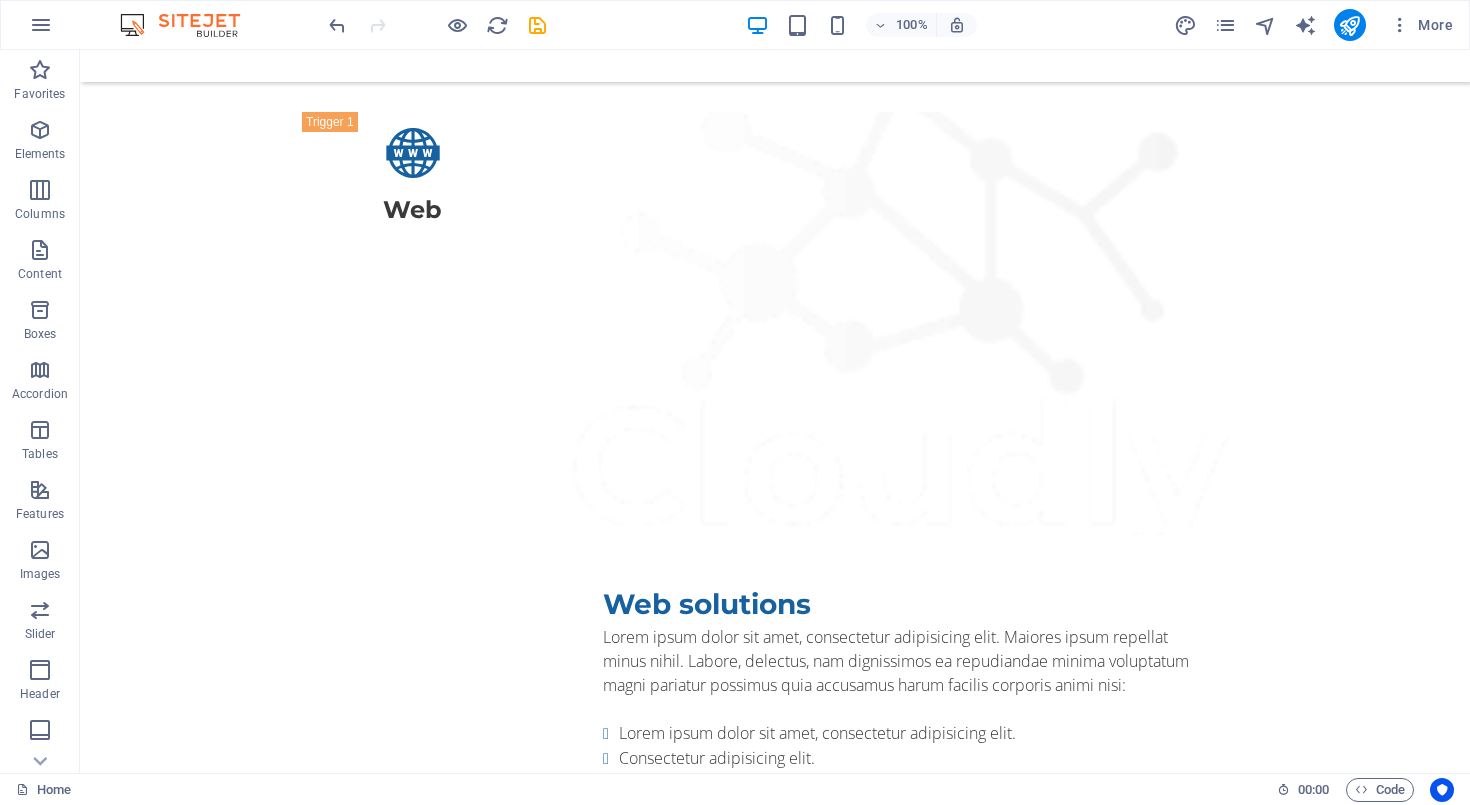 scroll, scrollTop: 1032, scrollLeft: 0, axis: vertical 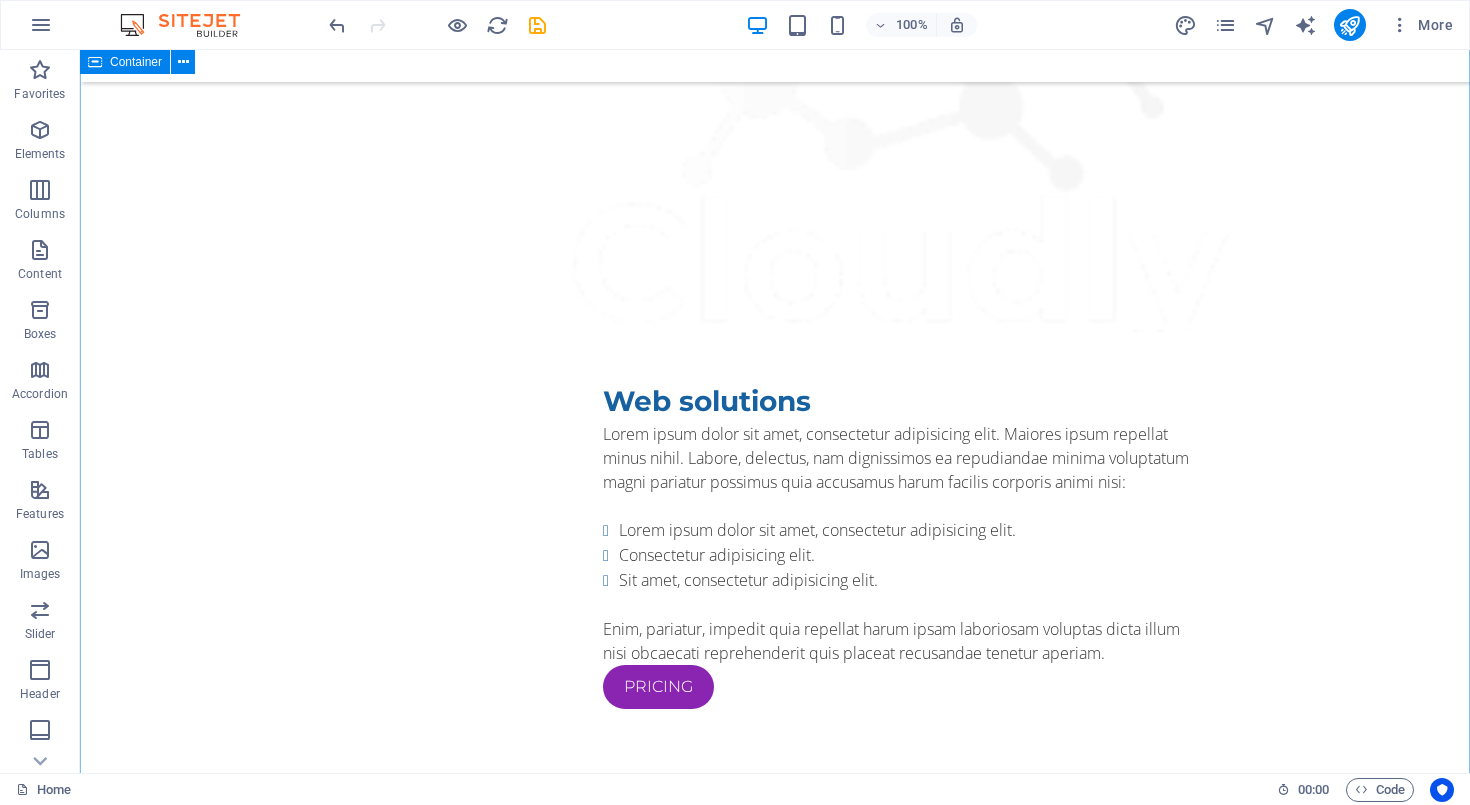 click on "All our Solutions for you Lorem ipsum dolor sit amet, consectetur adipisicing elit. Maiores ipsum repellat minus nihil. Labore, delectus, nam dignissimos ea repudiandae minima voluptatum magni pariatur possimus quia accusamus harum facilis corporis animi nisi. Web Web solutions Lorem ipsum dolor sit amet, consectetur adipisicing elit. Maiores ipsum repellat minus nihil. Labore, delectus, nam dignissimos ea repudiandae minima voluptatum magni pariatur possimus quia accusamus harum facilis corporis animi nisi: Lorem ipsum dolor sit amet, consectetur adipisicing elit. Consectetur adipisicing elit. Sit amet, consectetur adipisicing elit. Enim, pariatur, impedit quia repellat harum ipsam laboriosam voluptas dicta illum nisi obcaecati reprehenderit quis placeat recusandae tenetur aperiam. Pricing Hardware Hardware solutions Enim, pariatur, impedit quia repellat harum ipsam laboriosam voluptas dicta illum nisi obcaecati reprehenderit quis placeat recusandae tenetur aperiam. Pricing Individual Individual solutions" at bounding box center (775, 996) 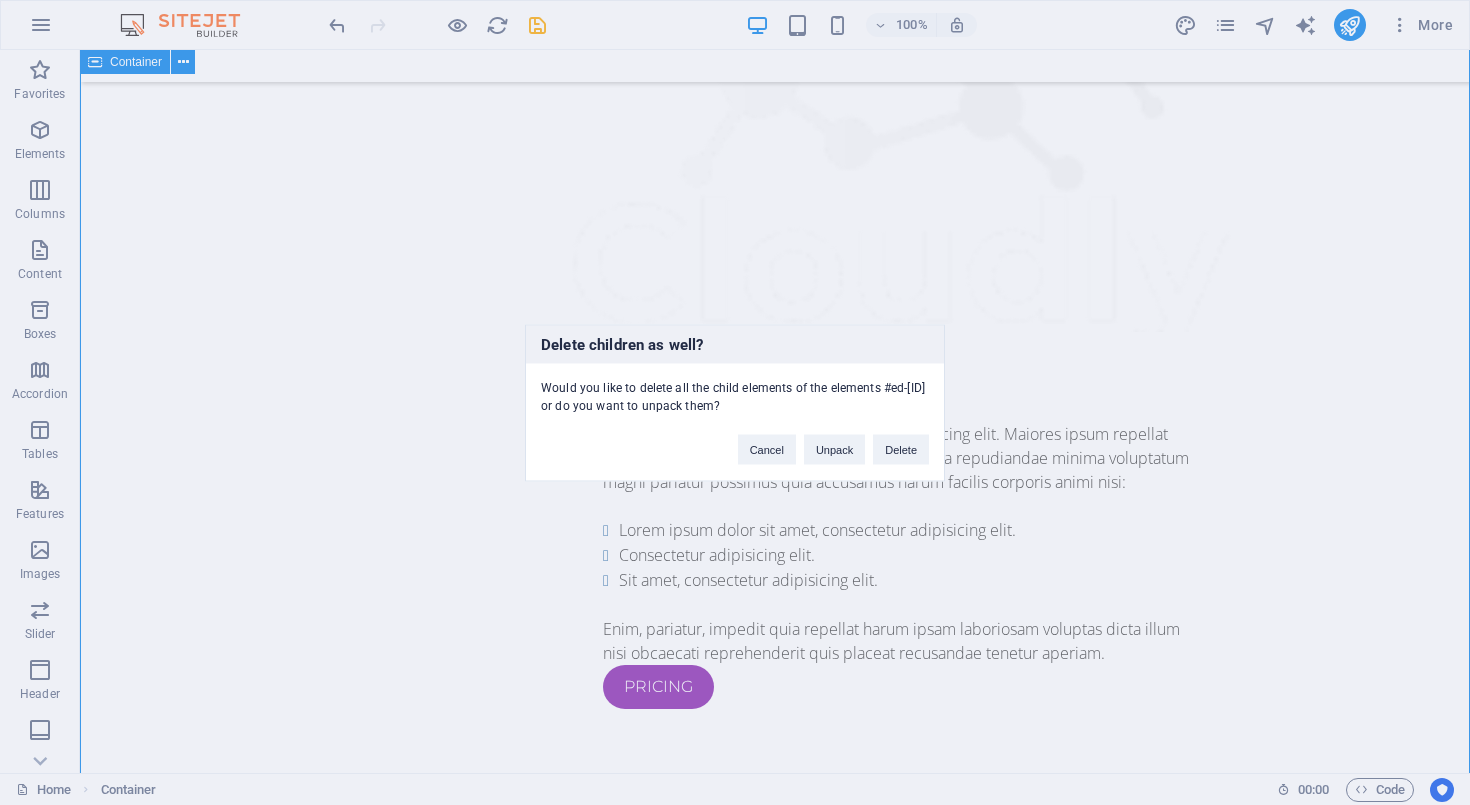 click on "Cancel Unpack Delete" at bounding box center [833, 439] 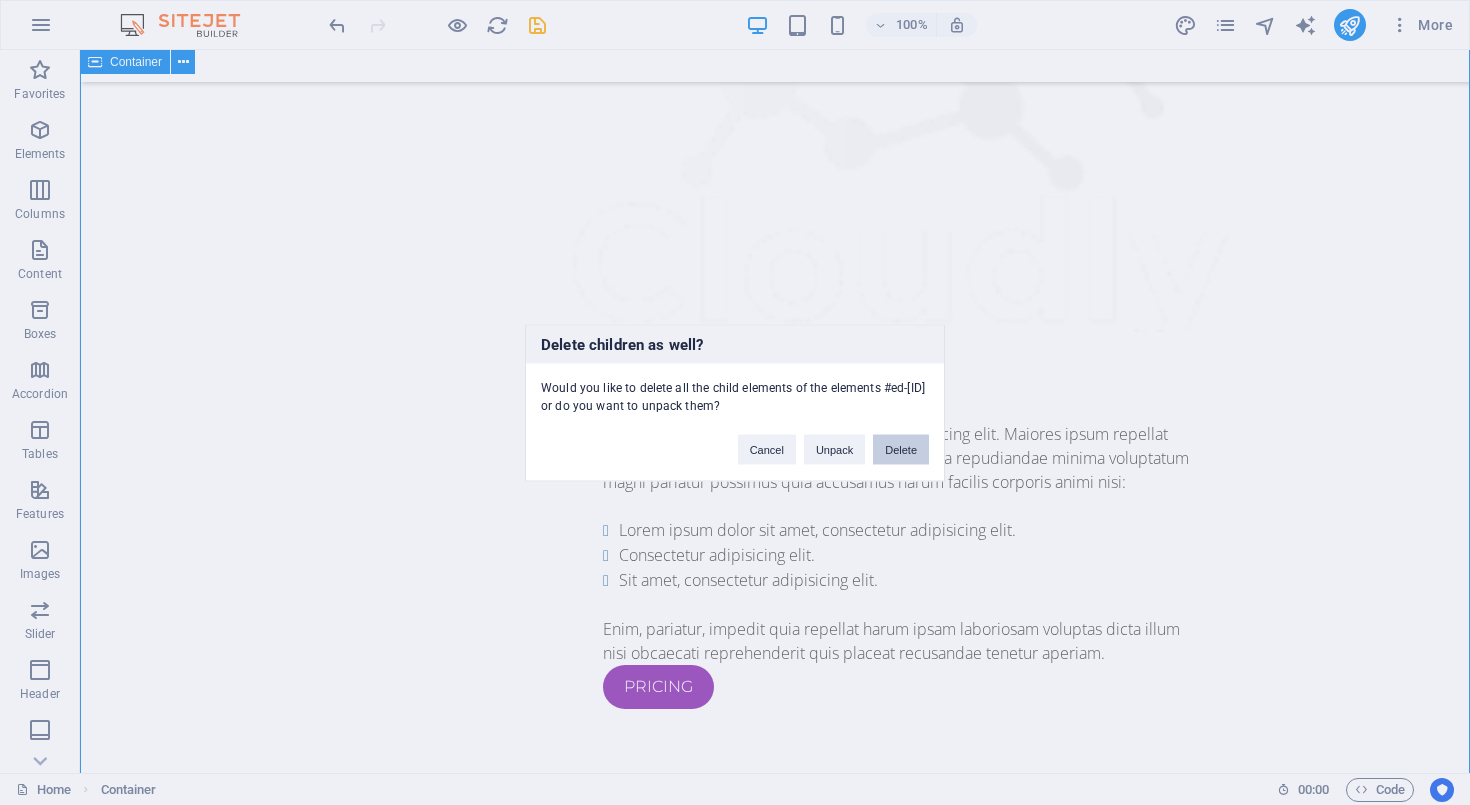 click on "Delete" at bounding box center [901, 449] 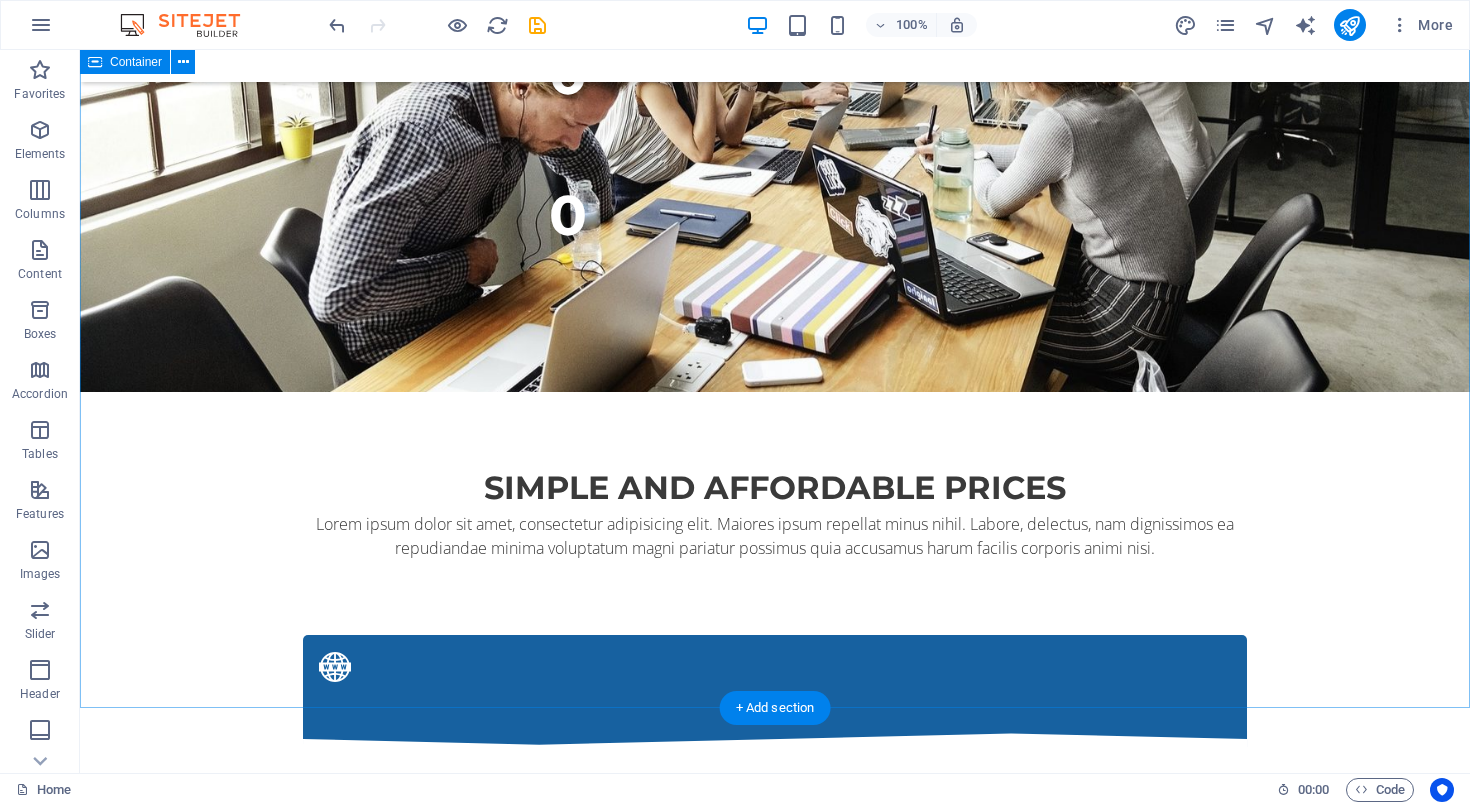 click on "Simple and affordable prices Lorem ipsum dolor sit amet, consectetur adipisicing elit. Maiores ipsum repellat minus nihil. Labore, delectus, nam dignissimos ea repudiandae minima voluptatum magni pariatur possimus quia accusamus harum facilis corporis animi nisi. web
10  Users 30  Projects 50GB  Storage 1000GB  Bandwidth Choose Hardware
10  Users 30  Projects 50GB  Storage 1000GB  Bandwidth Choose Individual
10  Users 30  Projects 50GB  Storage 1000GB  Bandwidth Choose" at bounding box center [775, 1145] 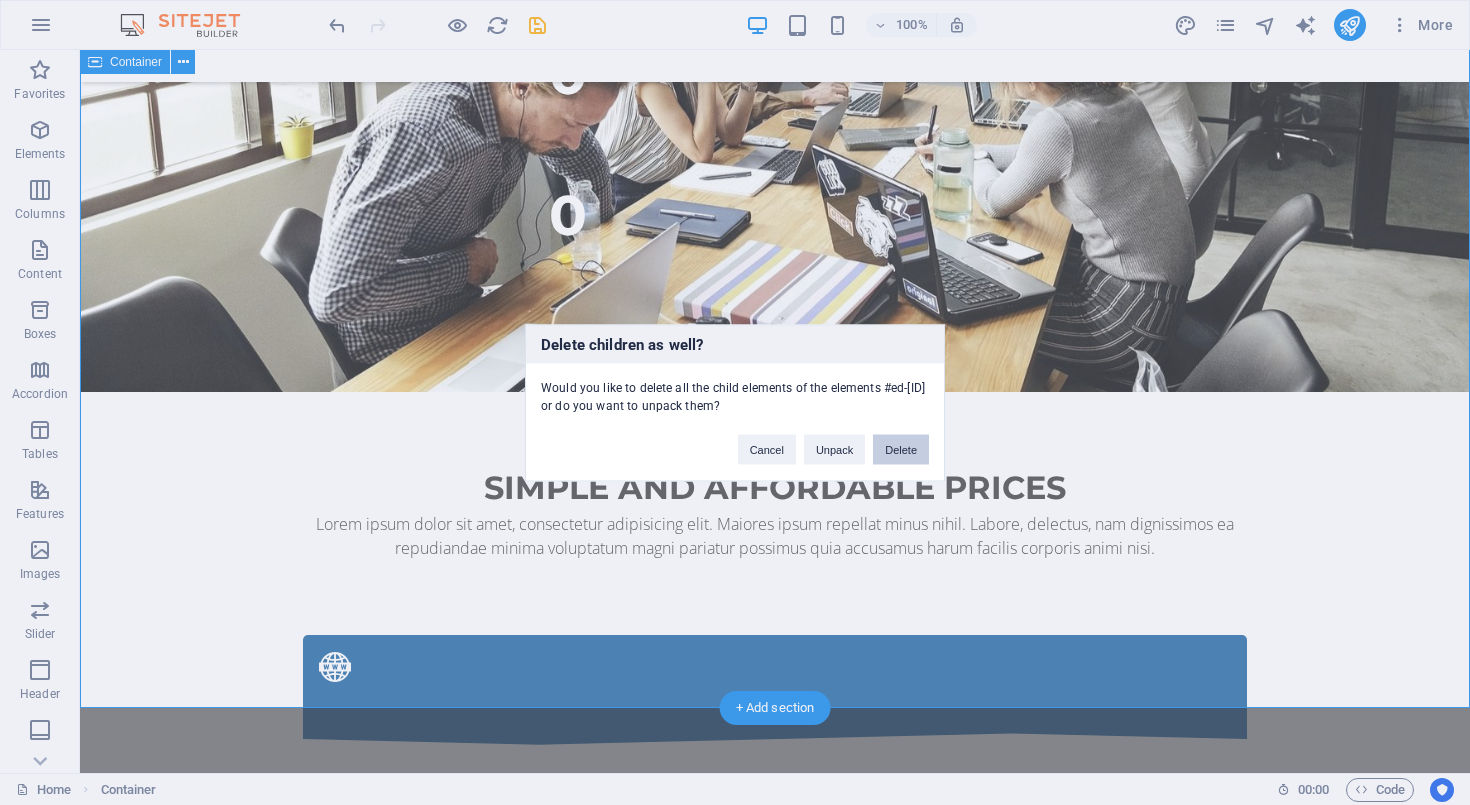 click on "Delete" at bounding box center (901, 449) 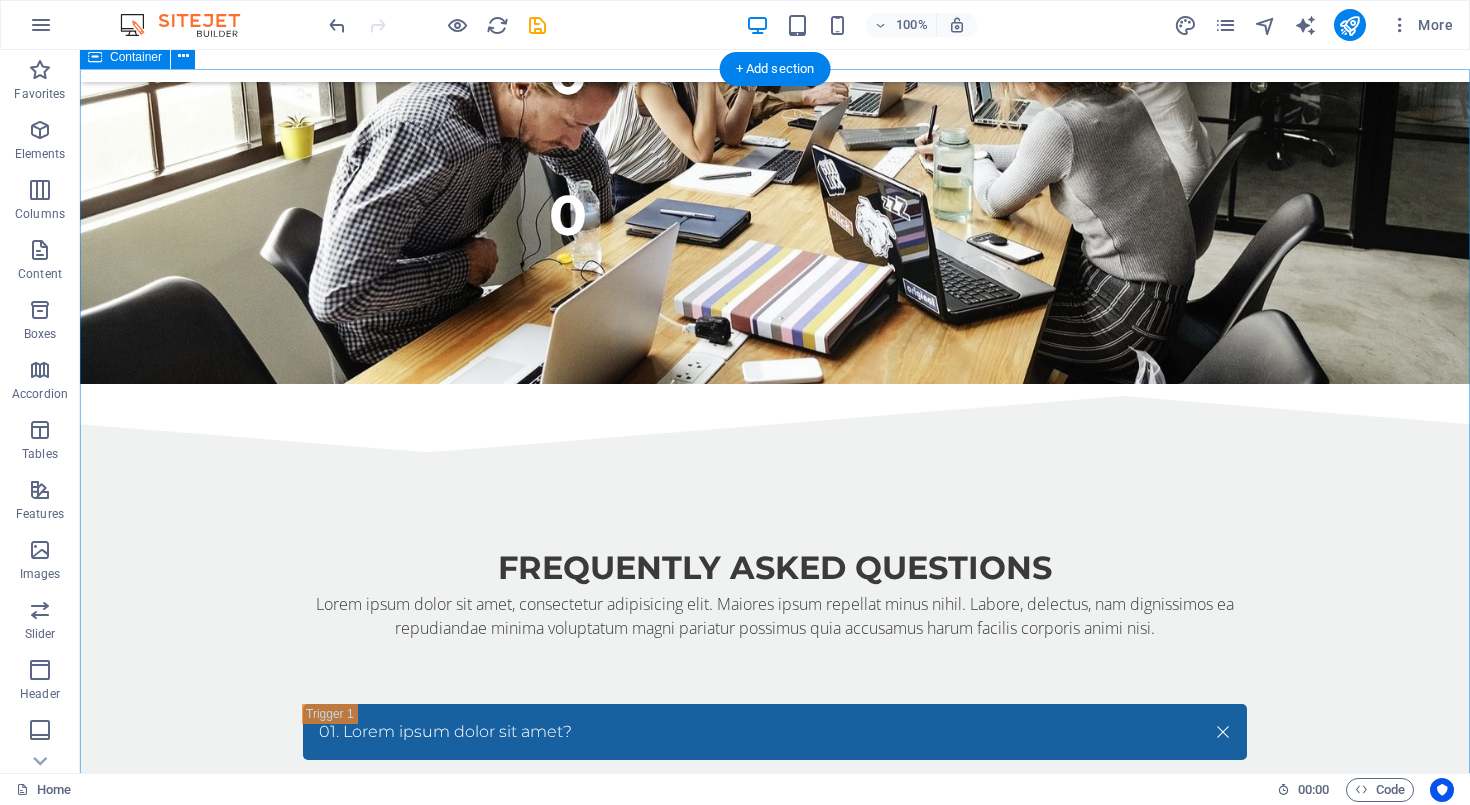 click on "Frequently Asked Questions Lorem ipsum dolor sit amet, consectetur adipisicing elit. Maiores ipsum repellat minus nihil. Labore, delectus, nam dignissimos ea repudiandae minima voluptatum magni pariatur possimus quia accusamus harum facilis corporis animi nisi. 01. Lorem ipsum dolor sit amet? Lorem ipsum dolor sit amet, consectetur adipisicing elit. Maiores ipsum repellat minus nihil. Labore, delectus, nam dignissimos ea repudiandae minima voluptatum magni pariatur possimus quia accusamus harum facilis corporis animi nisi. Enim, pariatur, impedit quia repellat harum ipsam laboriosam voluptas dicta illum nisi obcaecati reprehenderit quis placeat recusandae tenetur aperiam. 02. Sea takimata sanctus est Lorem ipsum dolor sit amet? 03. Sea takimata ipsum dolor sit amet? 04. Est Lorem ipsum dolor sit ? 05. Quia accusamus harum facilis corporis animi nisi? 06. Maiores ipsum repellat minus nihil? 07. Illum nisi obcaecati reprehenderit quis placeat recusandae? 08. Possimus quia accusamus harum facilis?" at bounding box center (775, 1480) 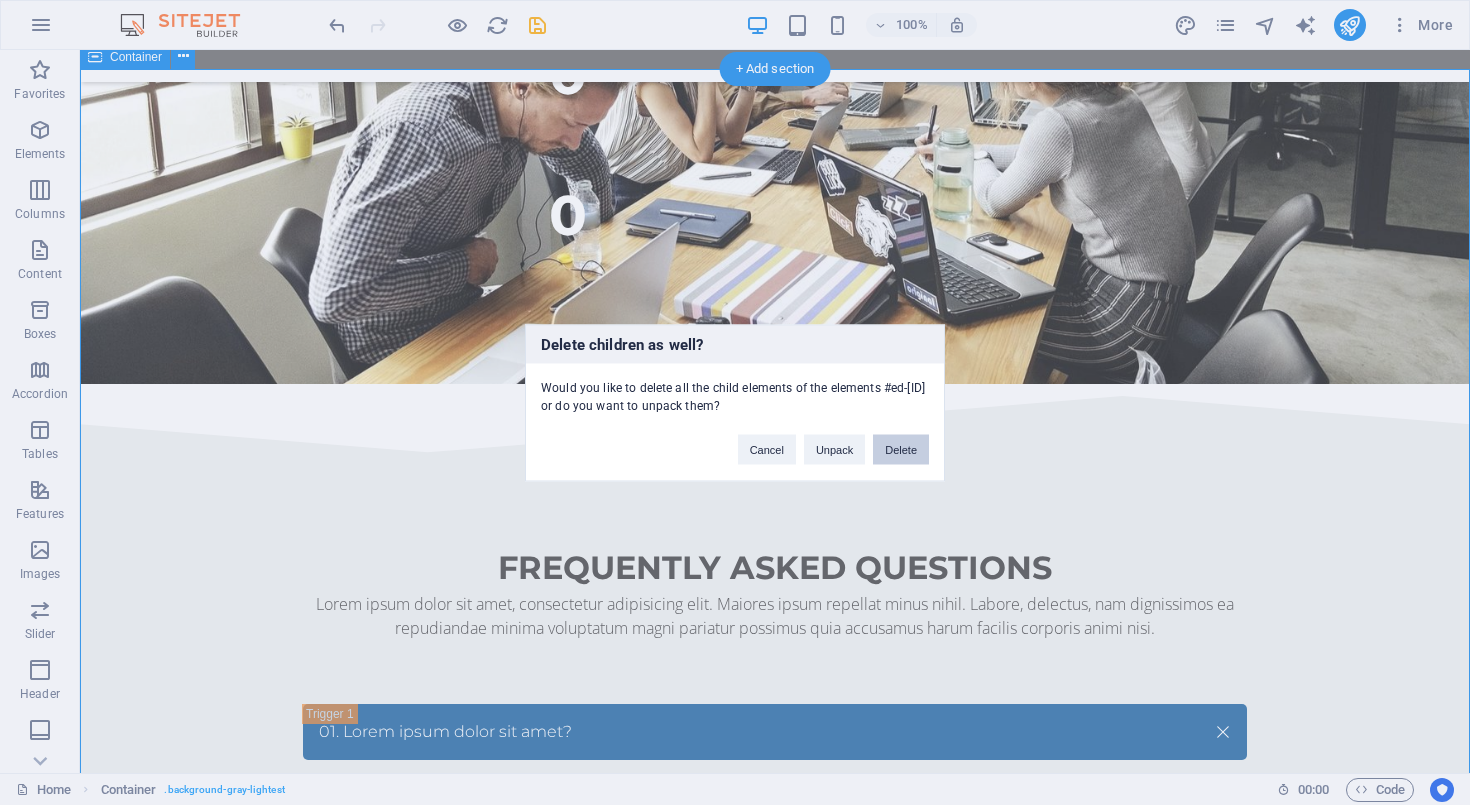 click on "Delete" at bounding box center [901, 449] 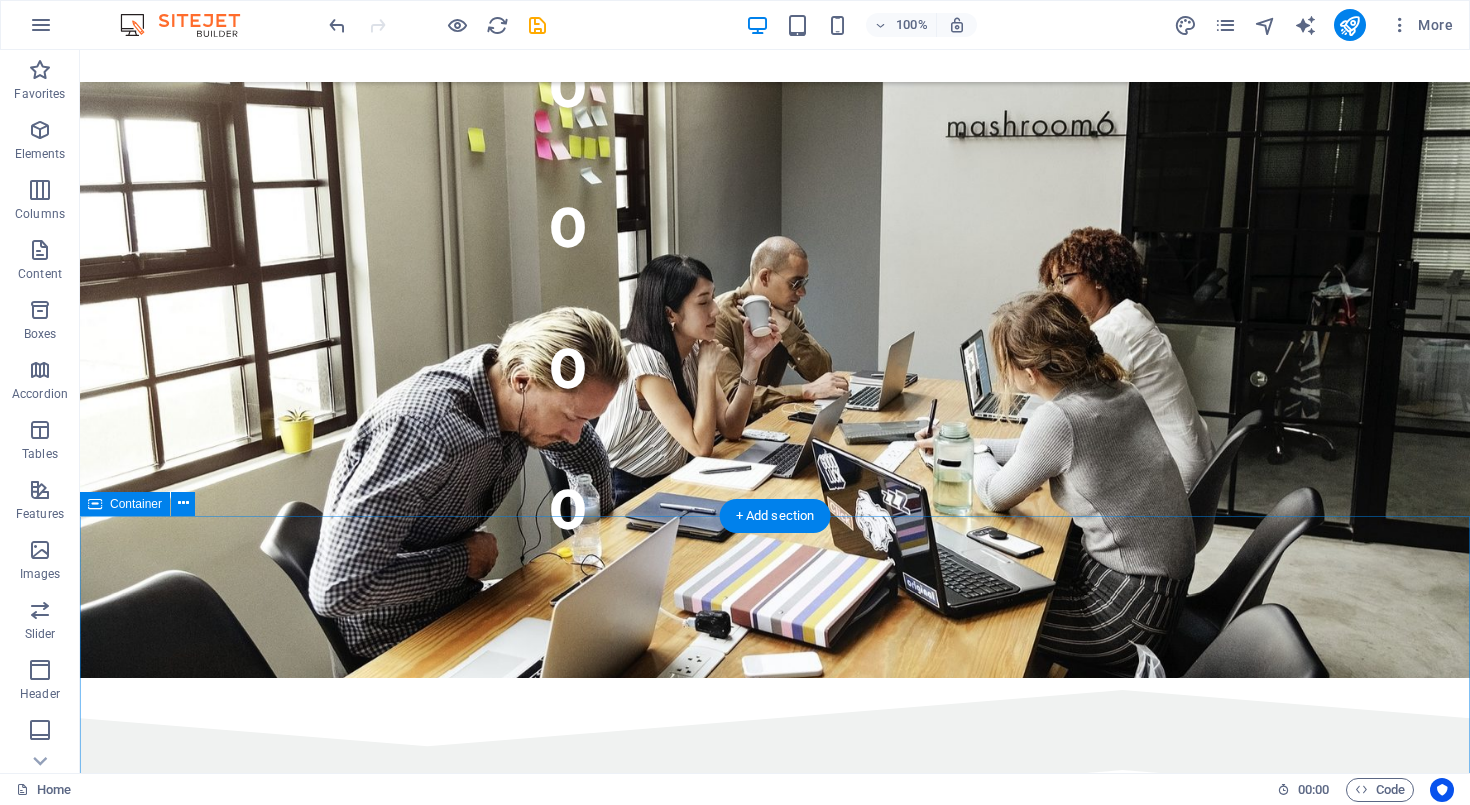 scroll, scrollTop: 665, scrollLeft: 0, axis: vertical 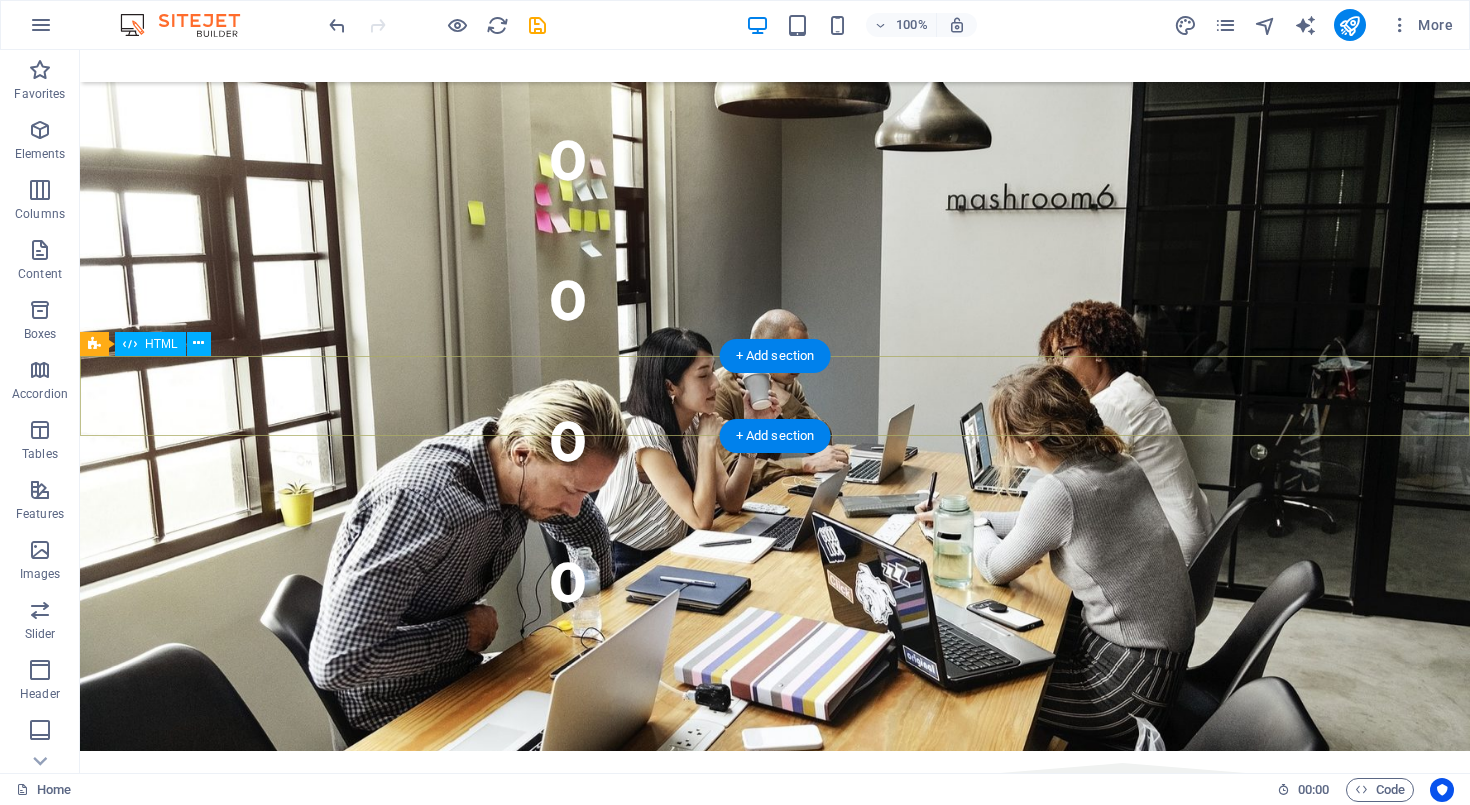 click at bounding box center [775, 791] 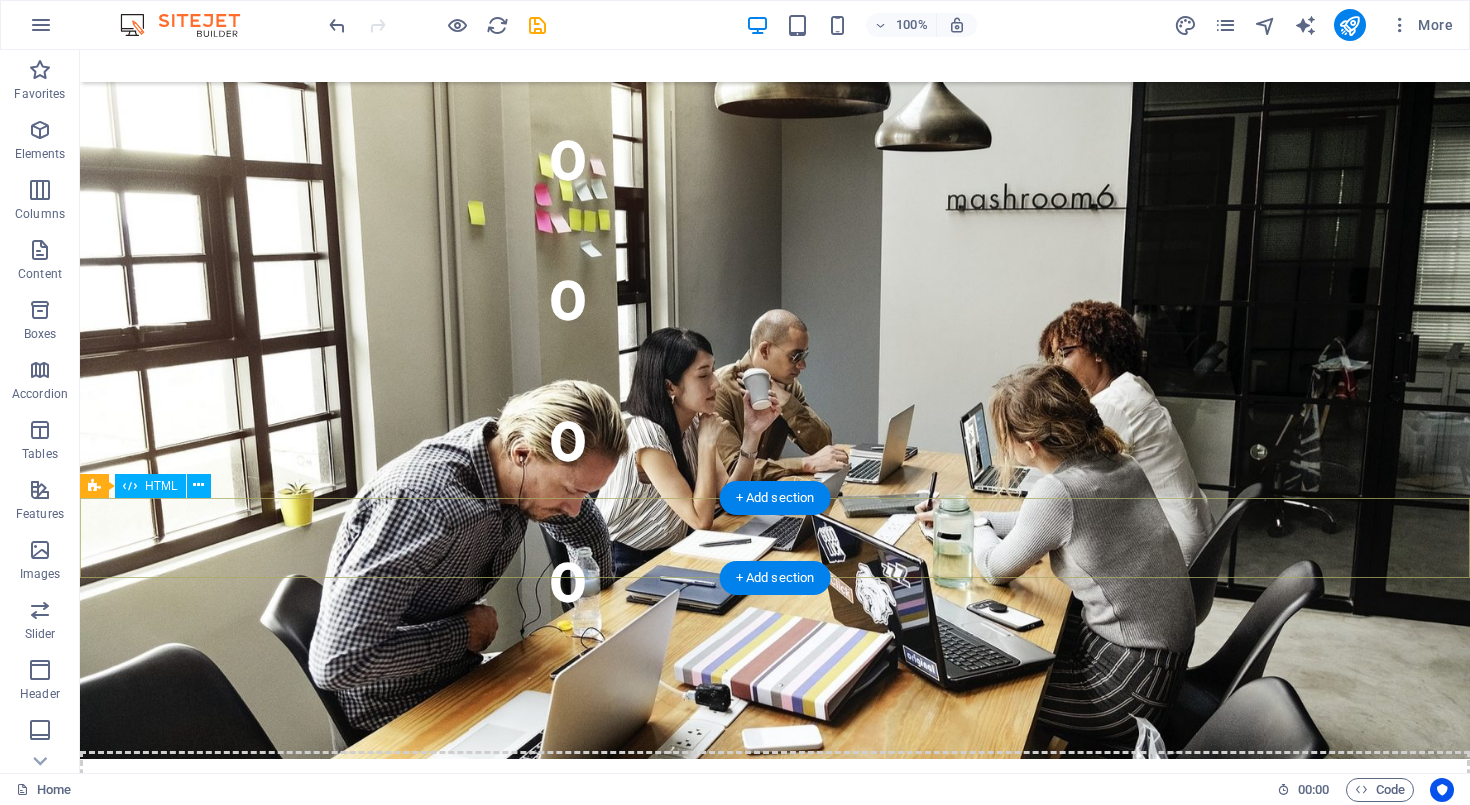 click at bounding box center [775, 933] 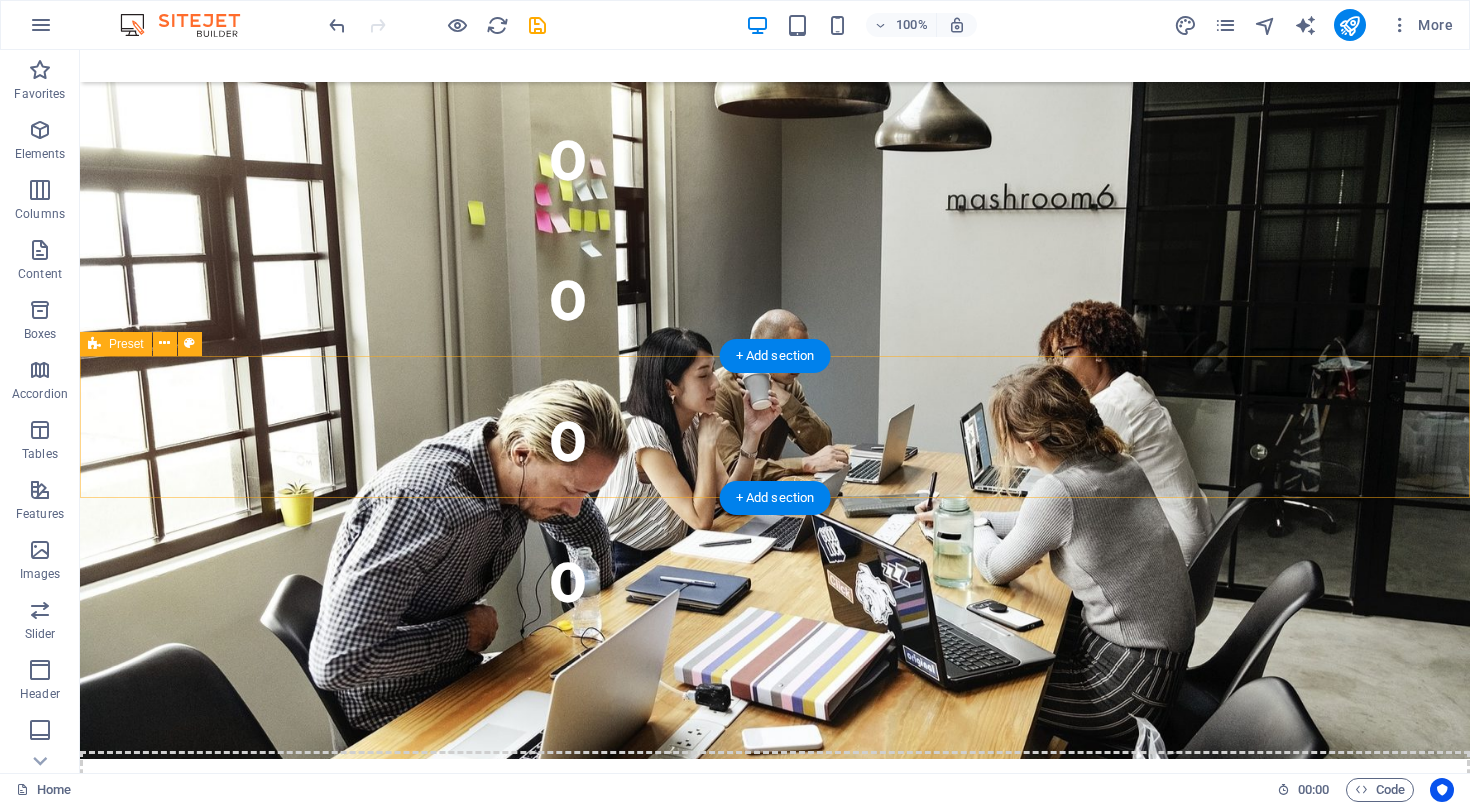 click on "Drop content here or  Add elements  Paste clipboard" at bounding box center [775, 822] 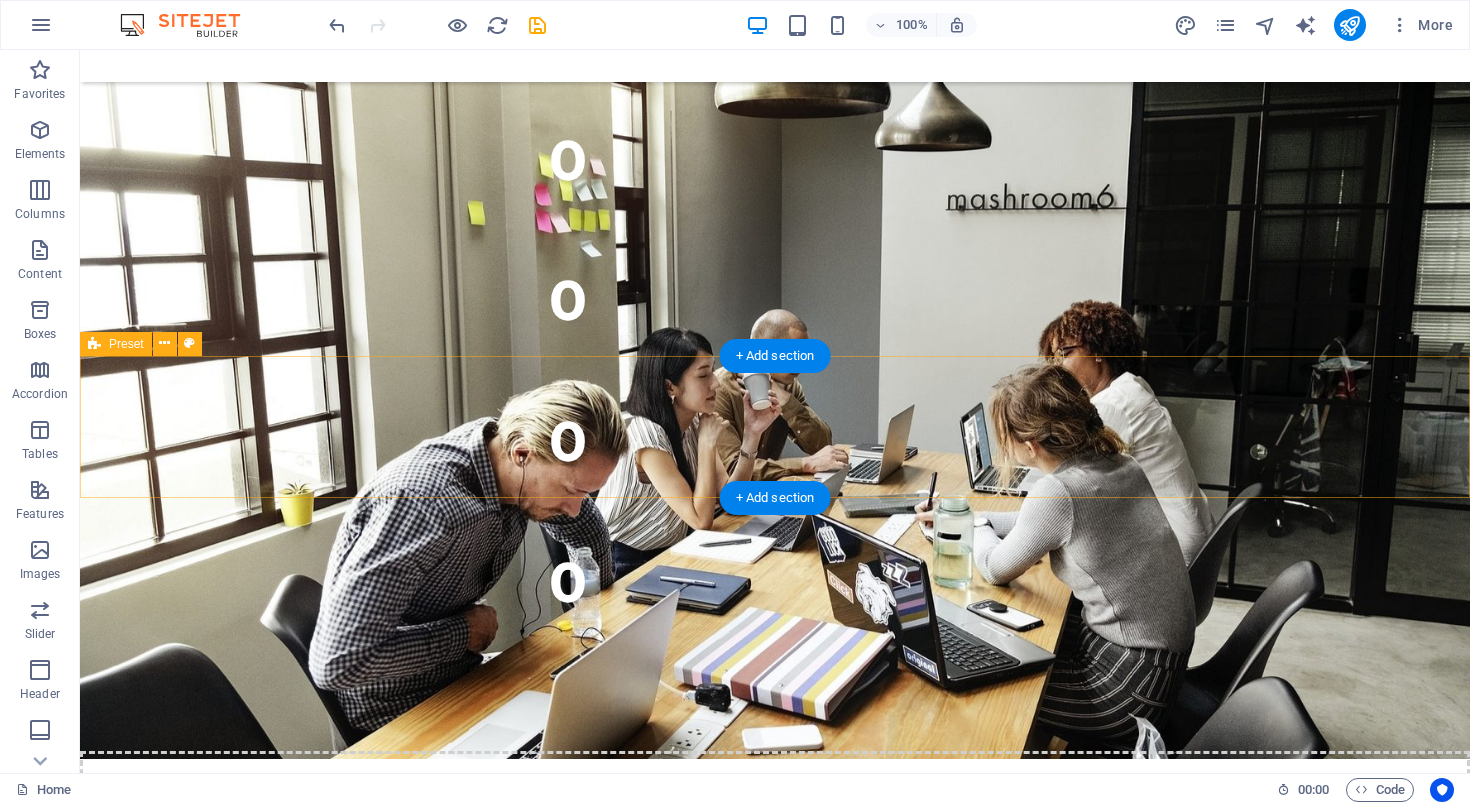 click on "Drop content here or  Add elements  Paste clipboard" at bounding box center (775, 822) 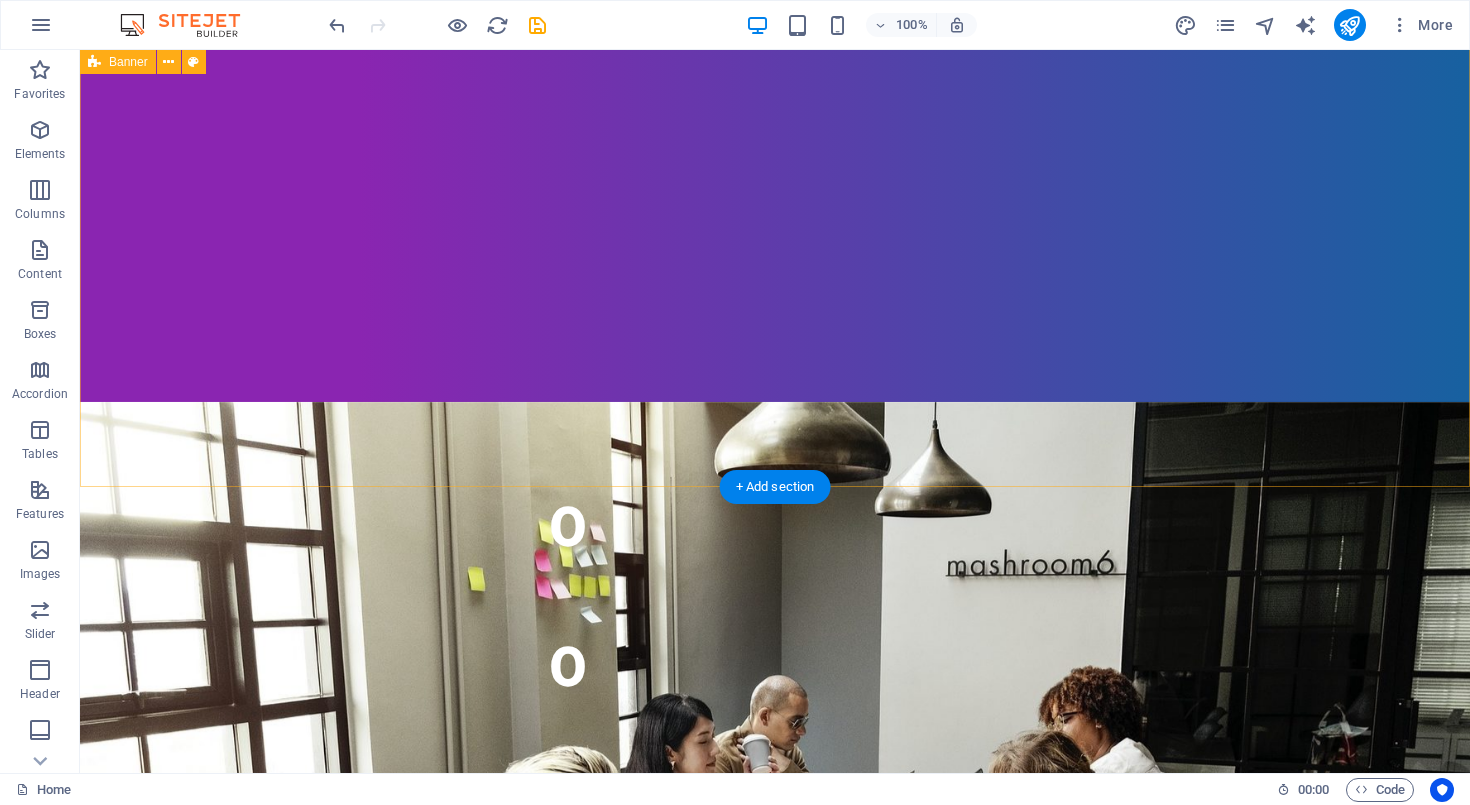 scroll, scrollTop: 301, scrollLeft: 0, axis: vertical 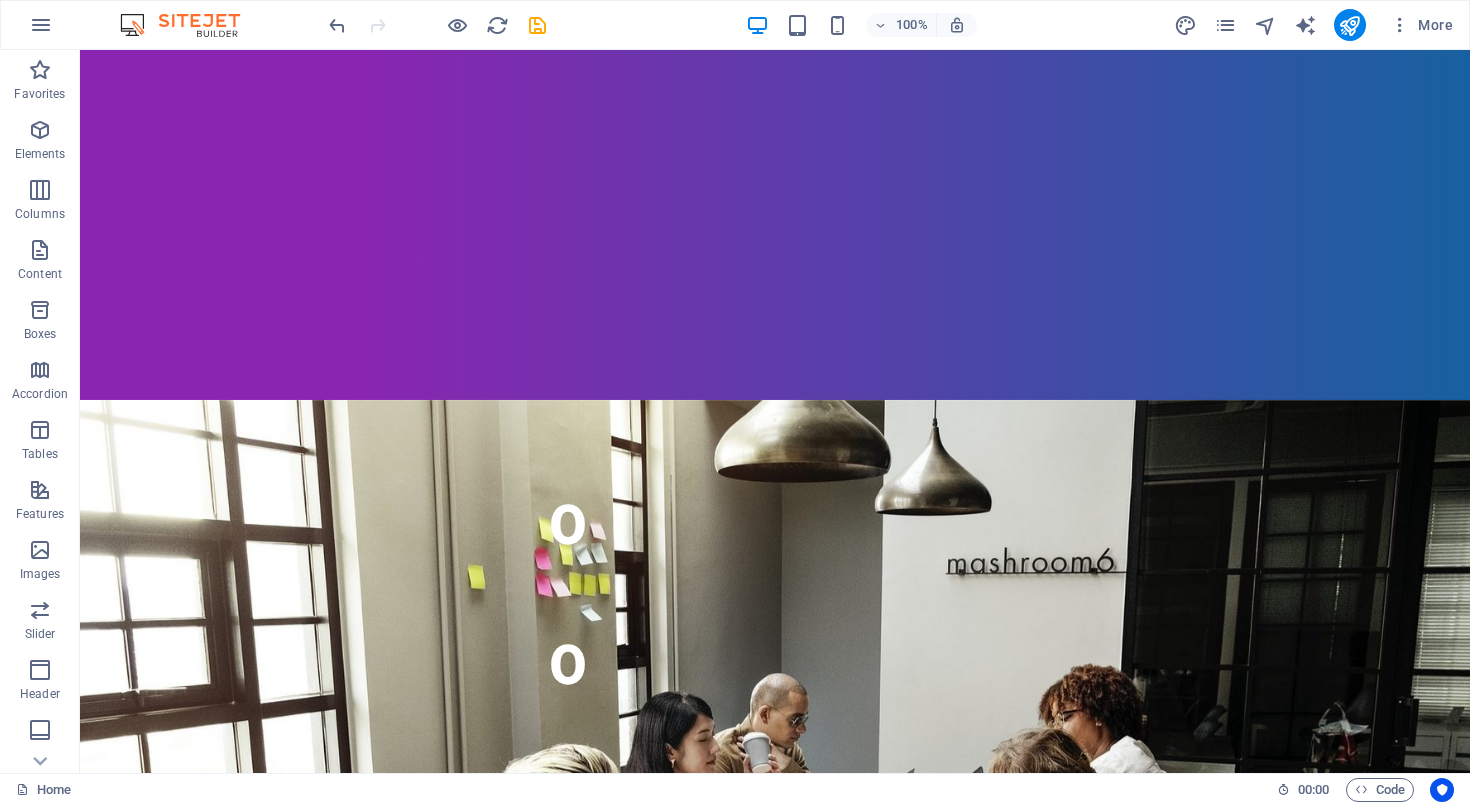 click at bounding box center (775, 761) 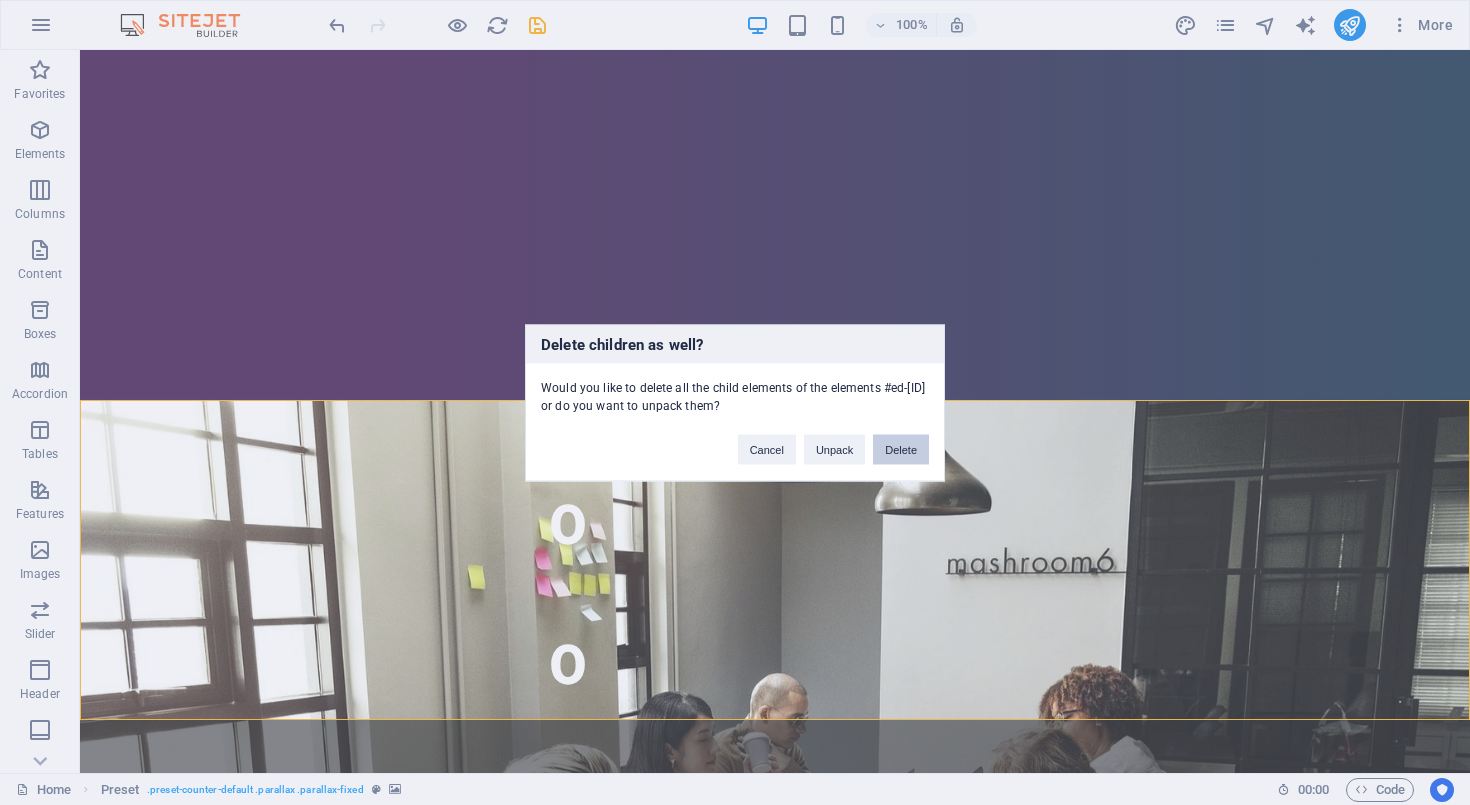 click on "Delete" at bounding box center (901, 449) 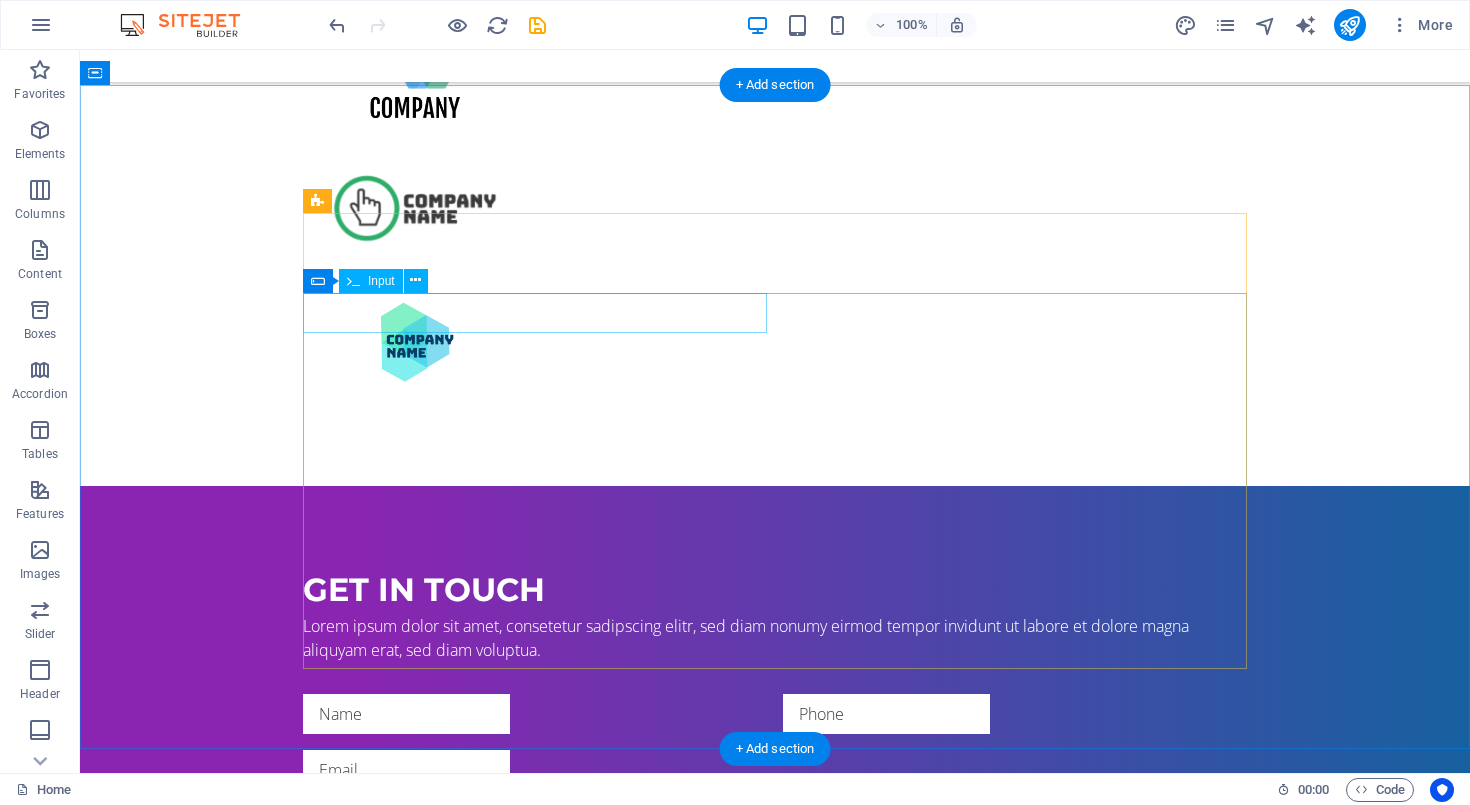 scroll, scrollTop: 982, scrollLeft: 0, axis: vertical 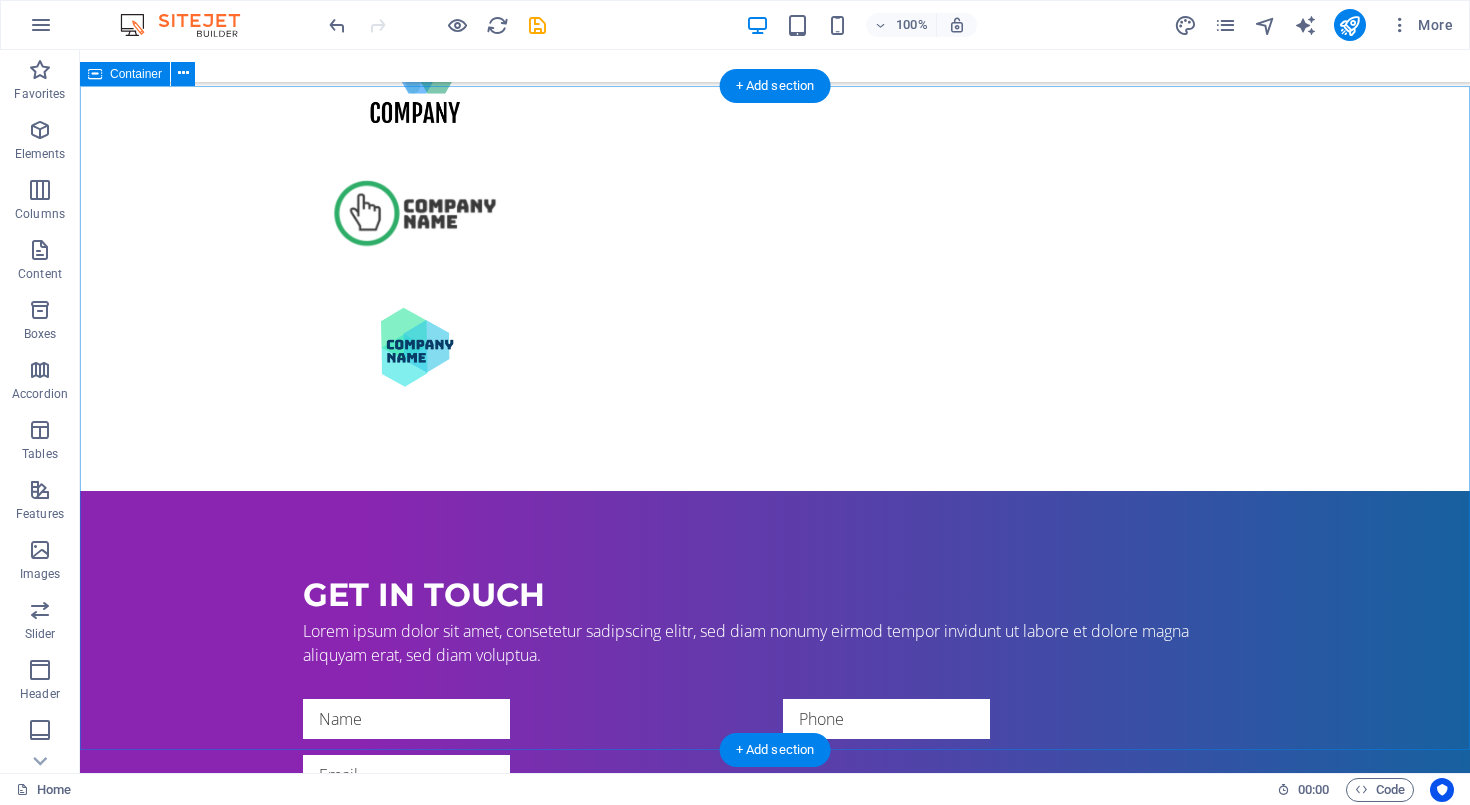 click on "Get in touch Lorem ipsum dolor sit amet, consetetur sadipscing elitr, sed diam nonumy eirmod tempor invidunt ut labore et dolore magna aliquyam erat, sed diam voluptua.   I have read and understand the privacy policy. Unreadable? Load new Submit" at bounding box center [775, 826] 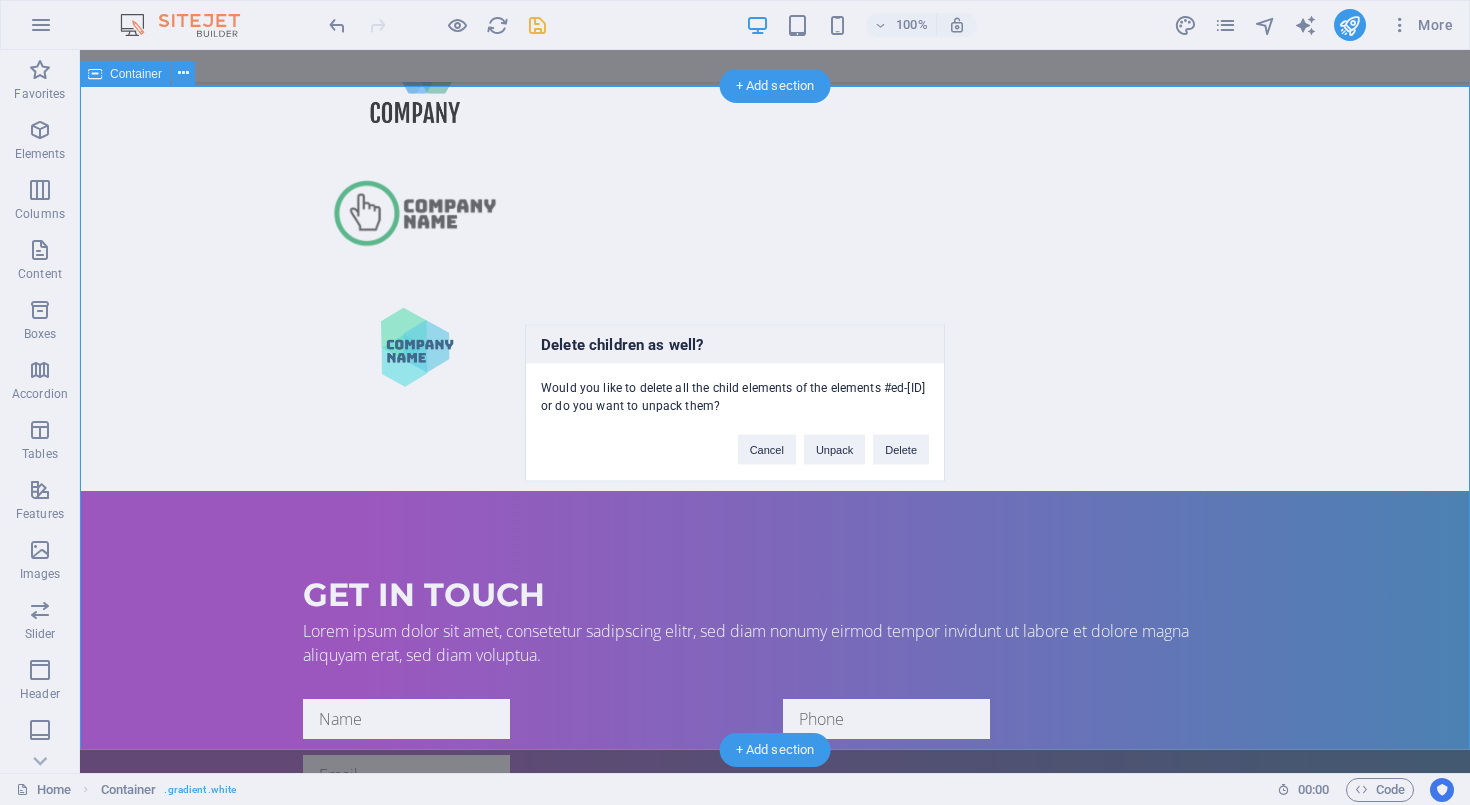 type 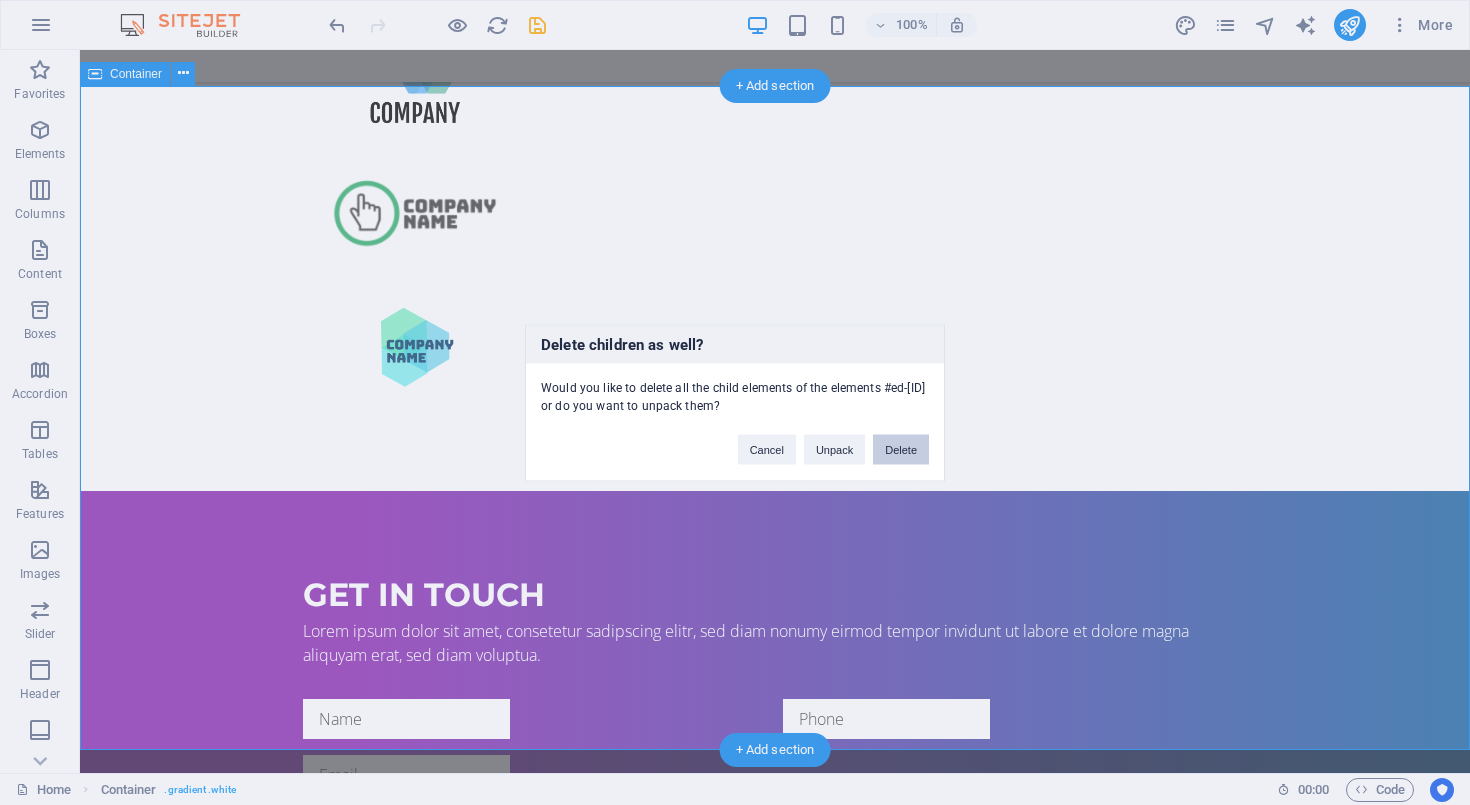 click on "Delete" at bounding box center (901, 449) 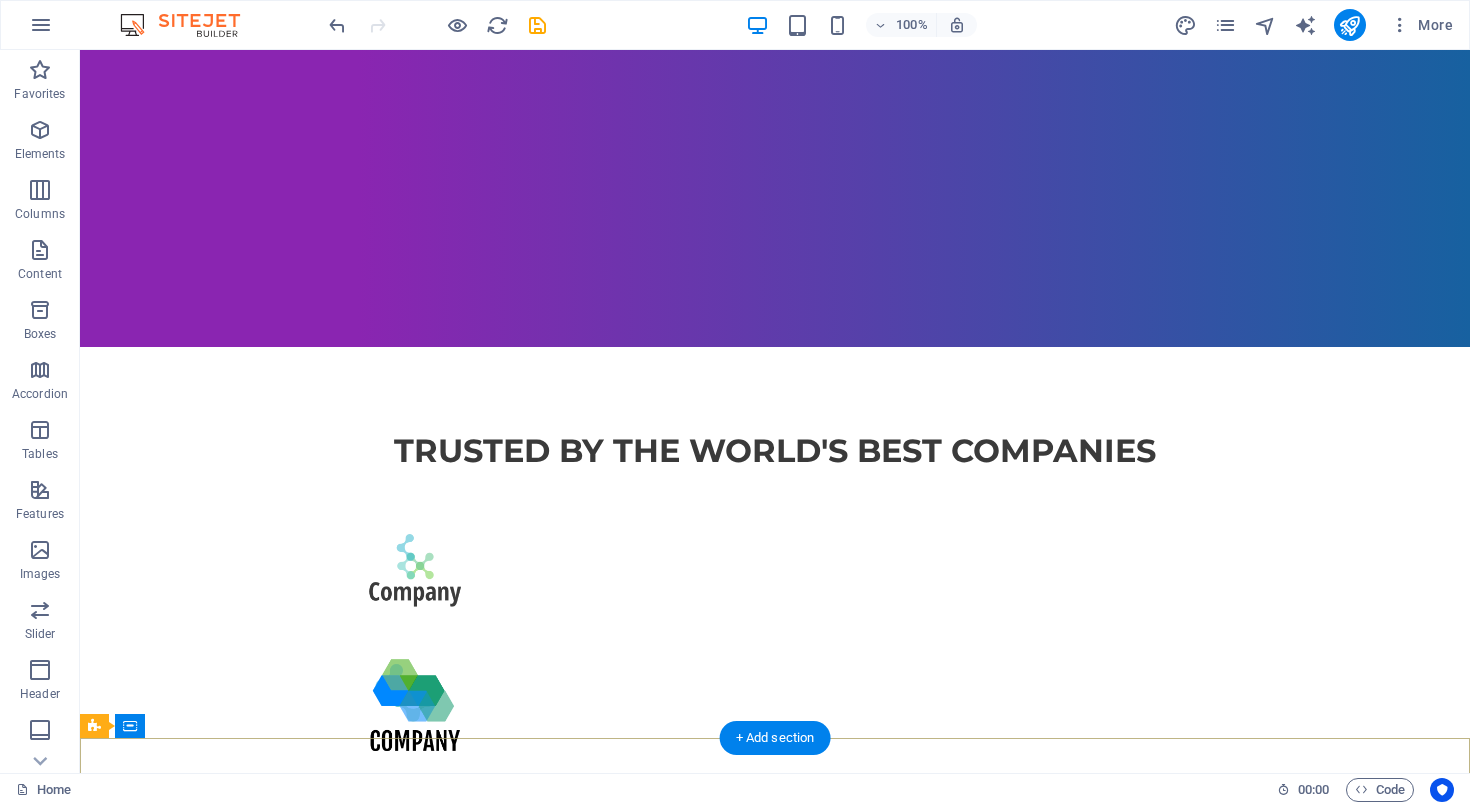 scroll, scrollTop: 431, scrollLeft: 0, axis: vertical 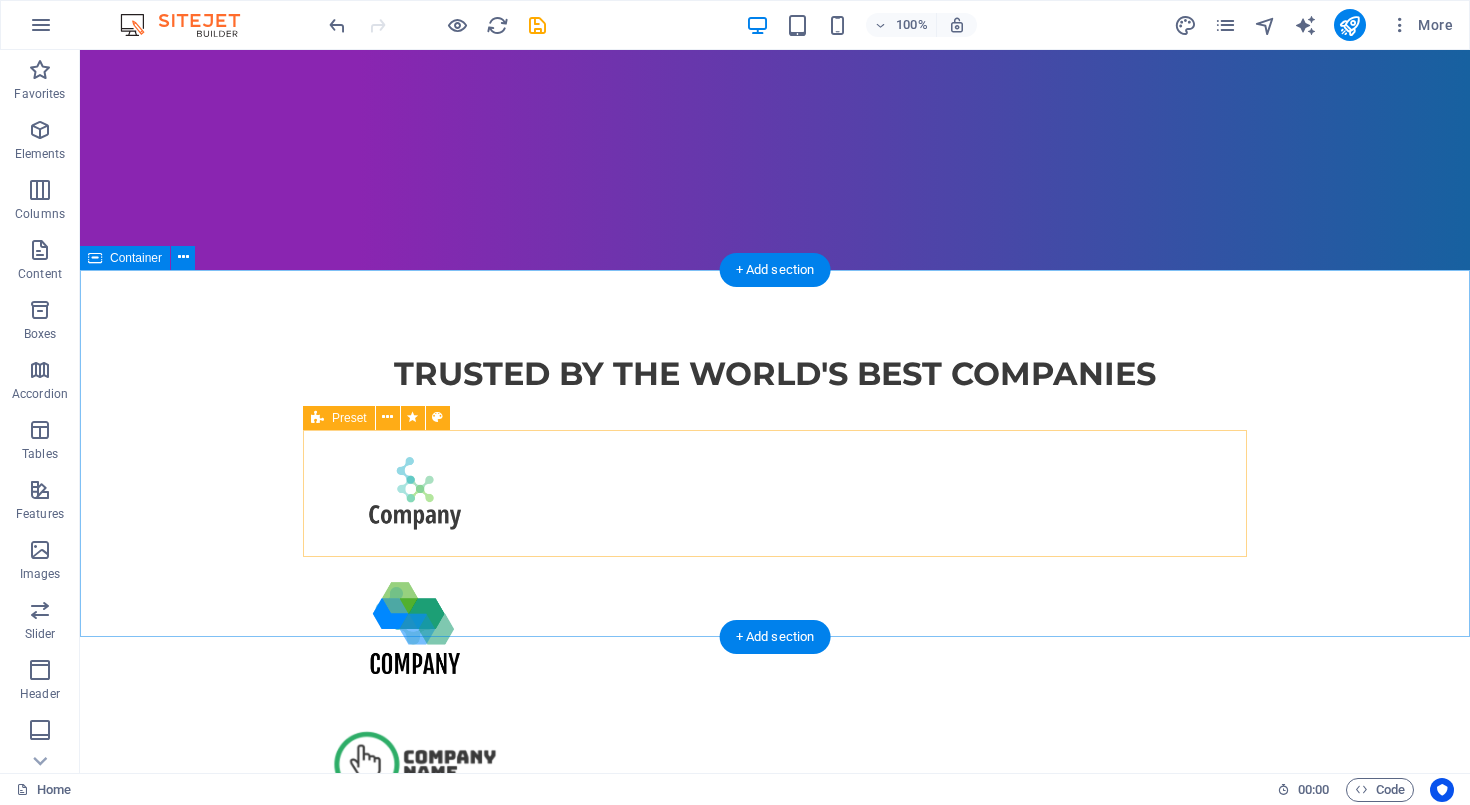 click on "Trusted by the world's best companies" at bounding box center (775, 656) 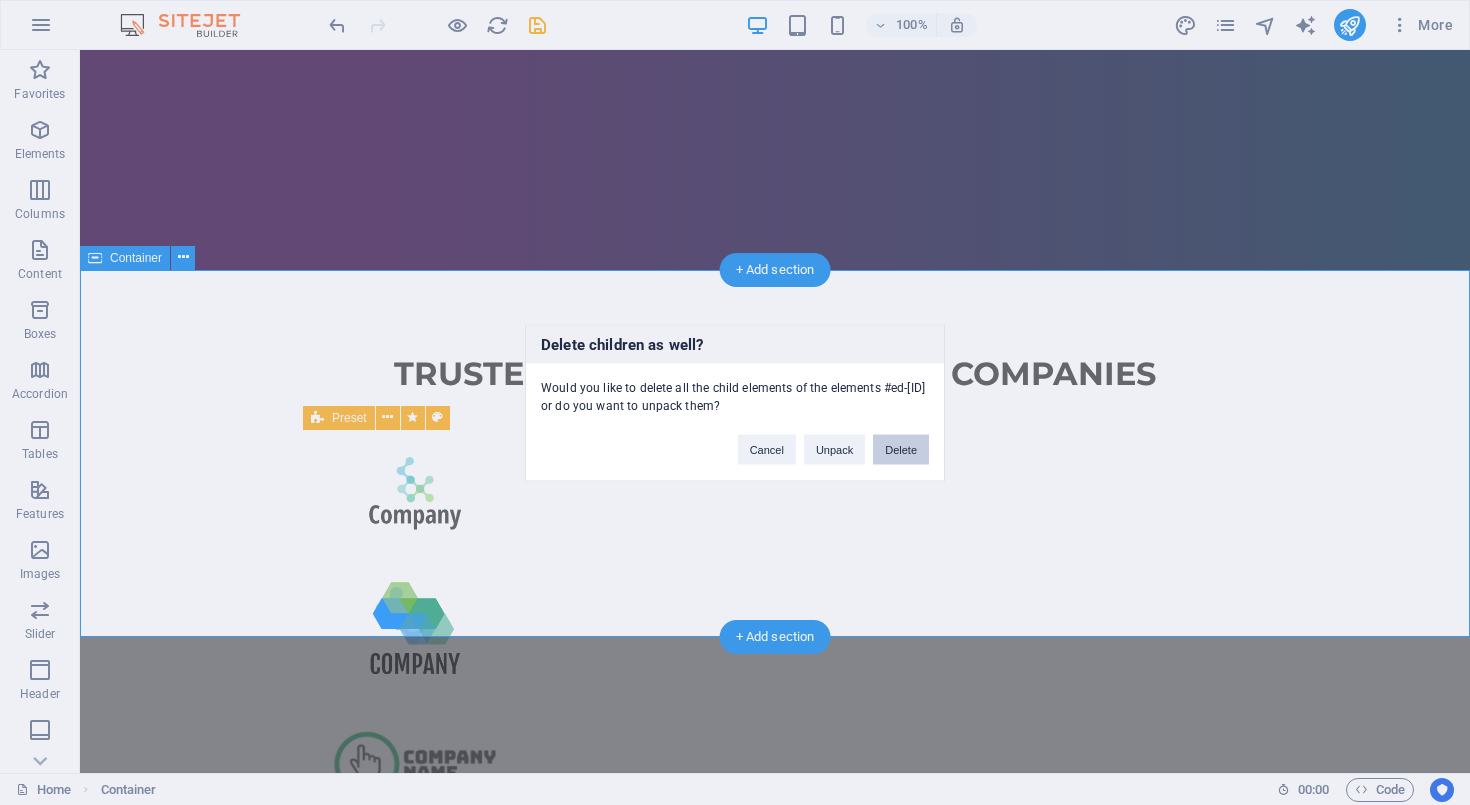 click on "Delete" at bounding box center (901, 449) 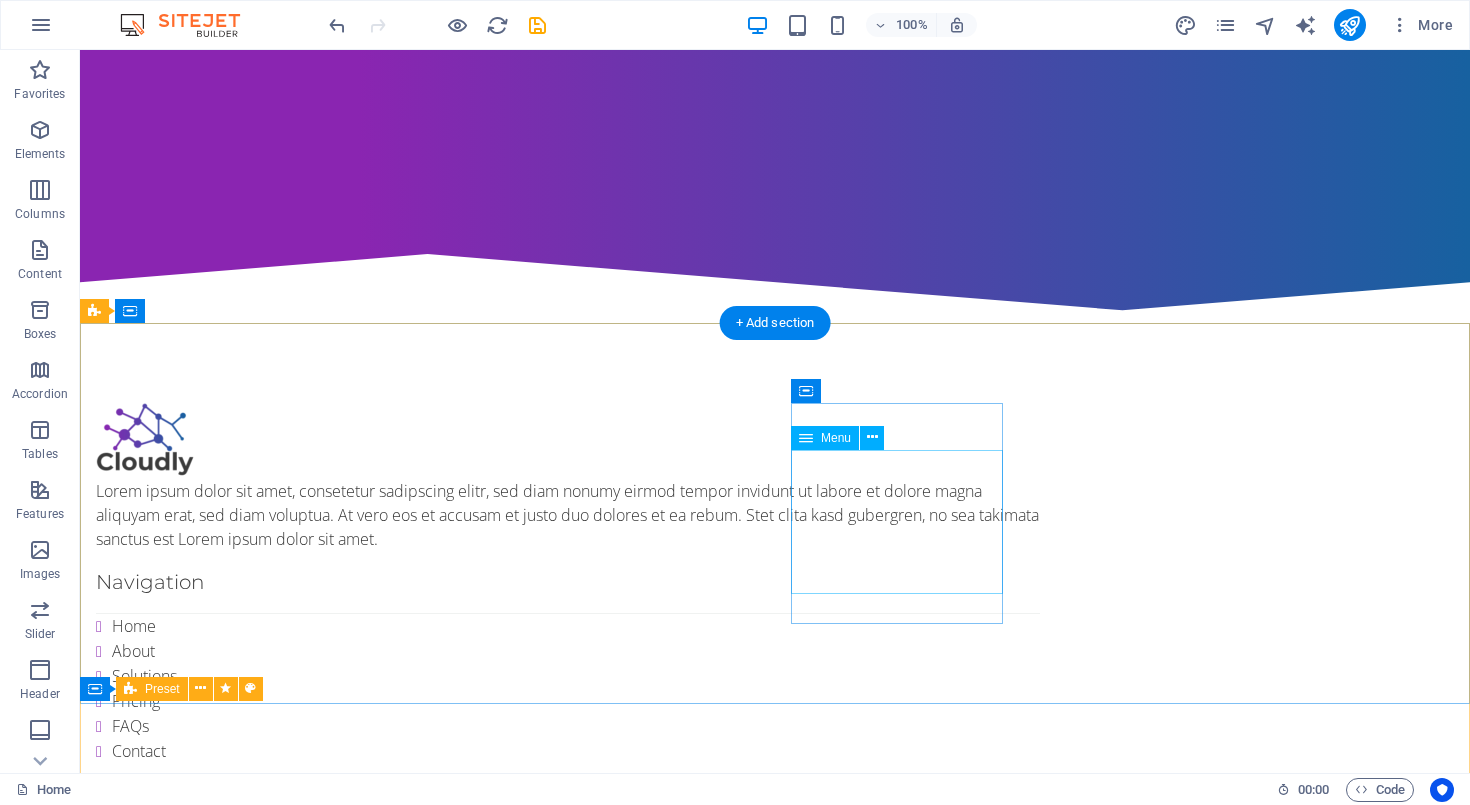 scroll, scrollTop: 458, scrollLeft: 0, axis: vertical 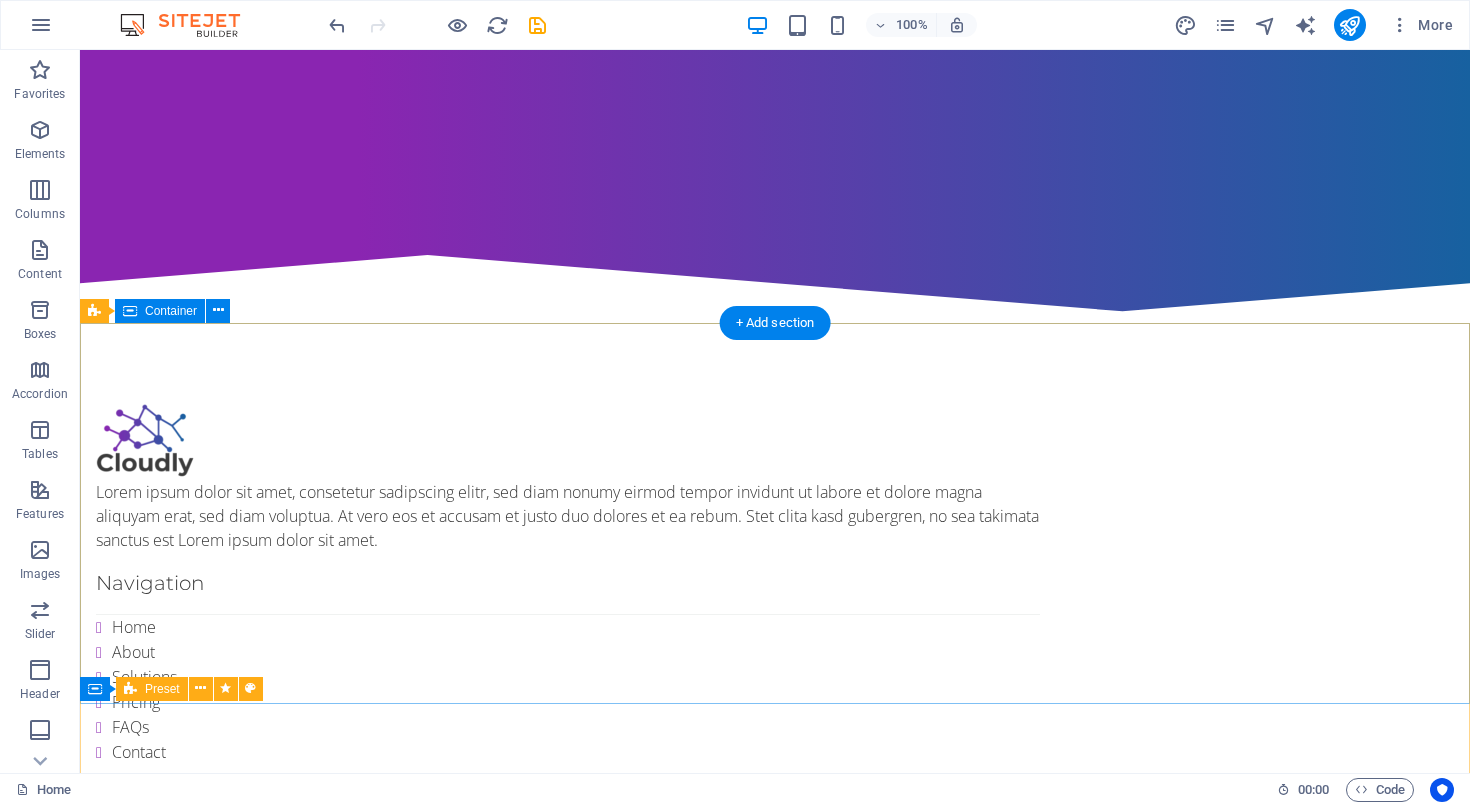 click on "Lorem ipsum dolor sit amet, consetetur sadipscing elitr, sed diam nonumy eirmod tempor invidunt ut labore et dolore magna aliquyam erat, sed diam voluptua. At vero eos et accusam et justo duo dolores et ea rebum. Stet clita kasd gubergren, no sea takimata sanctus est Lorem ipsum dolor sit amet. Navigation Home About Solutions Pricing FAQs Contact Contact us 306 Nita Ave Mountain View   CA 9404 98a6f7b871822c1722742f01ebfa1f@cpanel.local Phone:  + 1-123-456-7890" at bounding box center [775, 663] 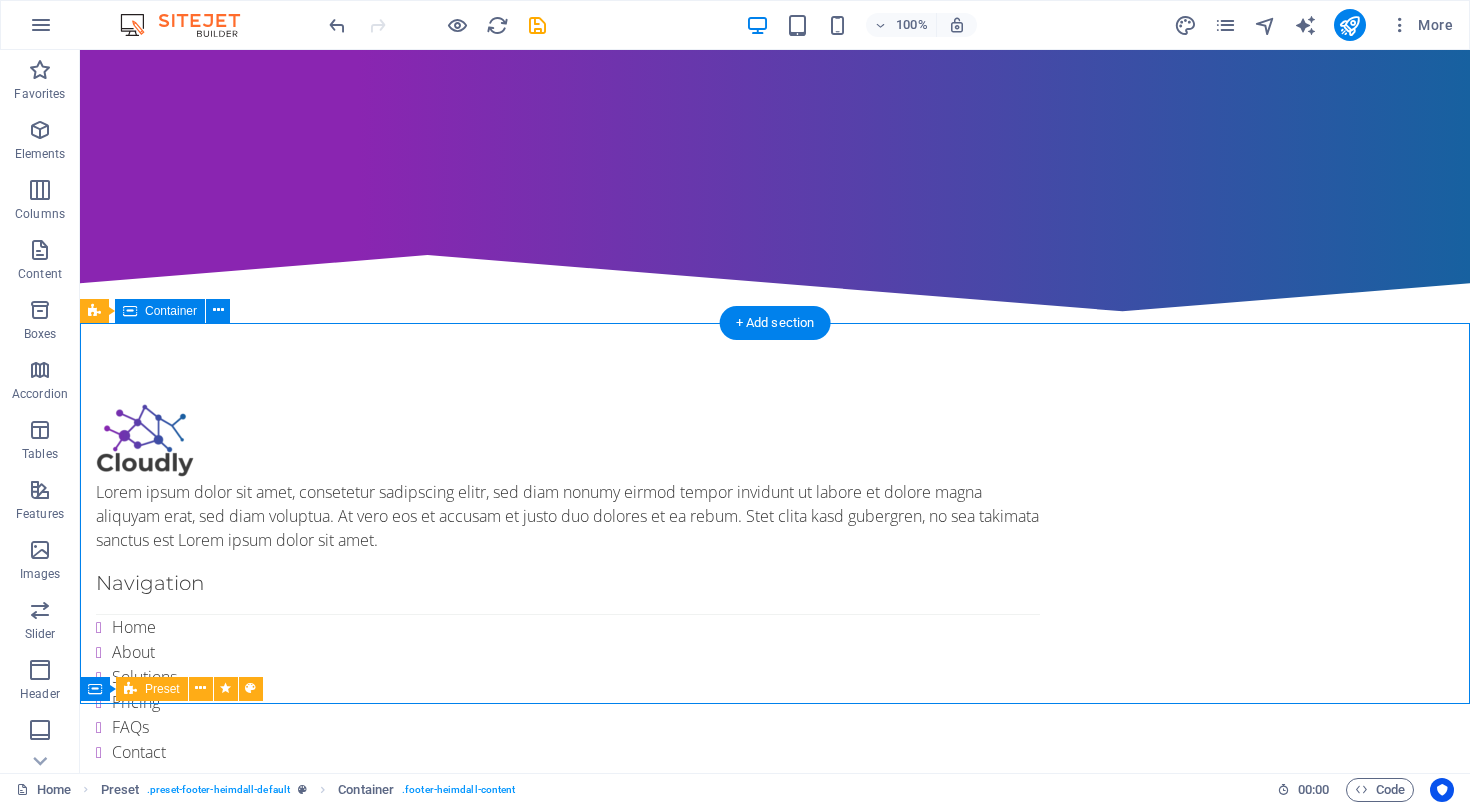 click on "Lorem ipsum dolor sit amet, consetetur sadipscing elitr, sed diam nonumy eirmod tempor invidunt ut labore et dolore magna aliquyam erat, sed diam voluptua. At vero eos et accusam et justo duo dolores et ea rebum. Stet clita kasd gubergren, no sea takimata sanctus est Lorem ipsum dolor sit amet. Navigation Home About Solutions Pricing FAQs Contact Contact us 306 Nita Ave Mountain View   CA 9404 98a6f7b871822c1722742f01ebfa1f@cpanel.local Phone:  + 1-123-456-7890" at bounding box center (775, 663) 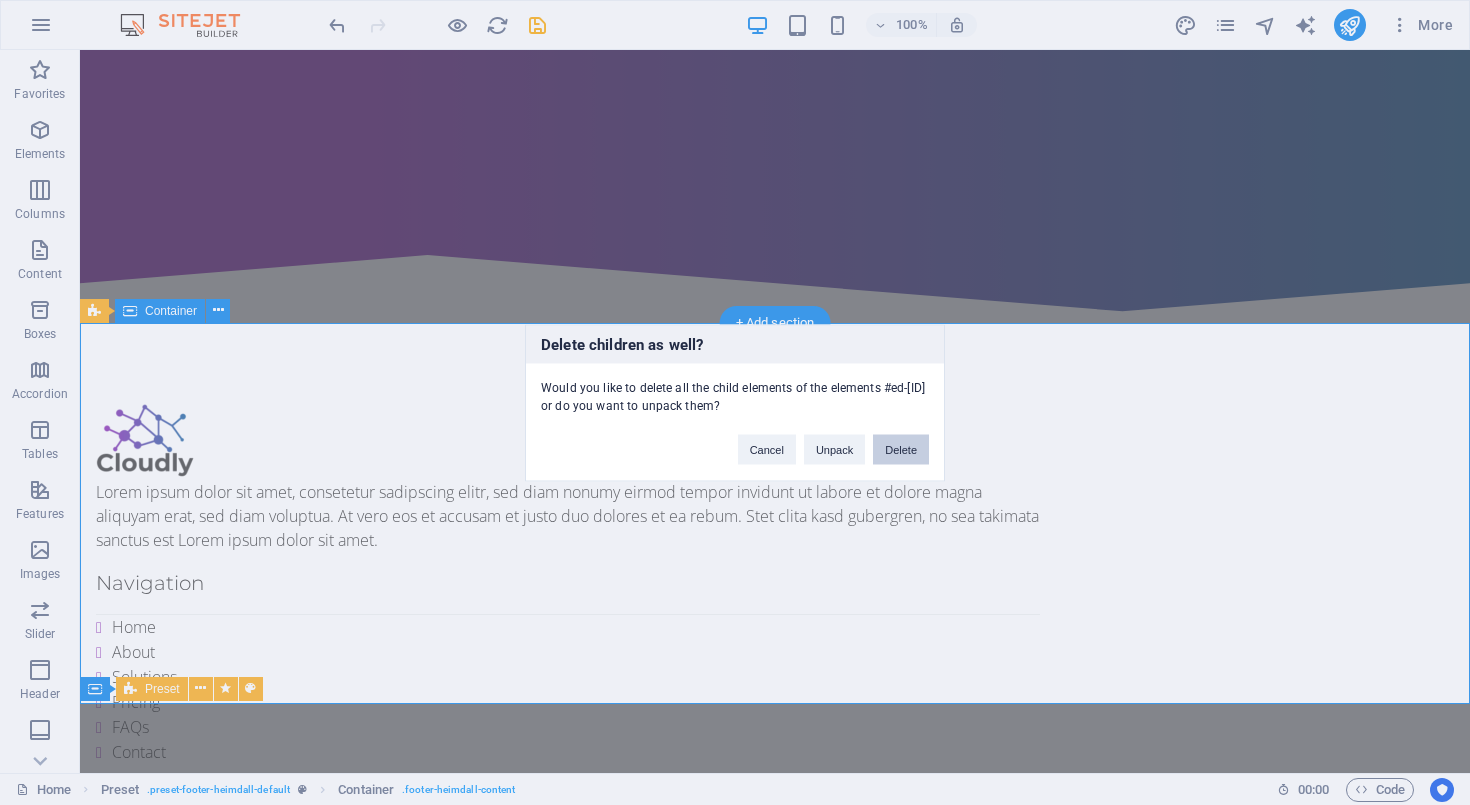 click on "Delete" at bounding box center [901, 449] 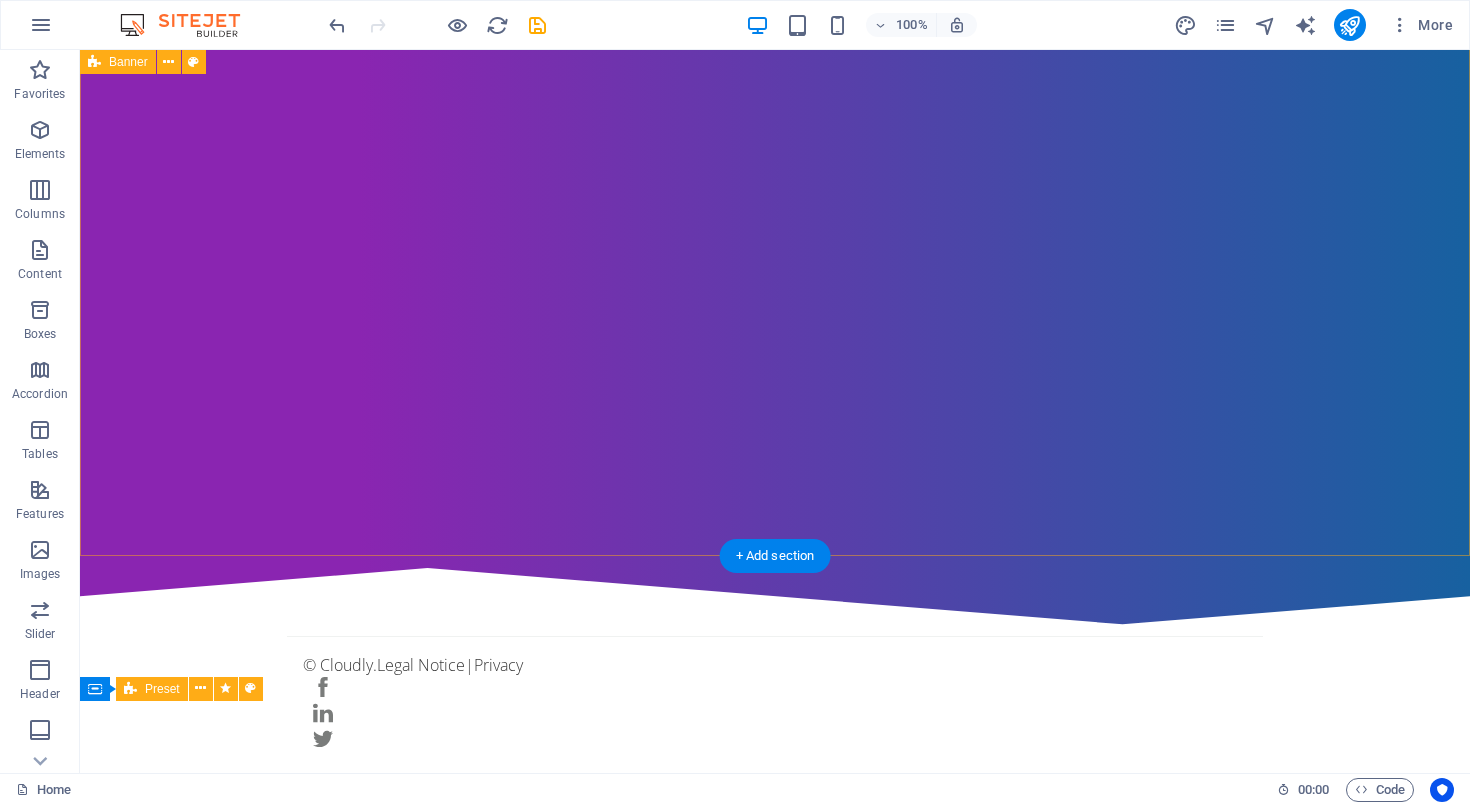 click at bounding box center (775, 230) 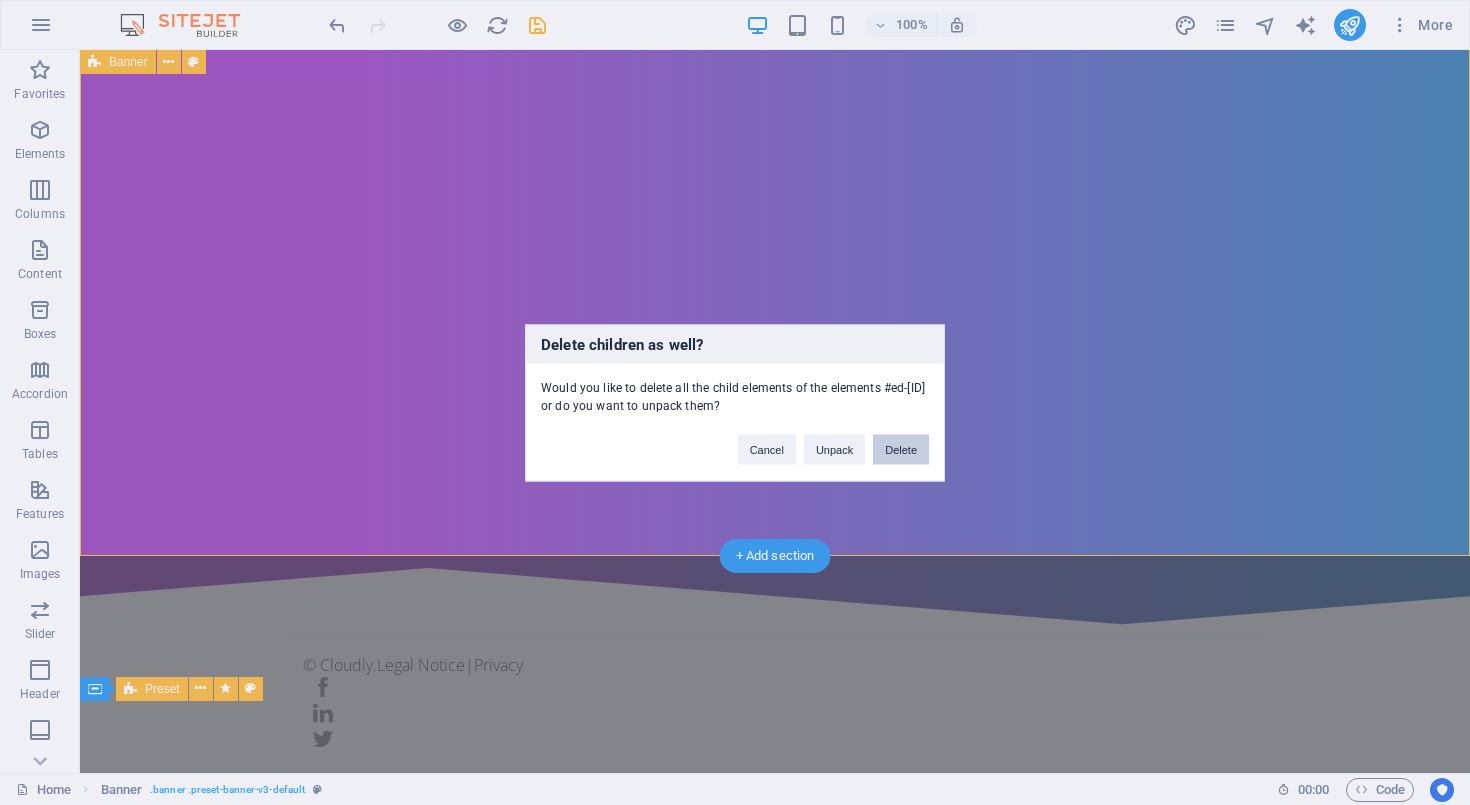 click on "Delete" at bounding box center [901, 449] 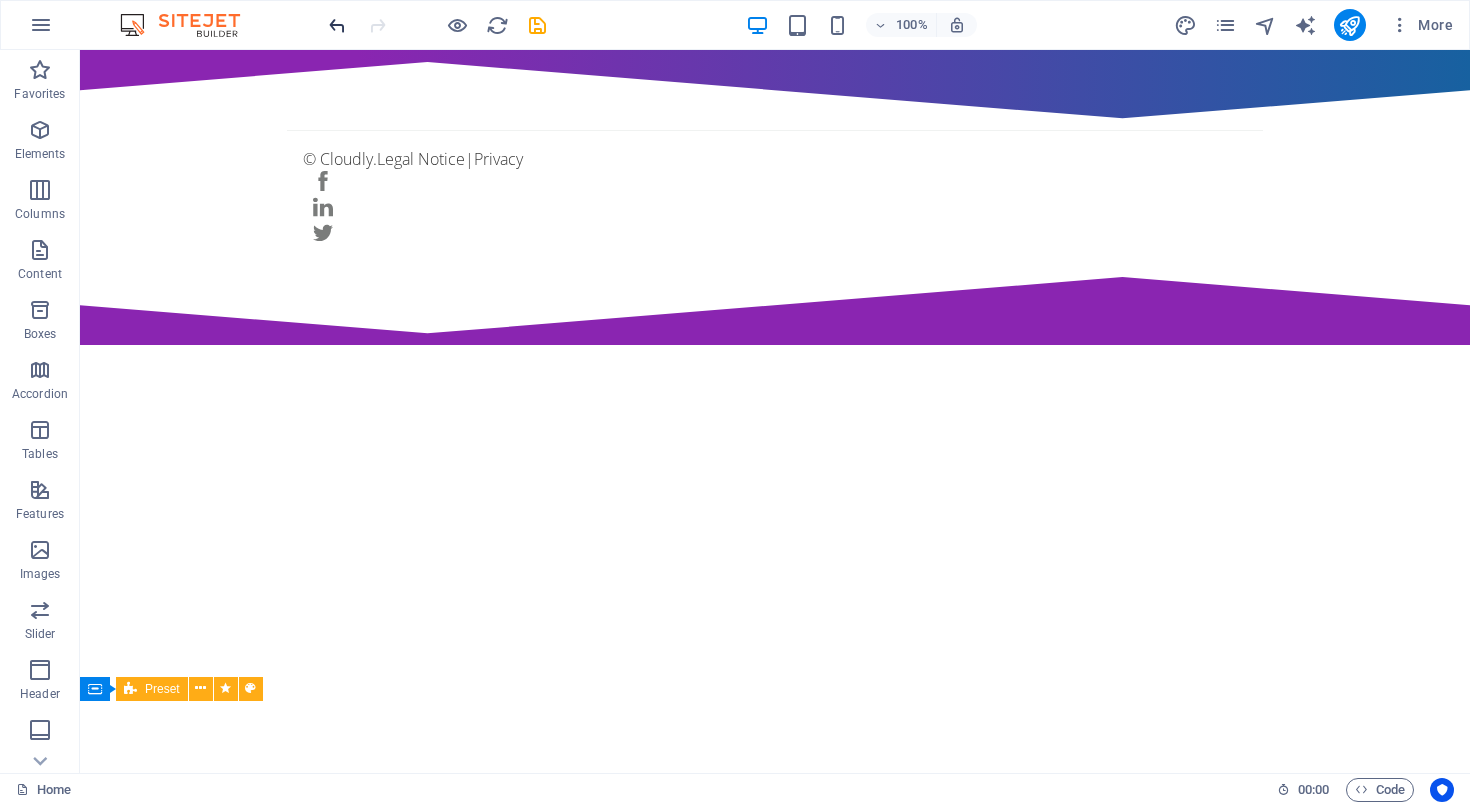 click at bounding box center (337, 25) 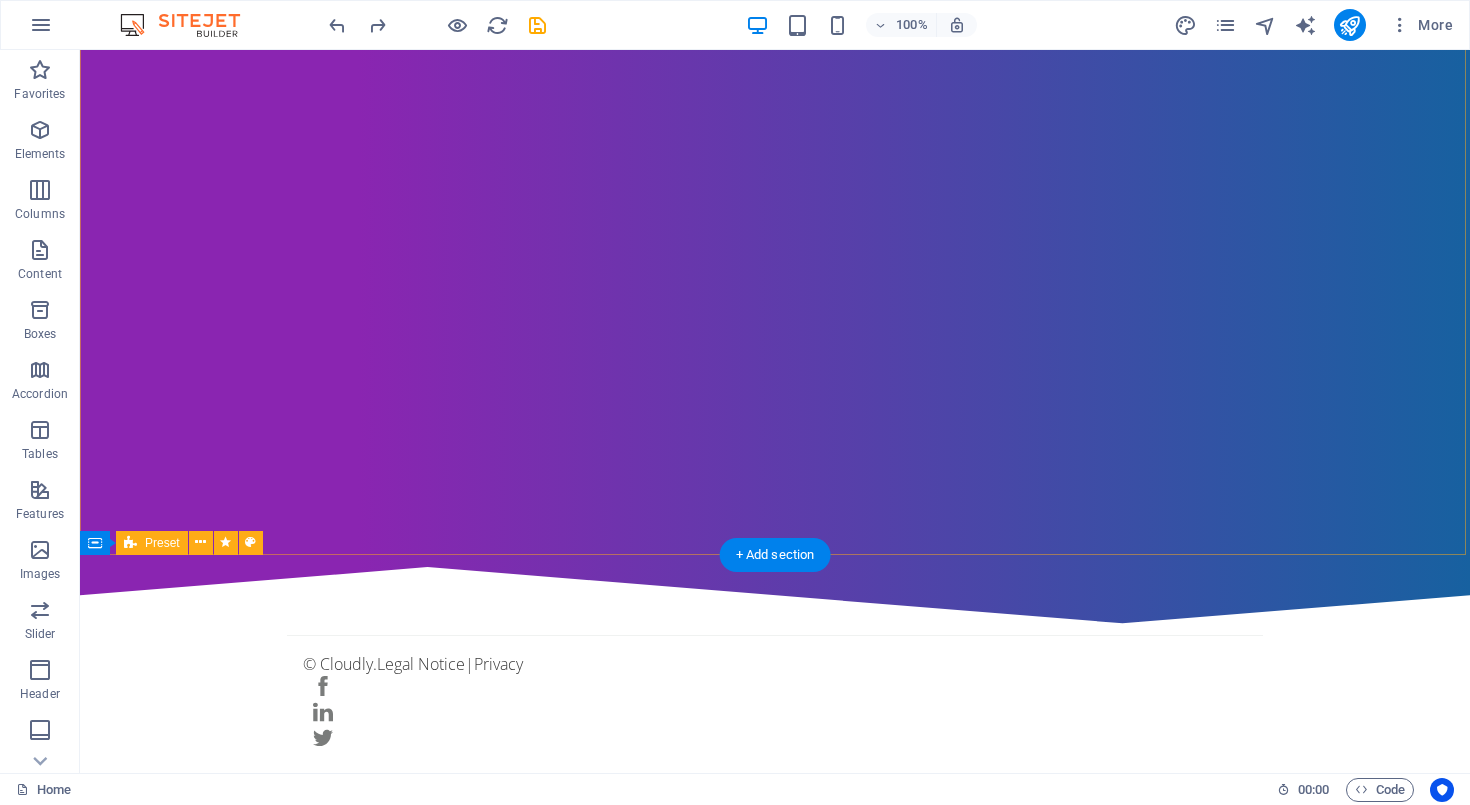 scroll, scrollTop: 145, scrollLeft: 0, axis: vertical 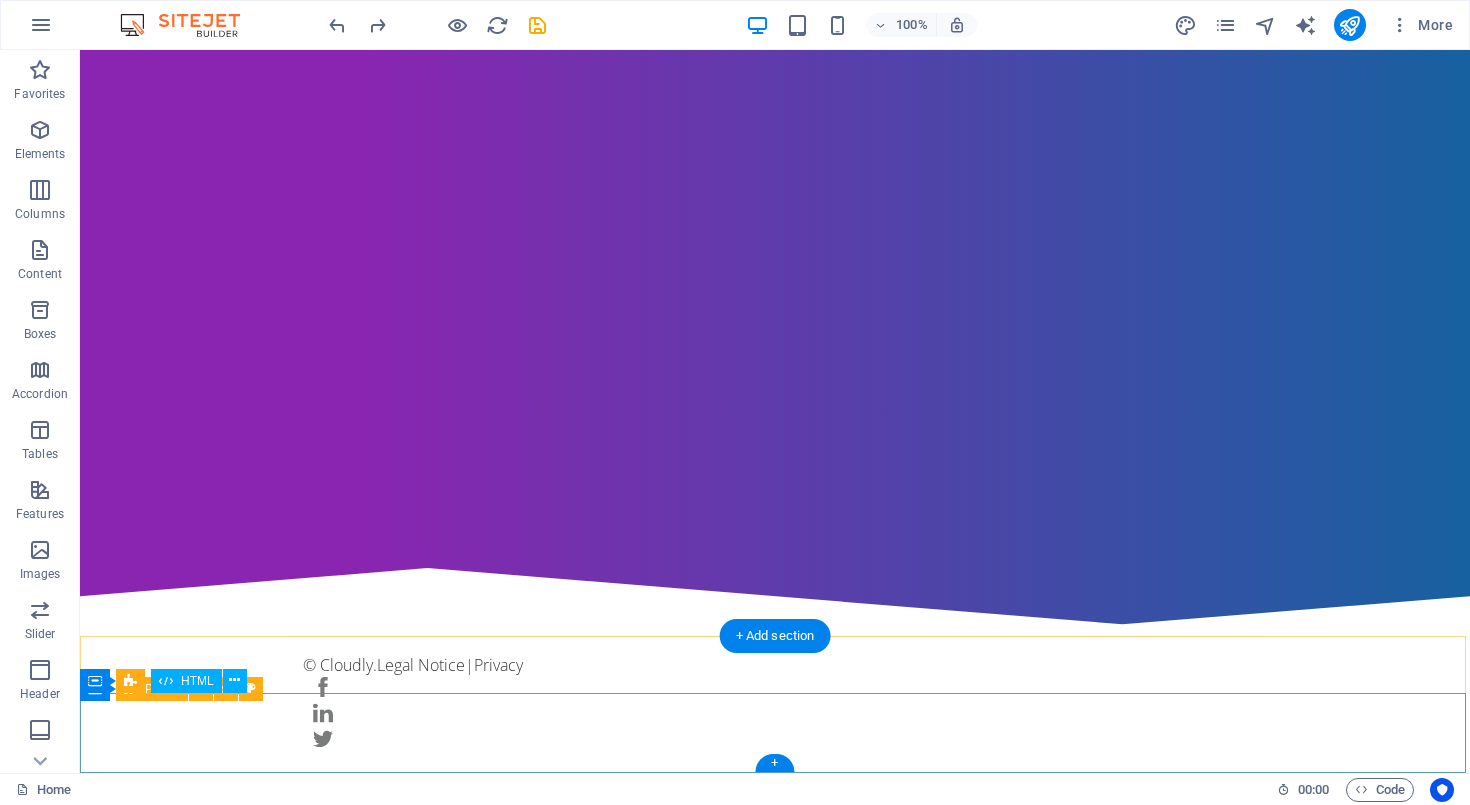 click at bounding box center [775, 811] 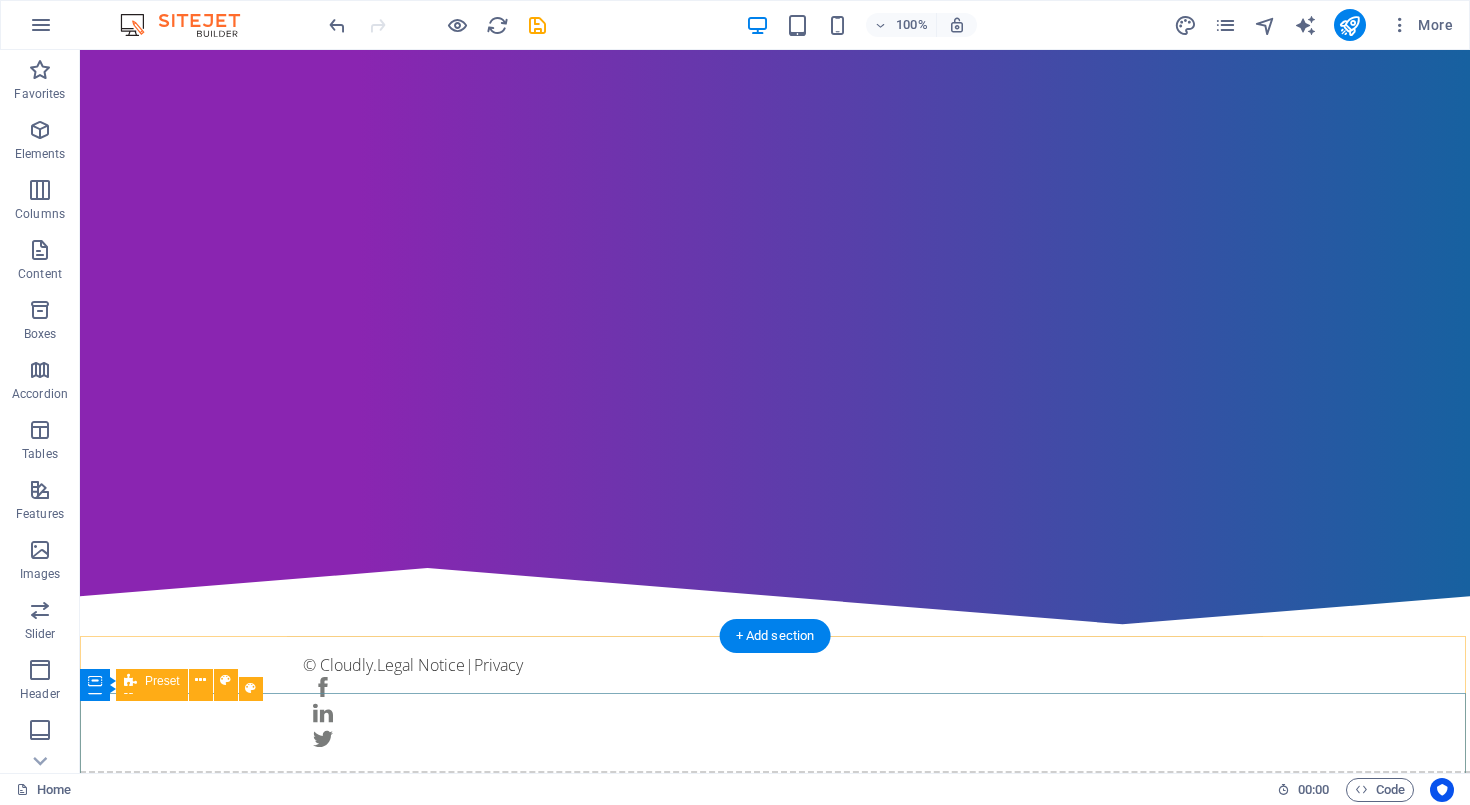 click on "Drop content here or  Add elements  Paste clipboard" at bounding box center (775, 842) 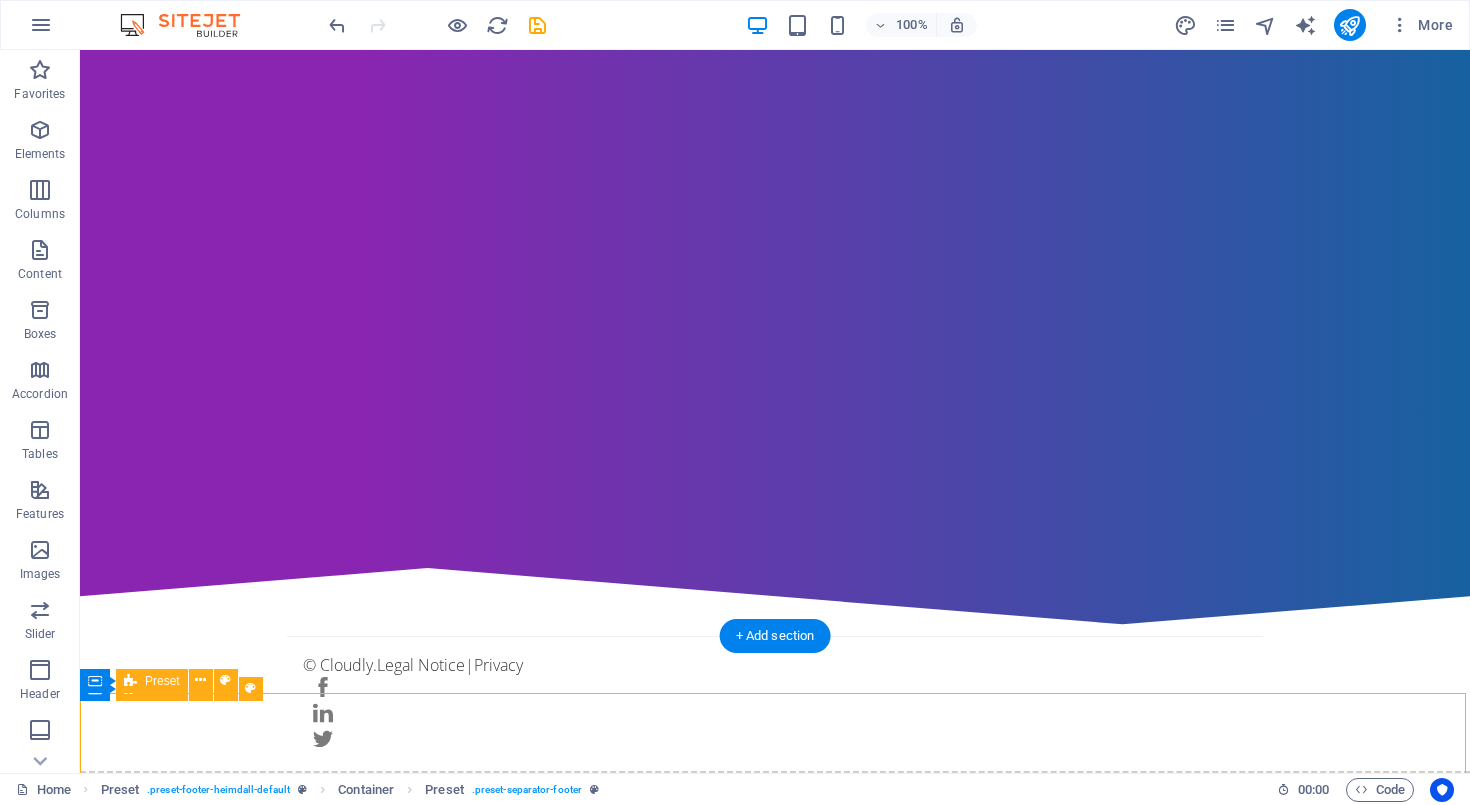 click on "Drop content here or  Add elements  Paste clipboard" at bounding box center (775, 842) 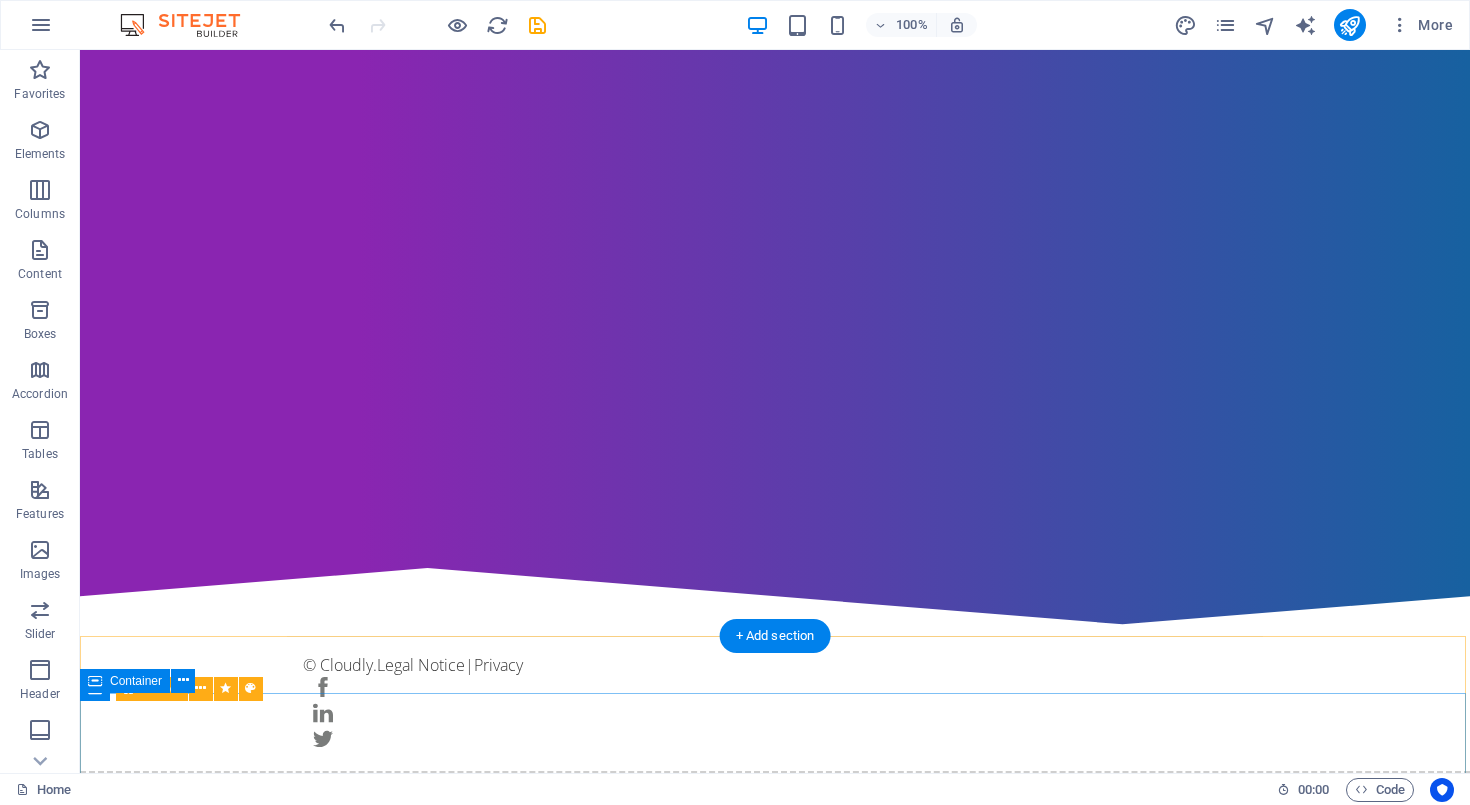 click on "Drop content here or  Add elements  Paste clipboard" at bounding box center [775, 842] 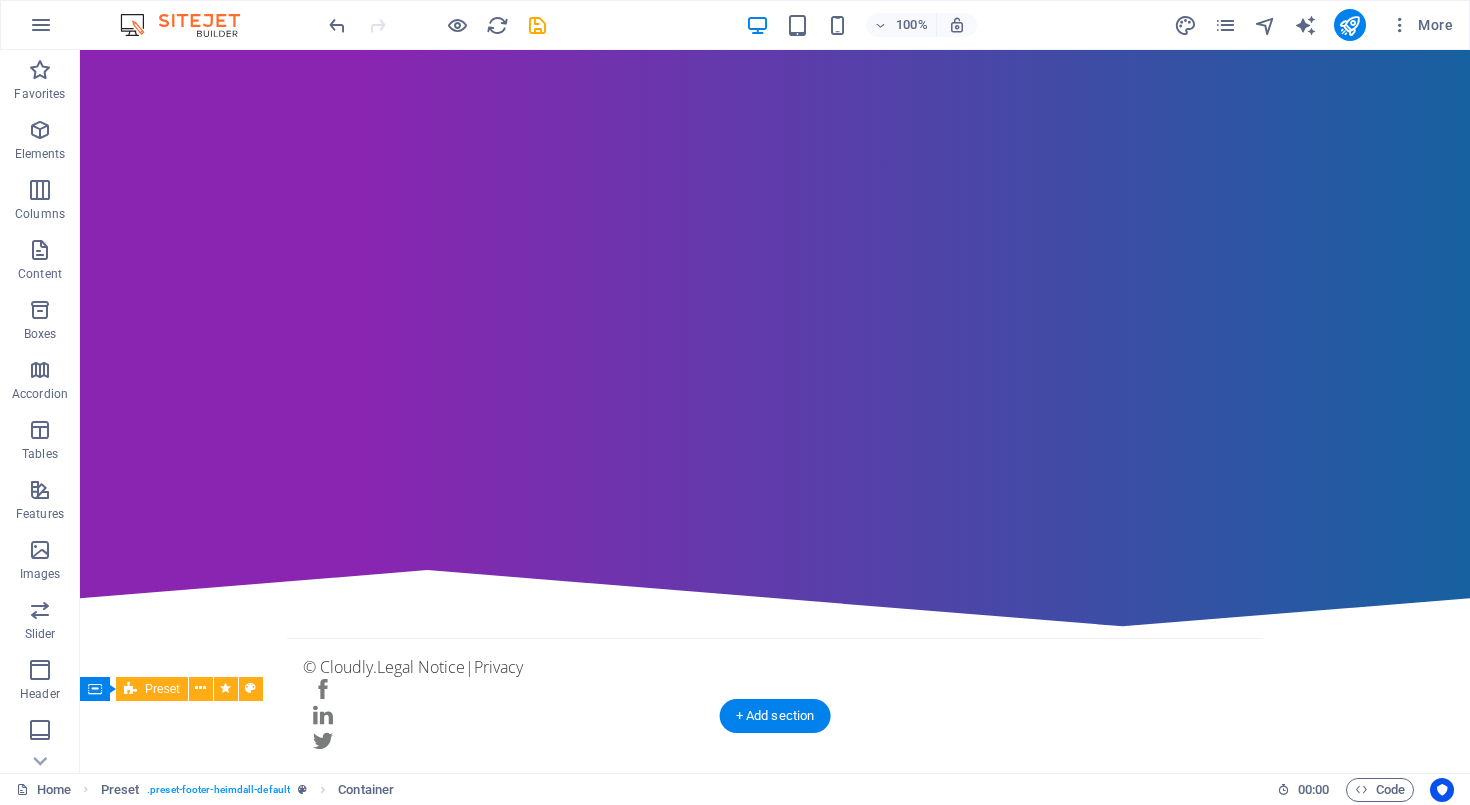 scroll, scrollTop: 65, scrollLeft: 0, axis: vertical 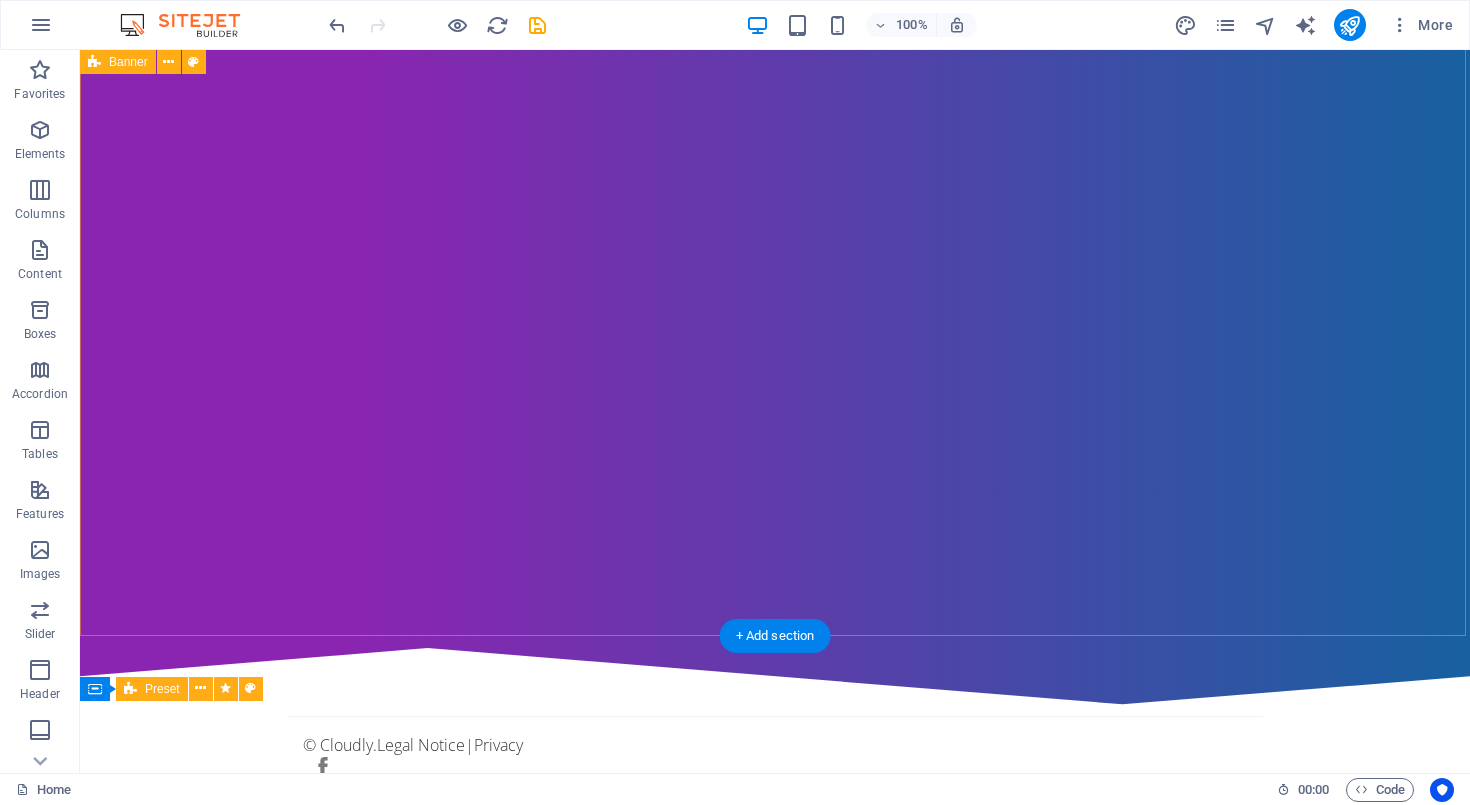 click at bounding box center (775, 310) 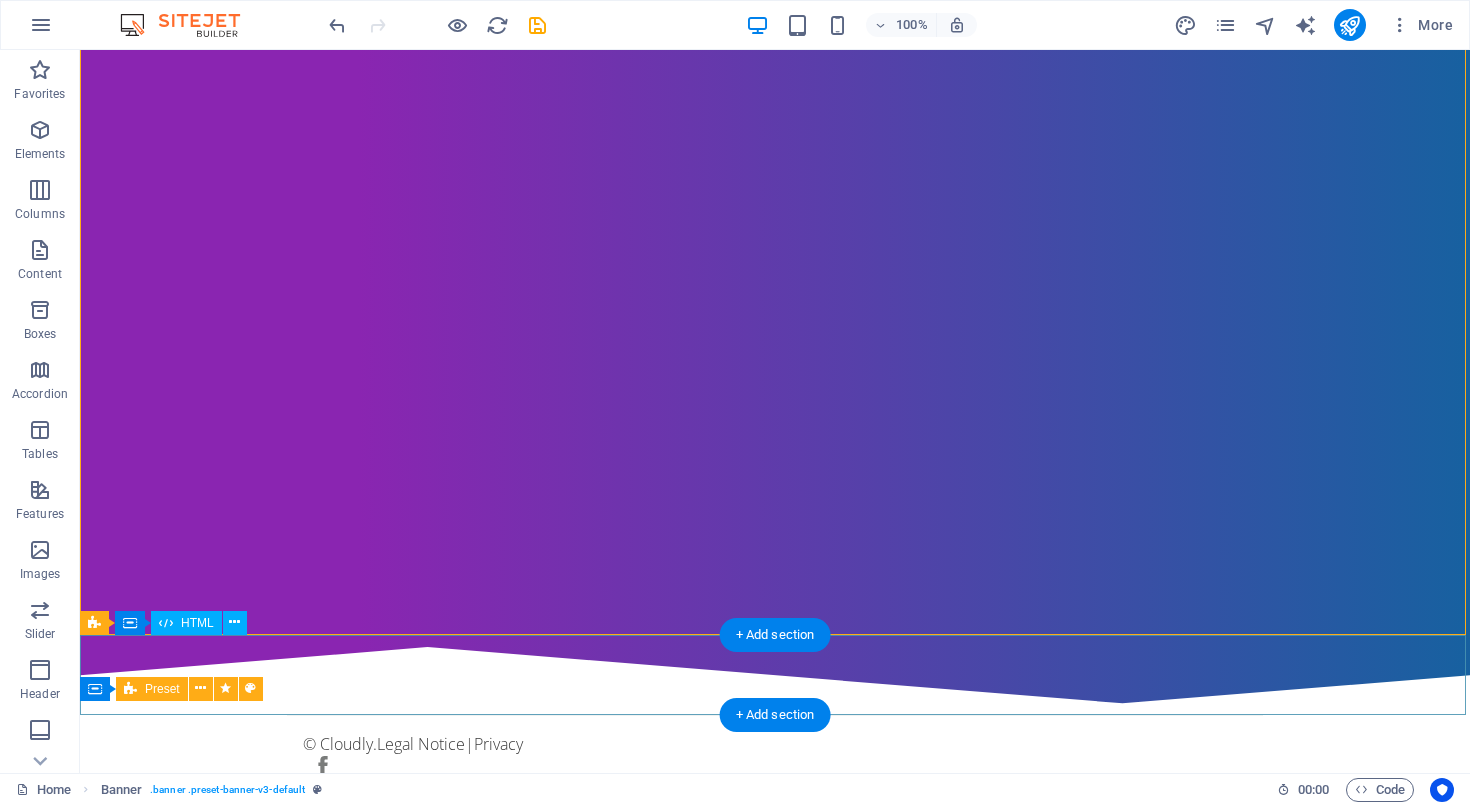 scroll, scrollTop: 65, scrollLeft: 0, axis: vertical 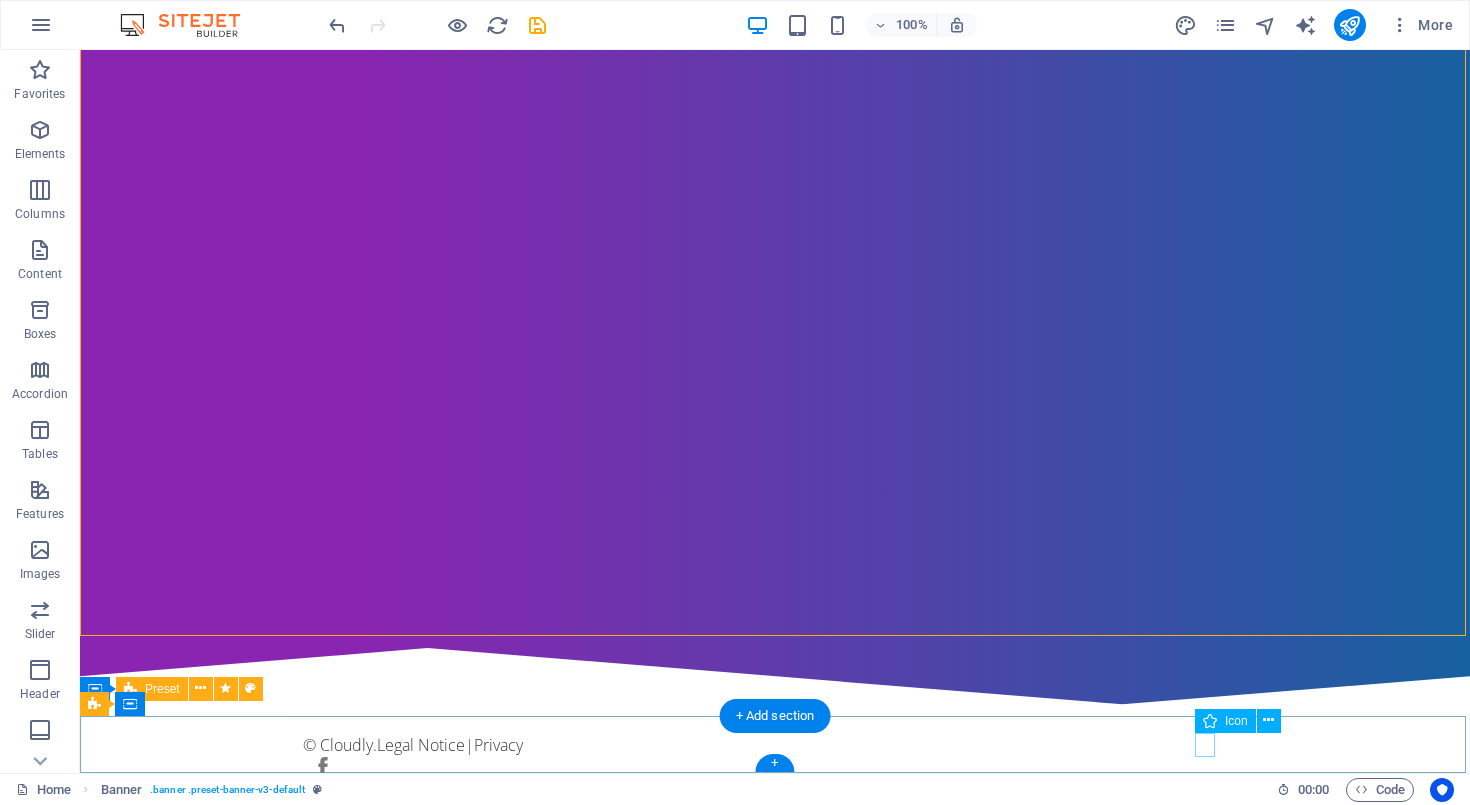 click at bounding box center [780, 796] 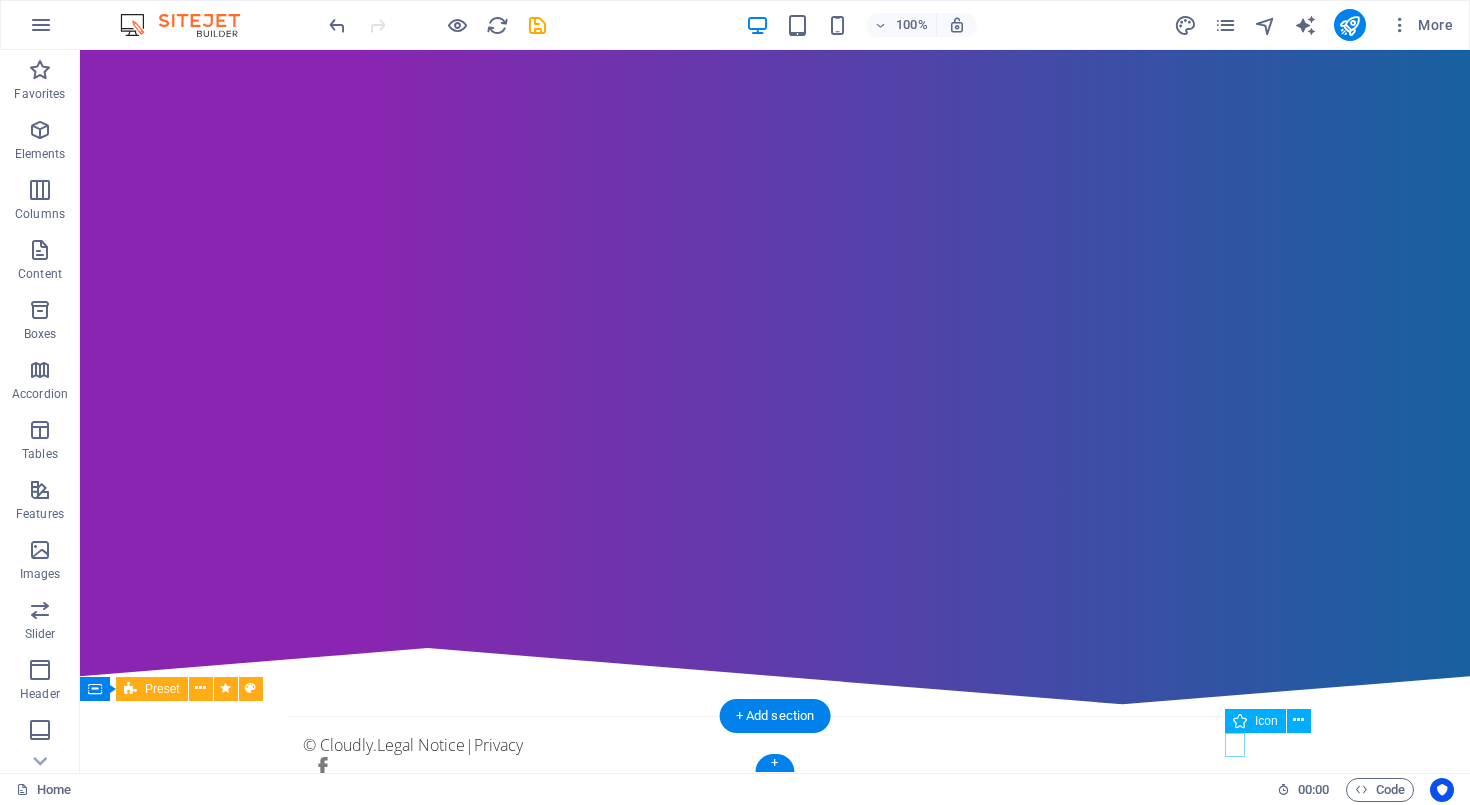 click at bounding box center [780, 796] 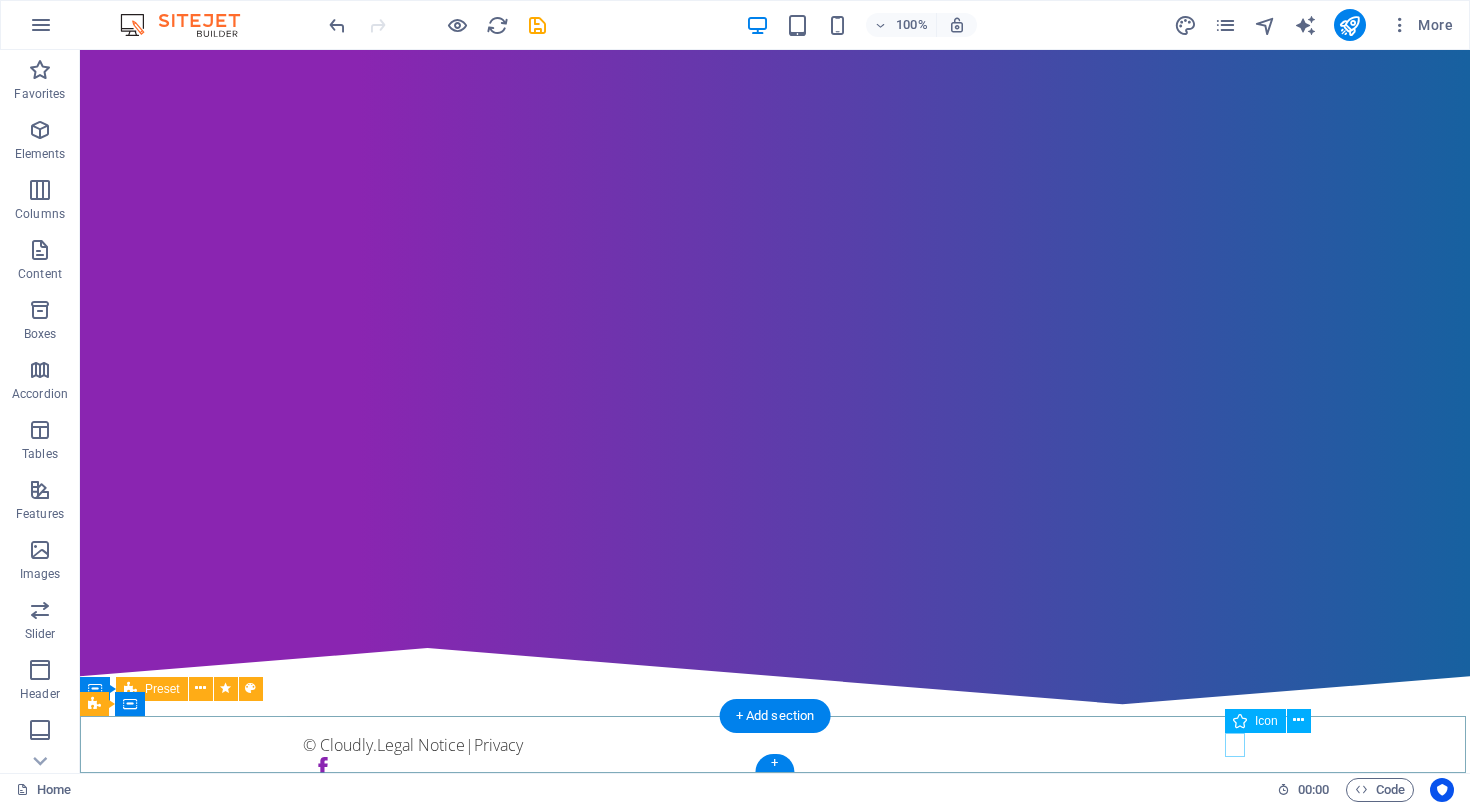 click at bounding box center [780, 770] 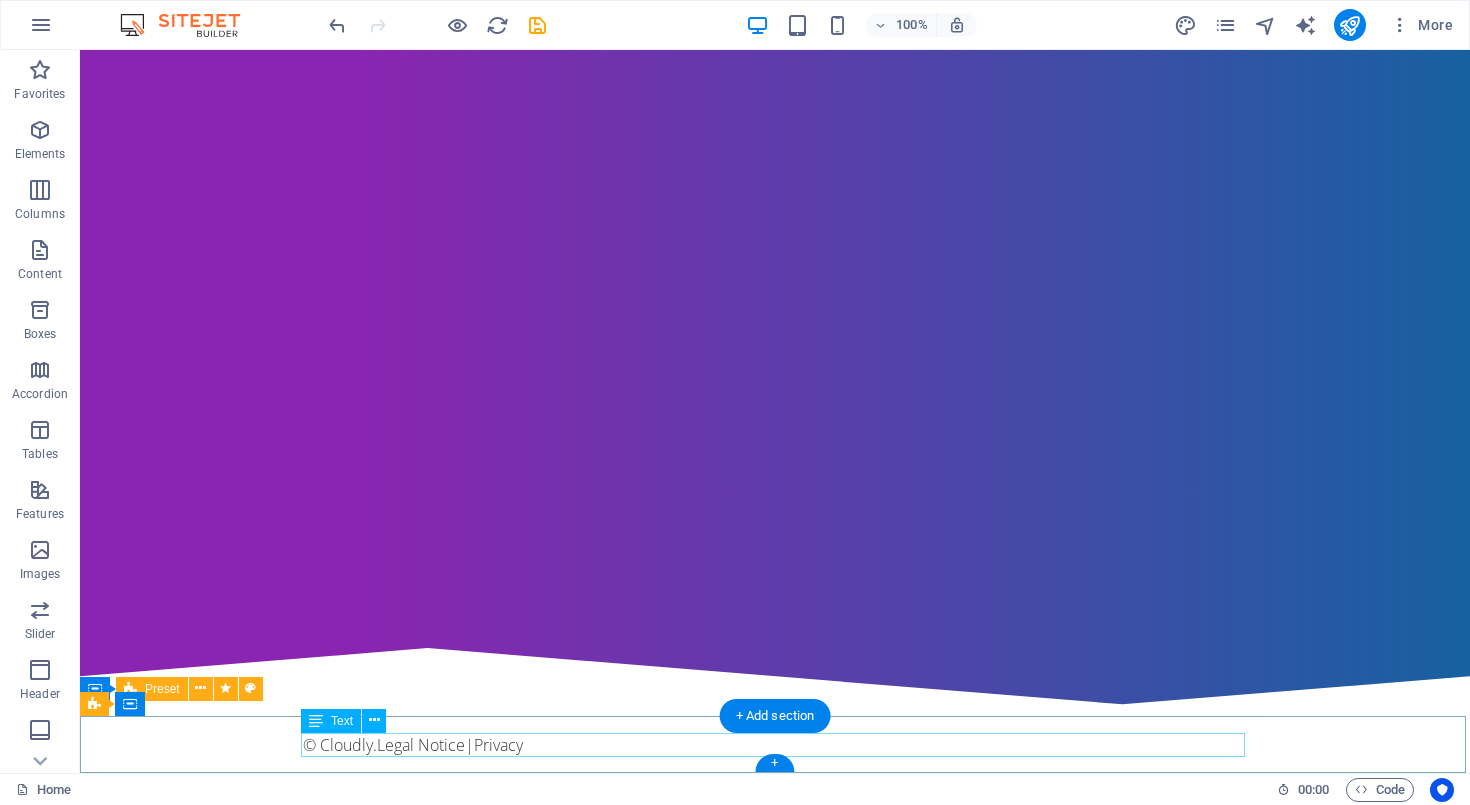 click on "© Cloudly.  Legal Notice  |  Privacy" at bounding box center [775, 745] 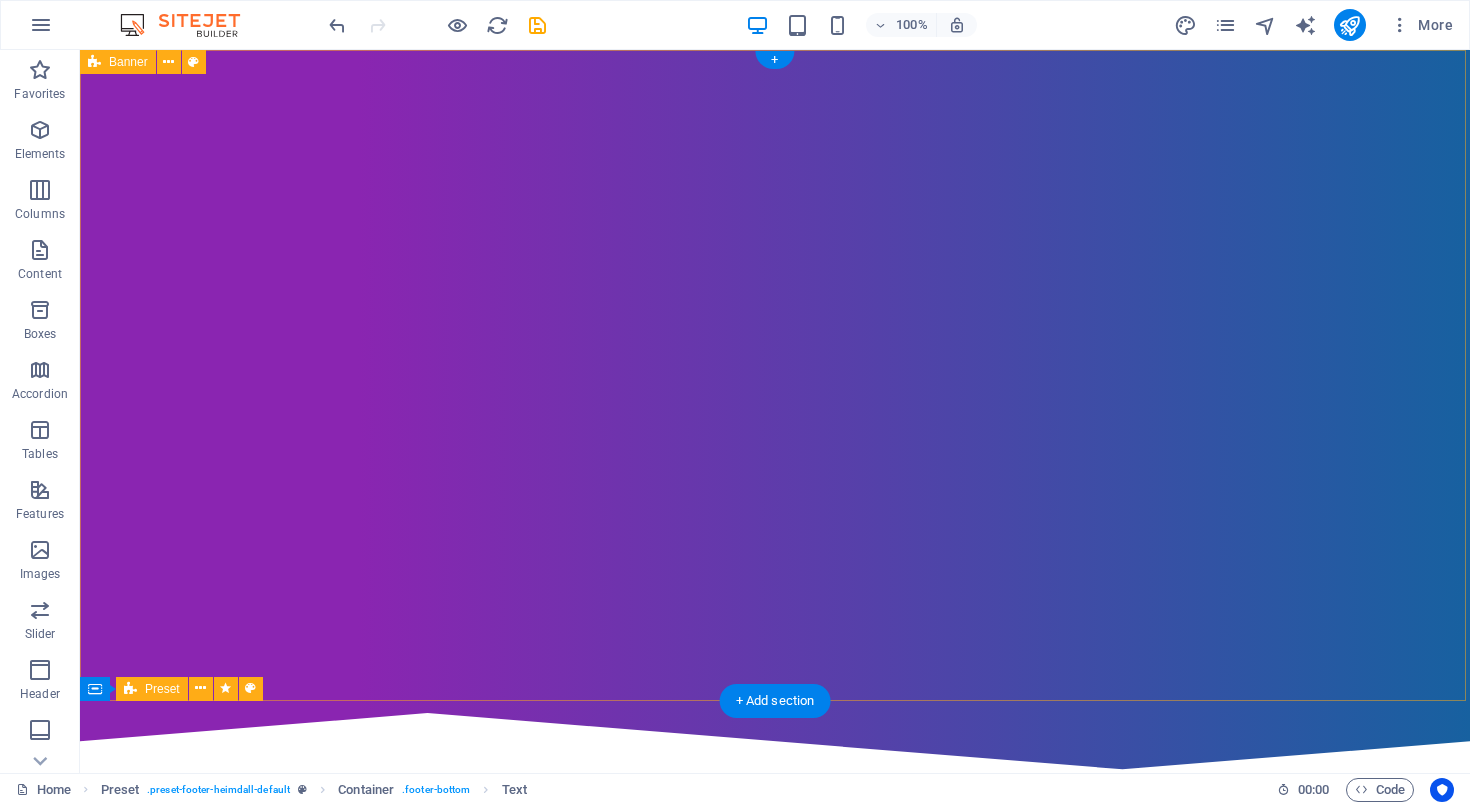 scroll, scrollTop: 0, scrollLeft: 0, axis: both 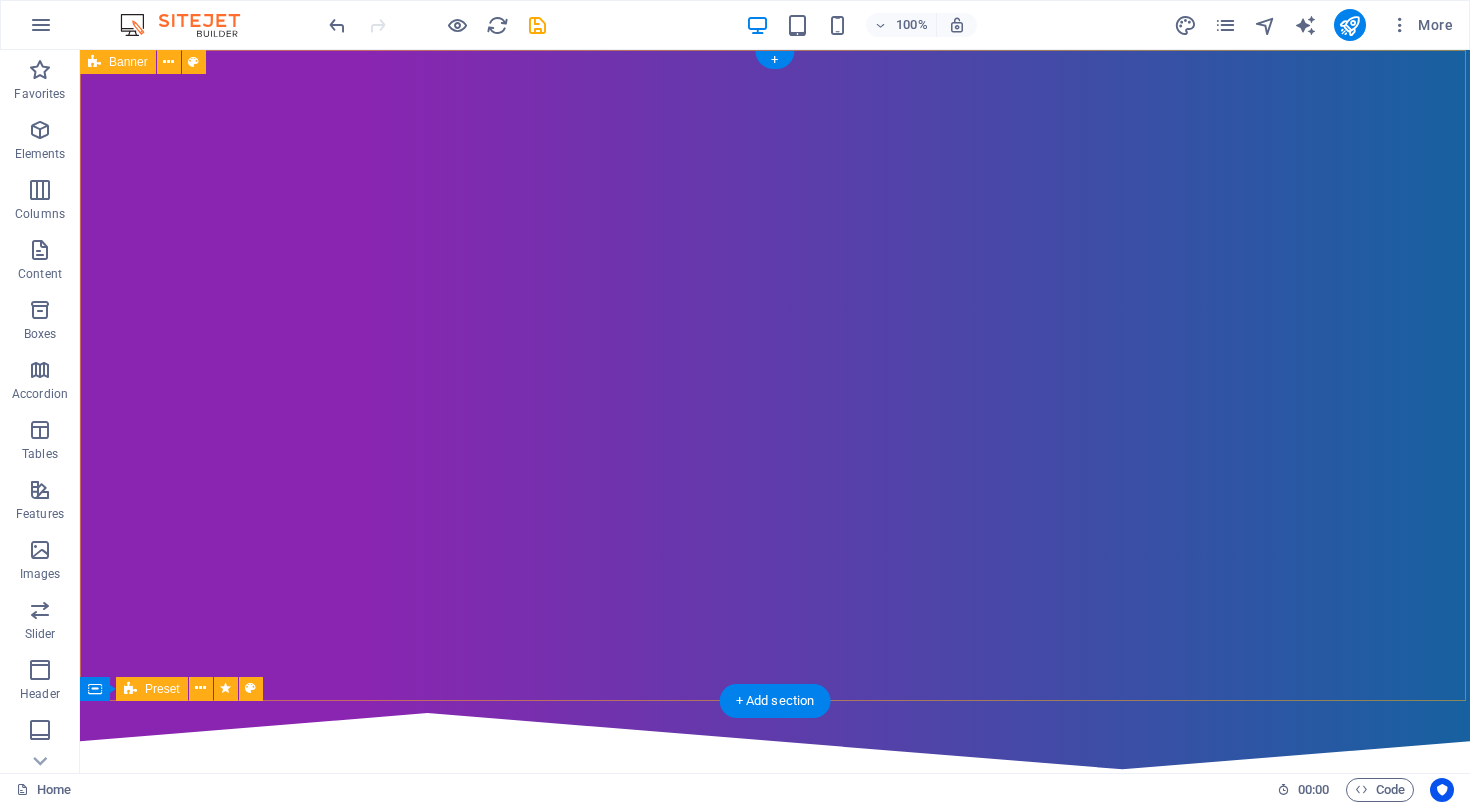 click at bounding box center (775, 375) 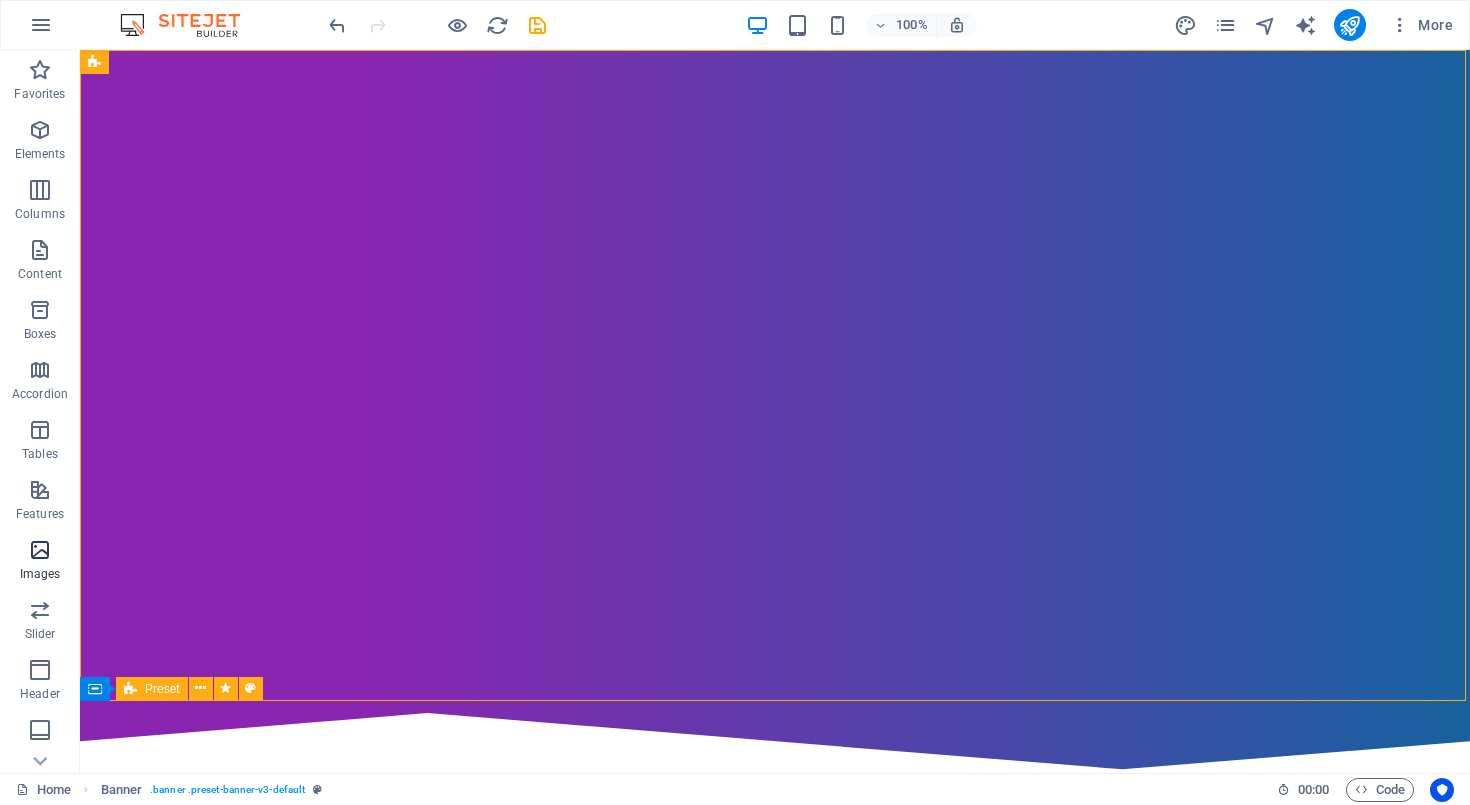 click at bounding box center [40, 550] 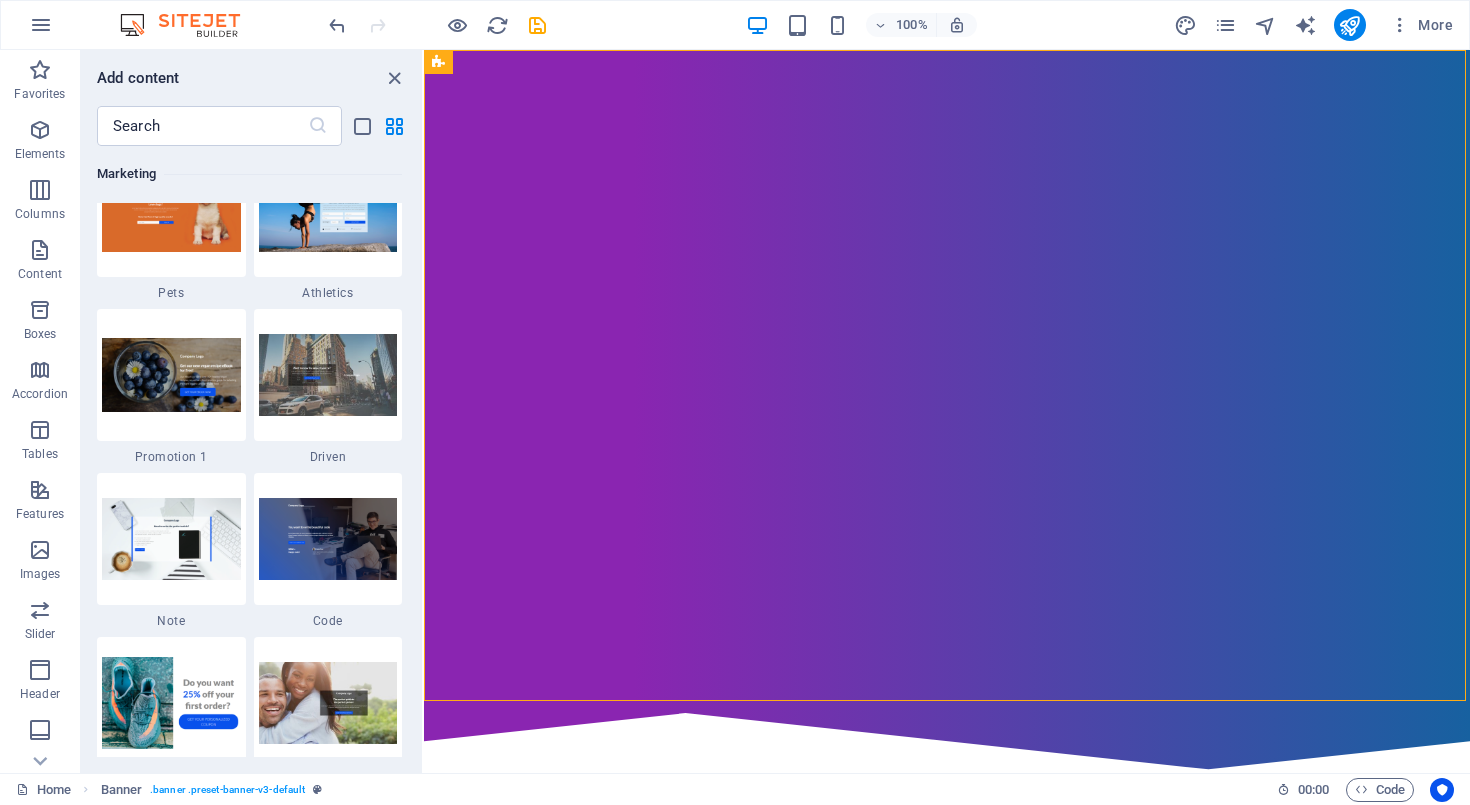 scroll, scrollTop: 17101, scrollLeft: 0, axis: vertical 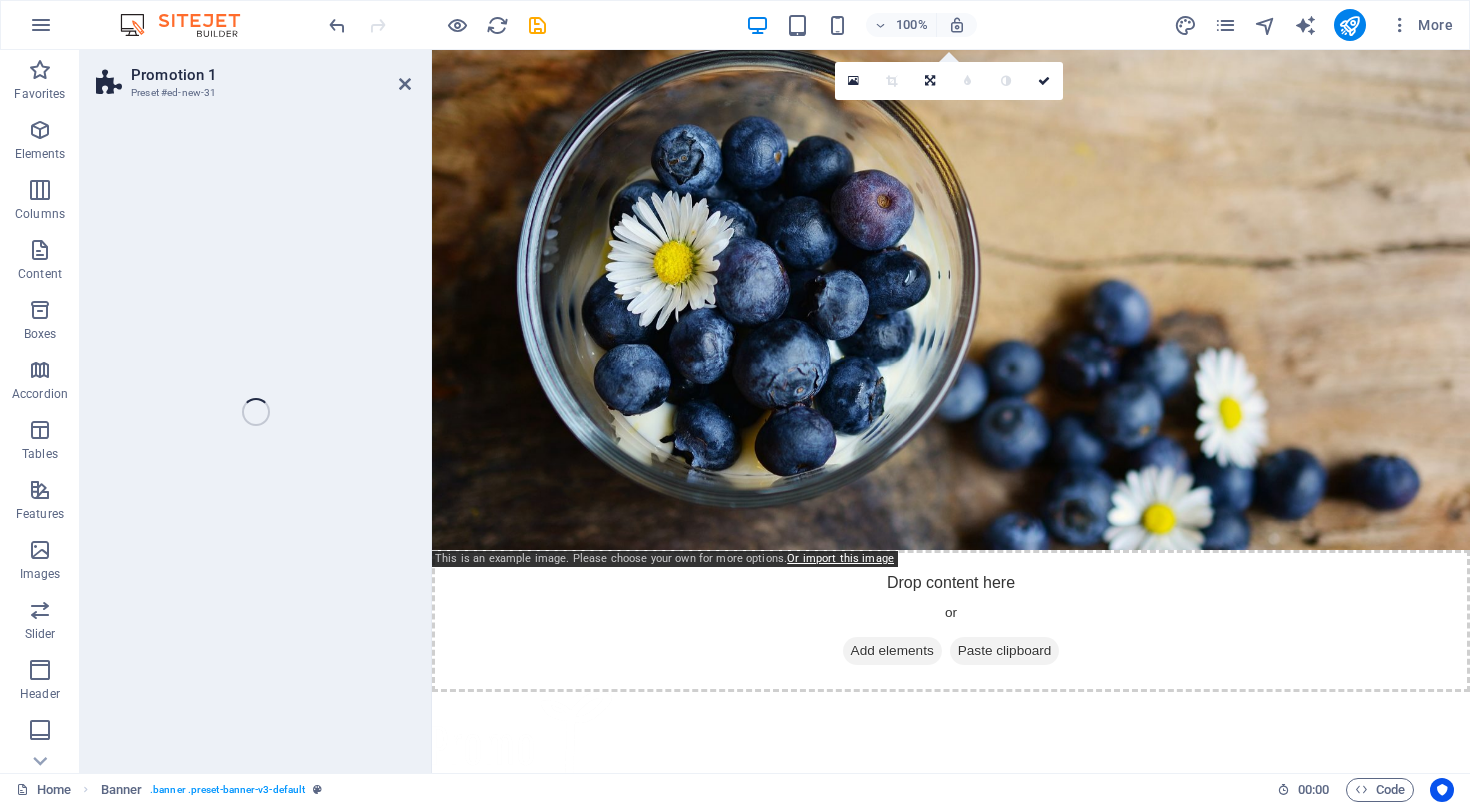 select on "rem" 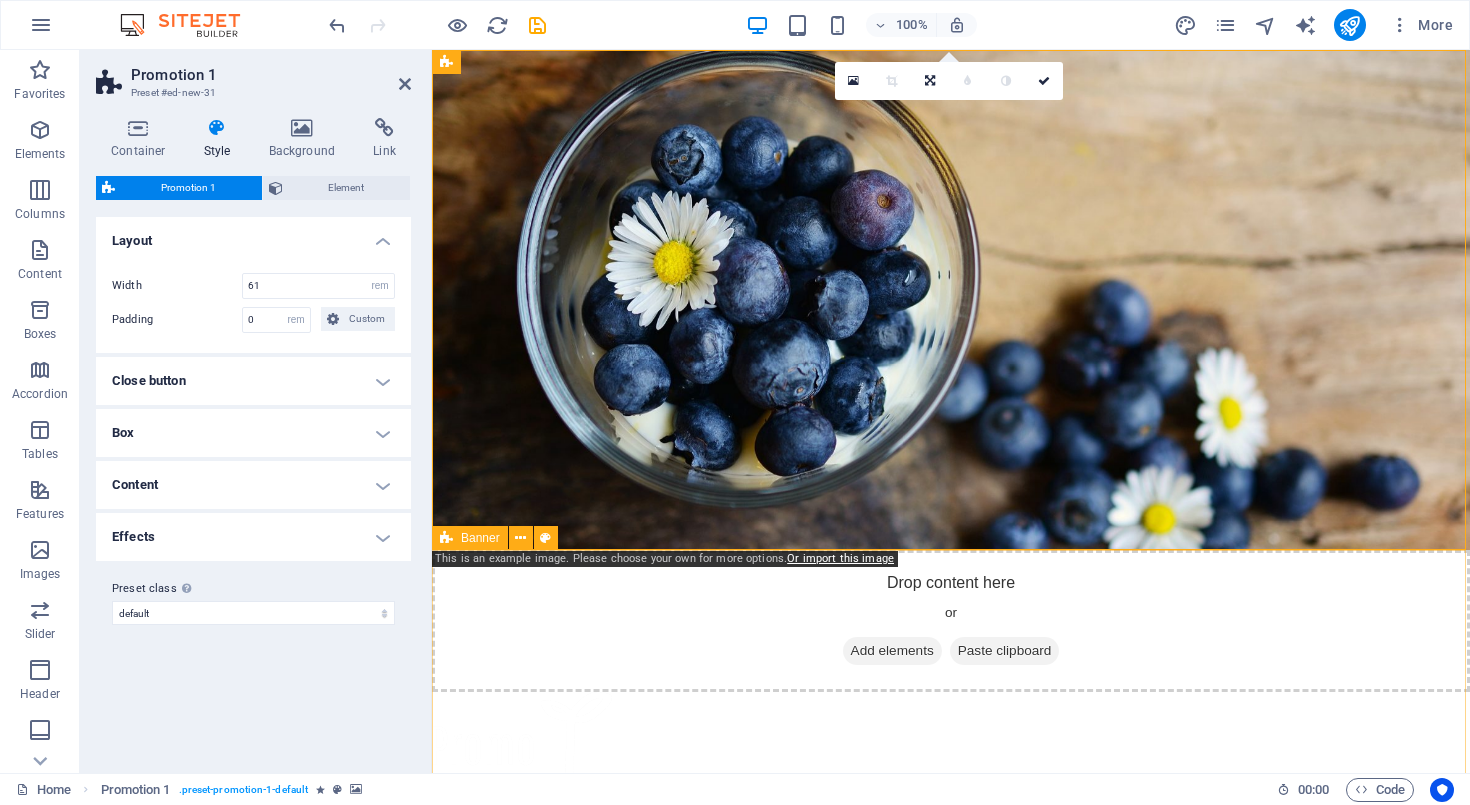 click at bounding box center (951, 1296) 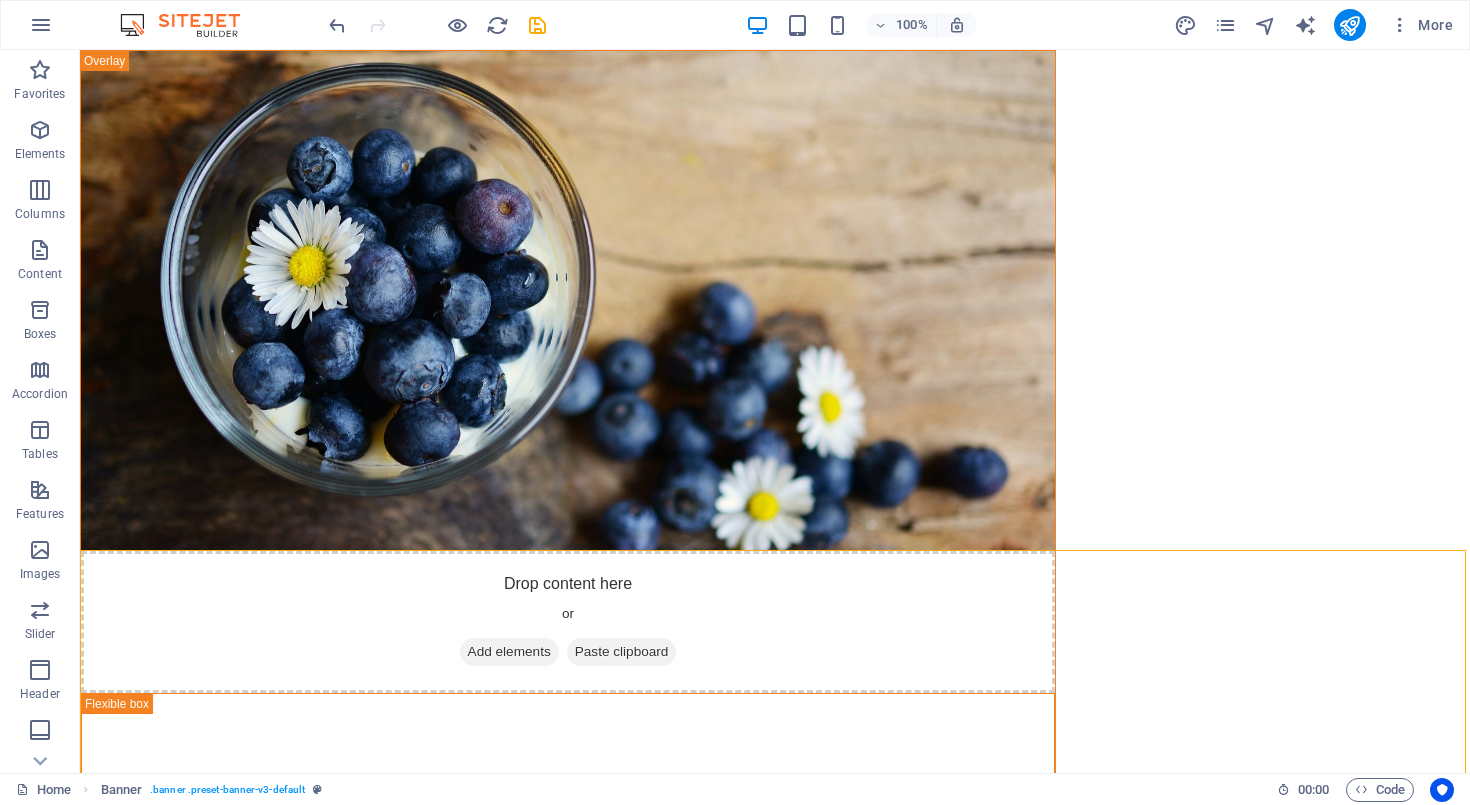 click on "Drop content here or  Add elements  Paste clipboard Get our new vegan recipe eBook for free!  Our eBook contains over 50+ healthy vegan recipies, as well as a best practice guide for selecting the right organic and fair-trade food! Get your eBook now
© Cloudly.  Legal Notice  |  Privacy" at bounding box center (775, 960) 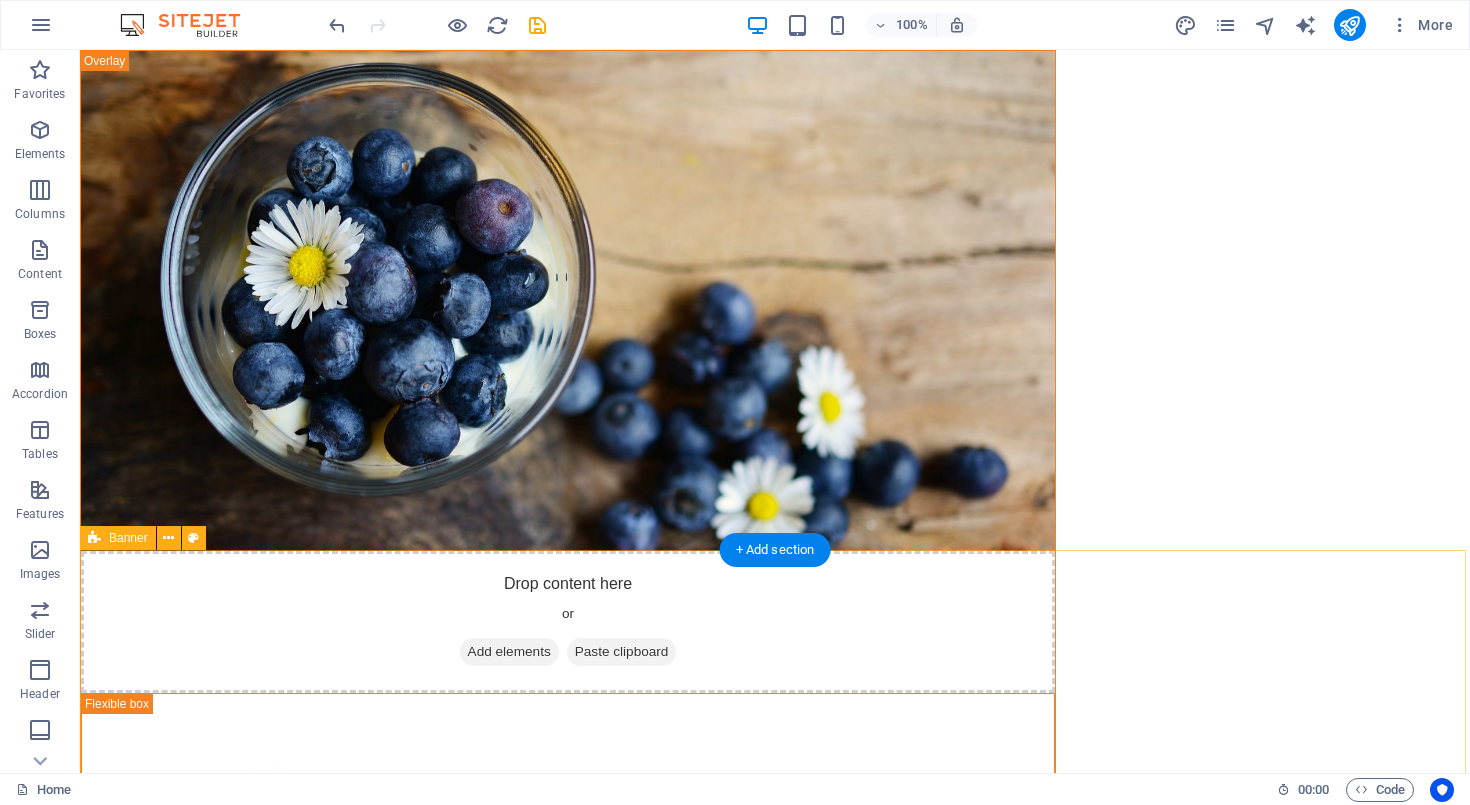 click at bounding box center [775, 1408] 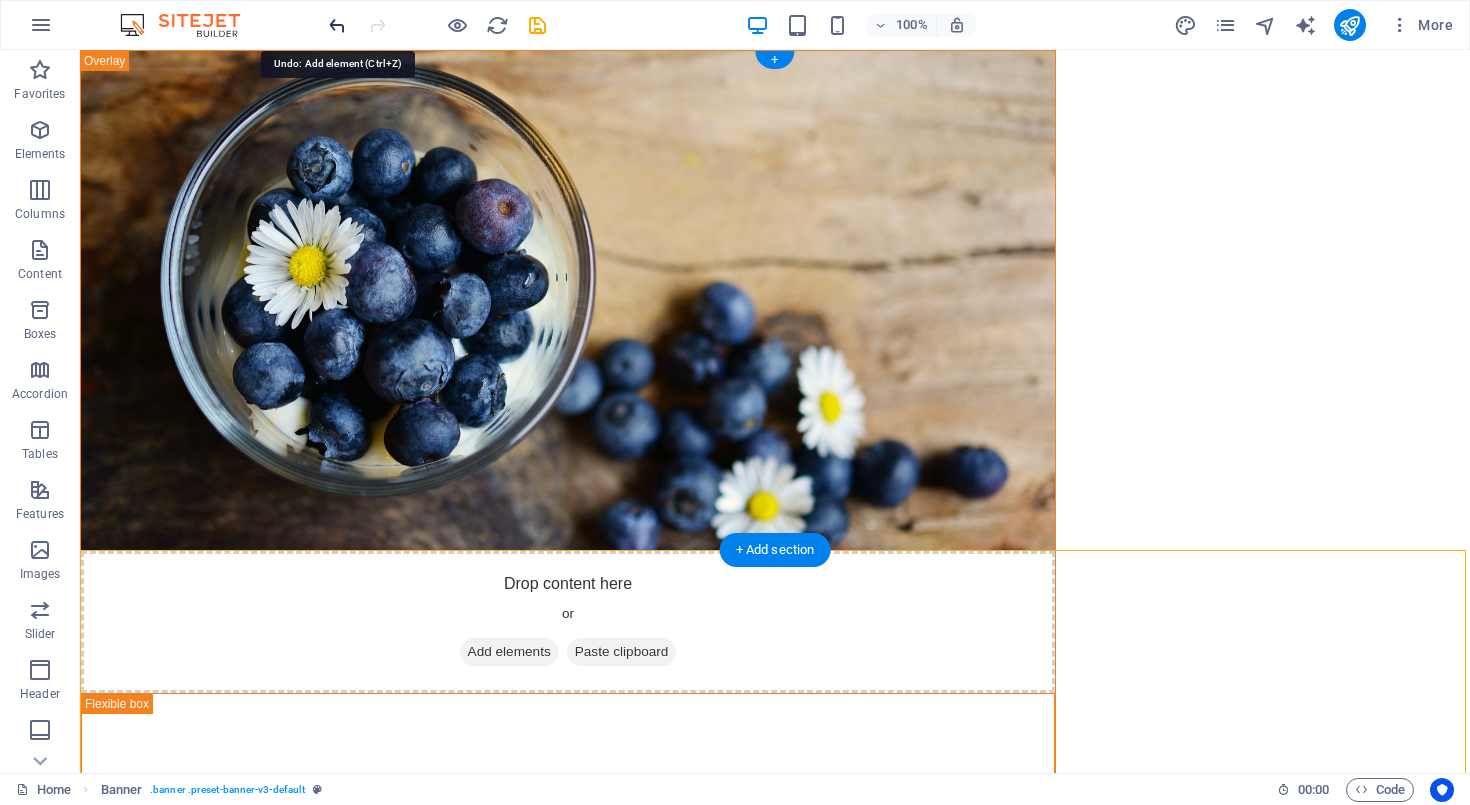 click at bounding box center (337, 25) 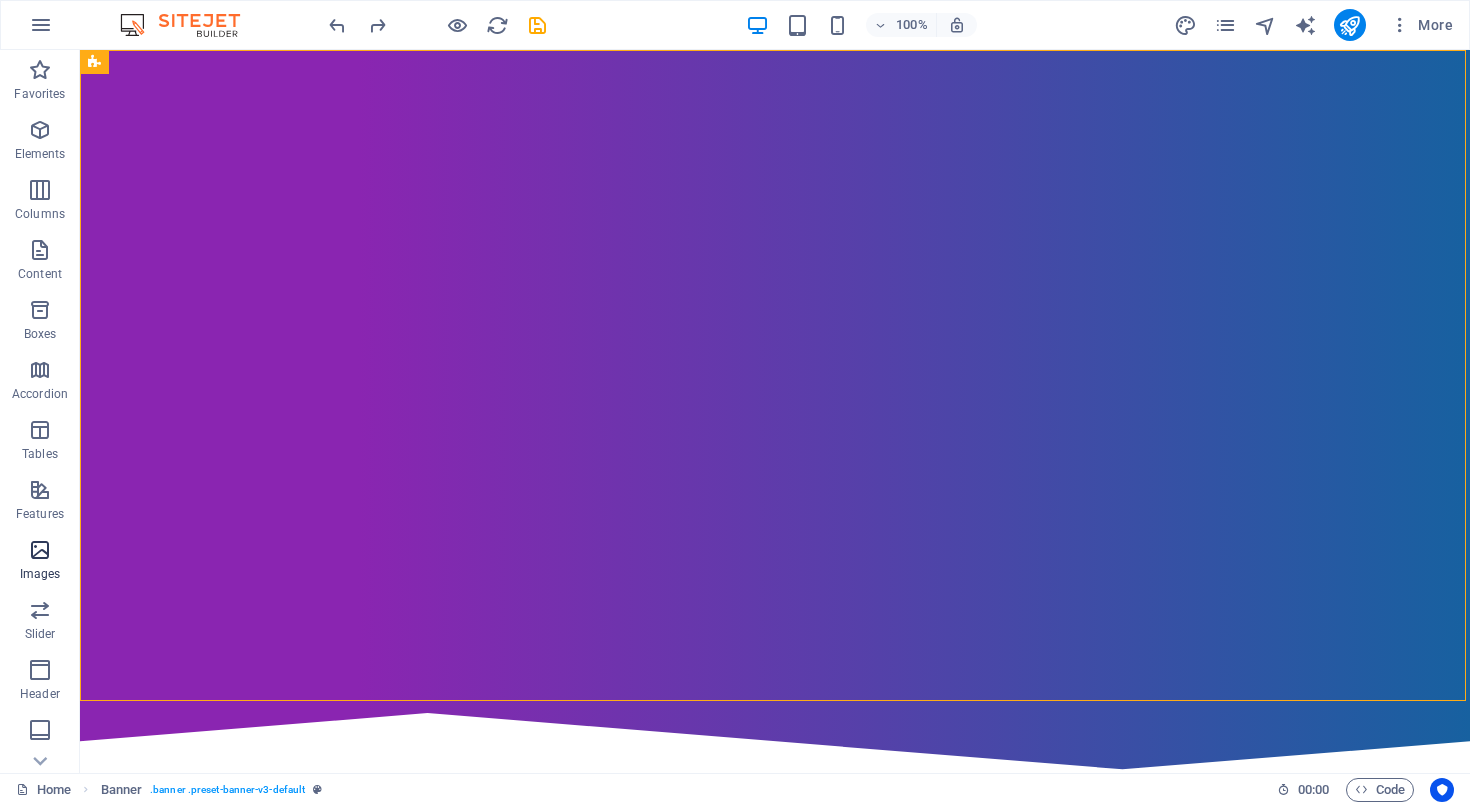 click on "Images" at bounding box center [40, 562] 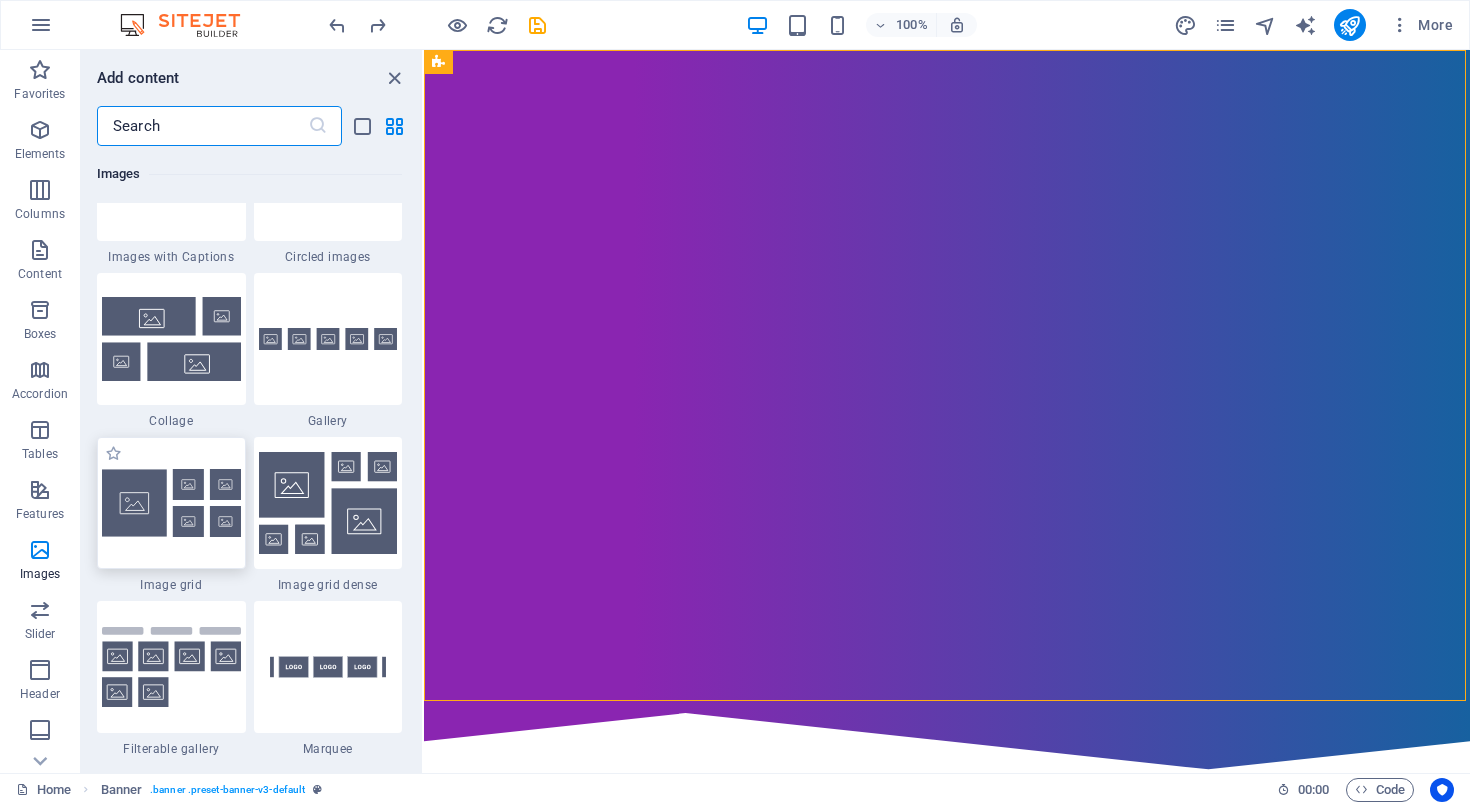 scroll, scrollTop: 10235, scrollLeft: 0, axis: vertical 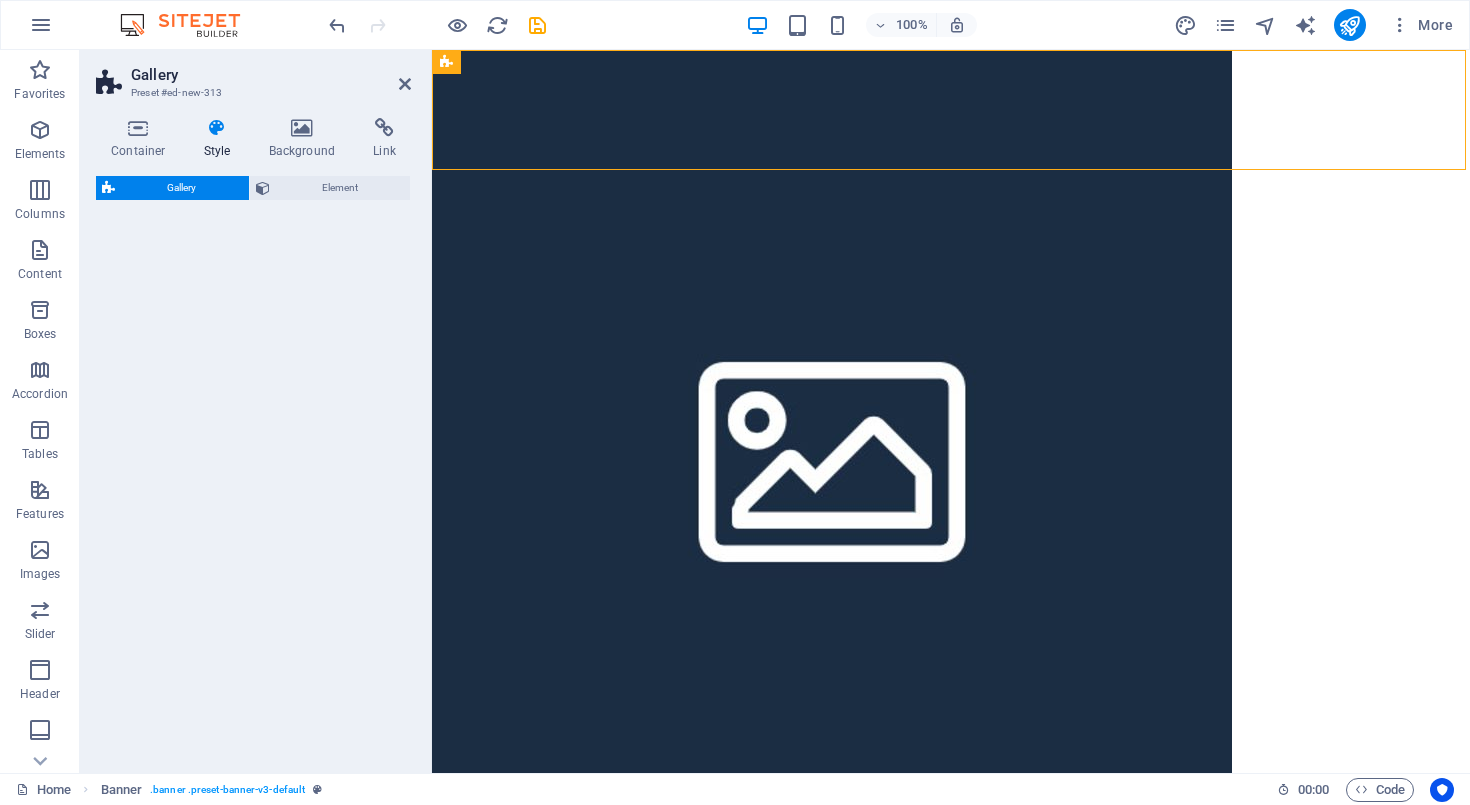 select on "rem" 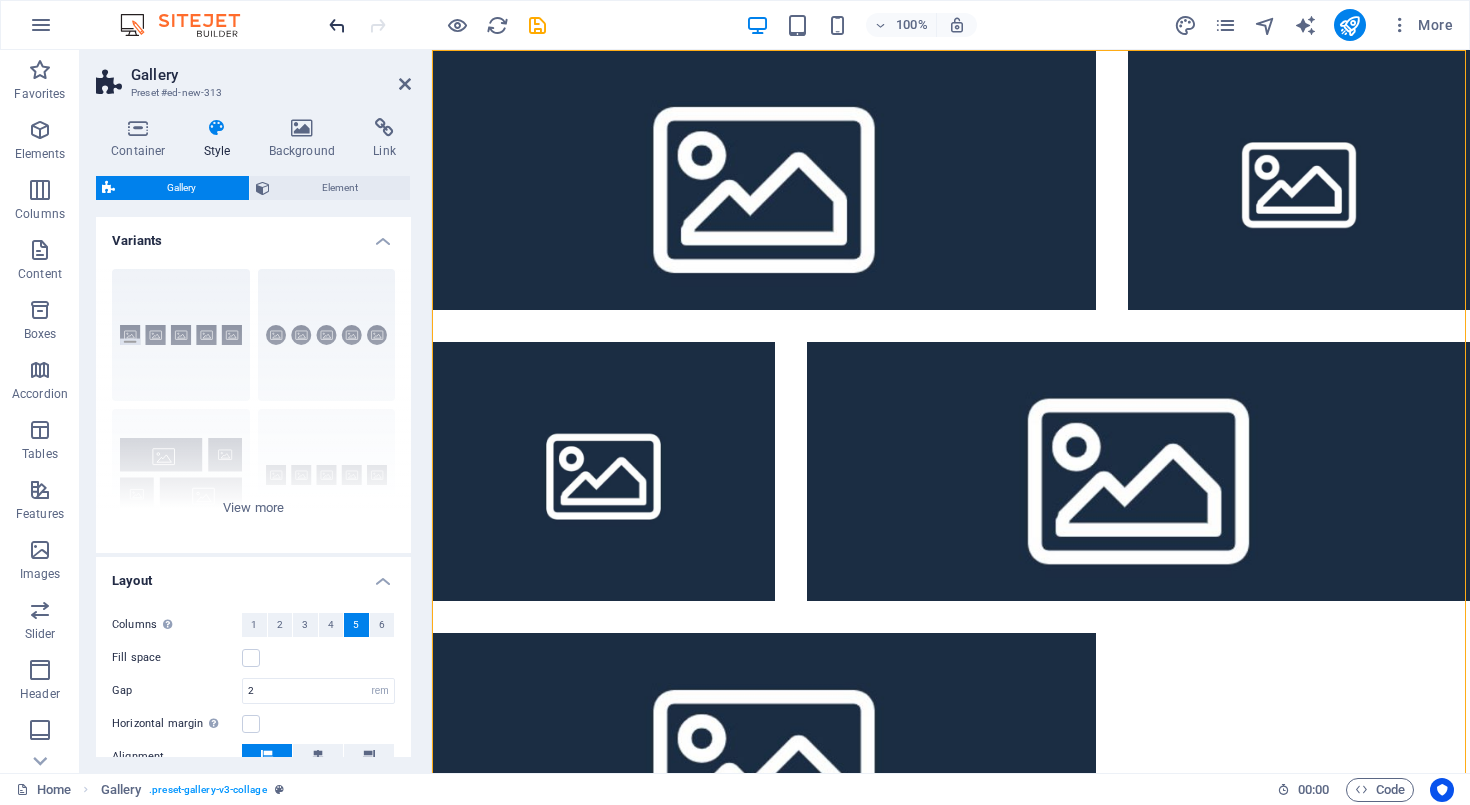 click at bounding box center [337, 25] 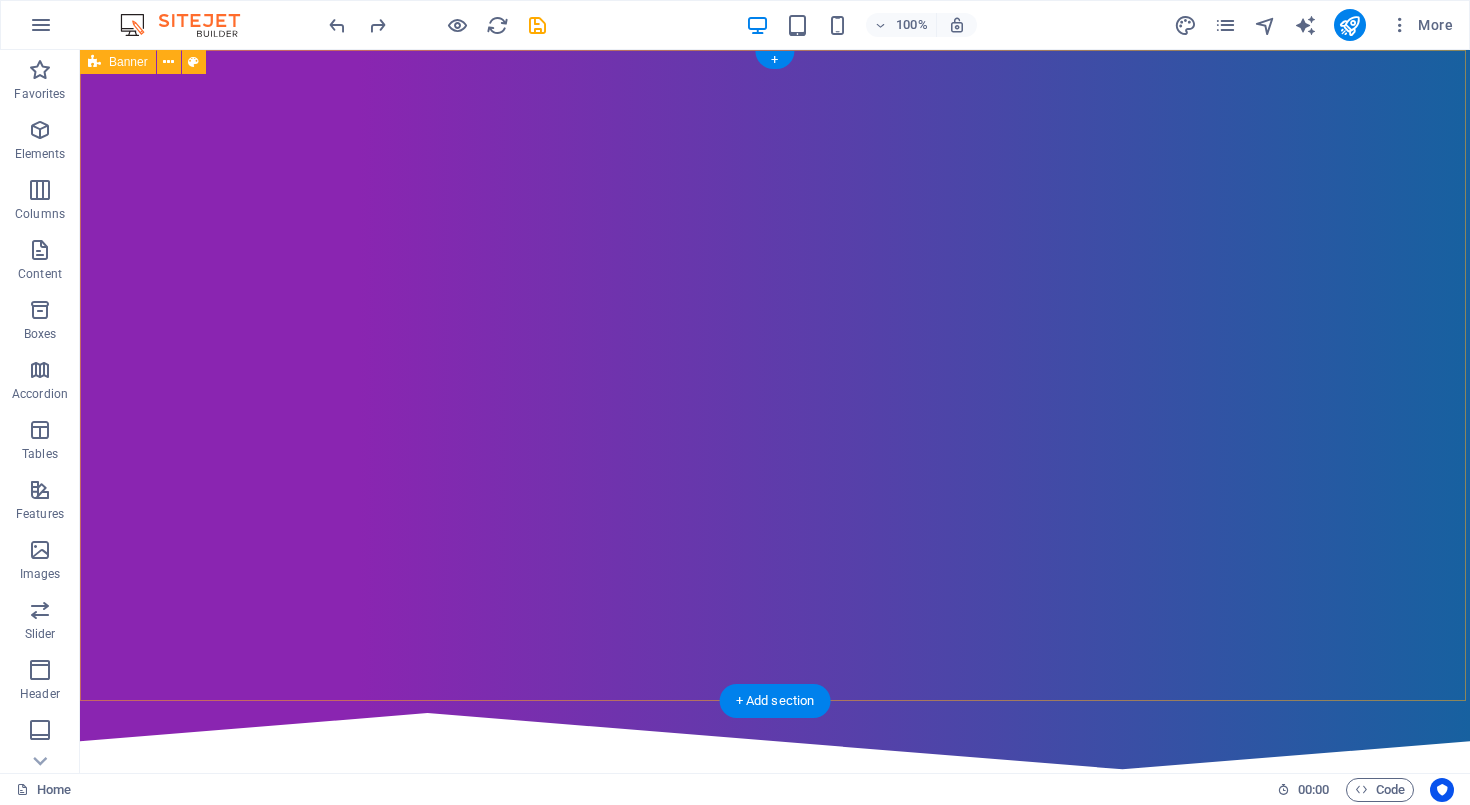 scroll, scrollTop: 0, scrollLeft: 0, axis: both 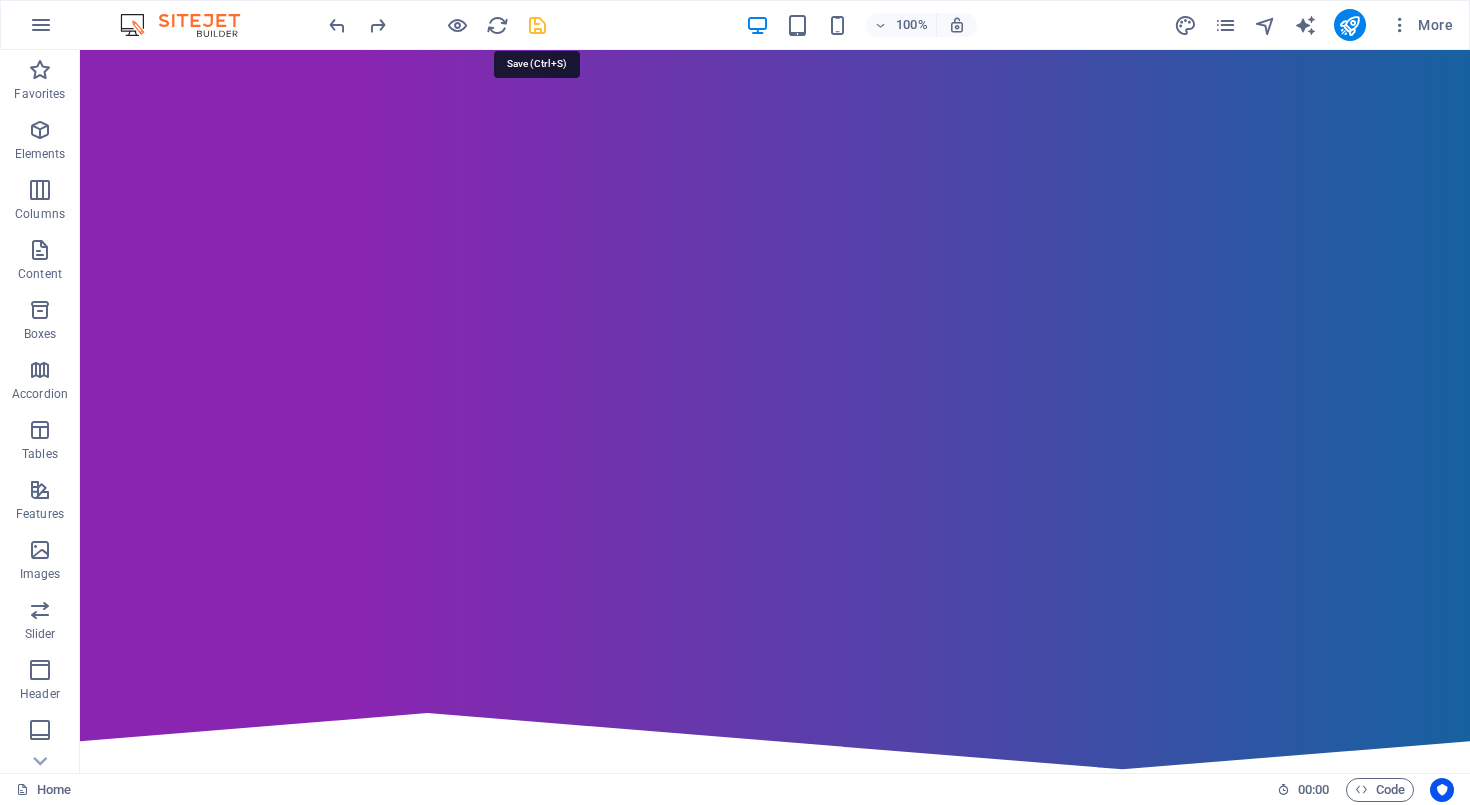 click at bounding box center [537, 25] 